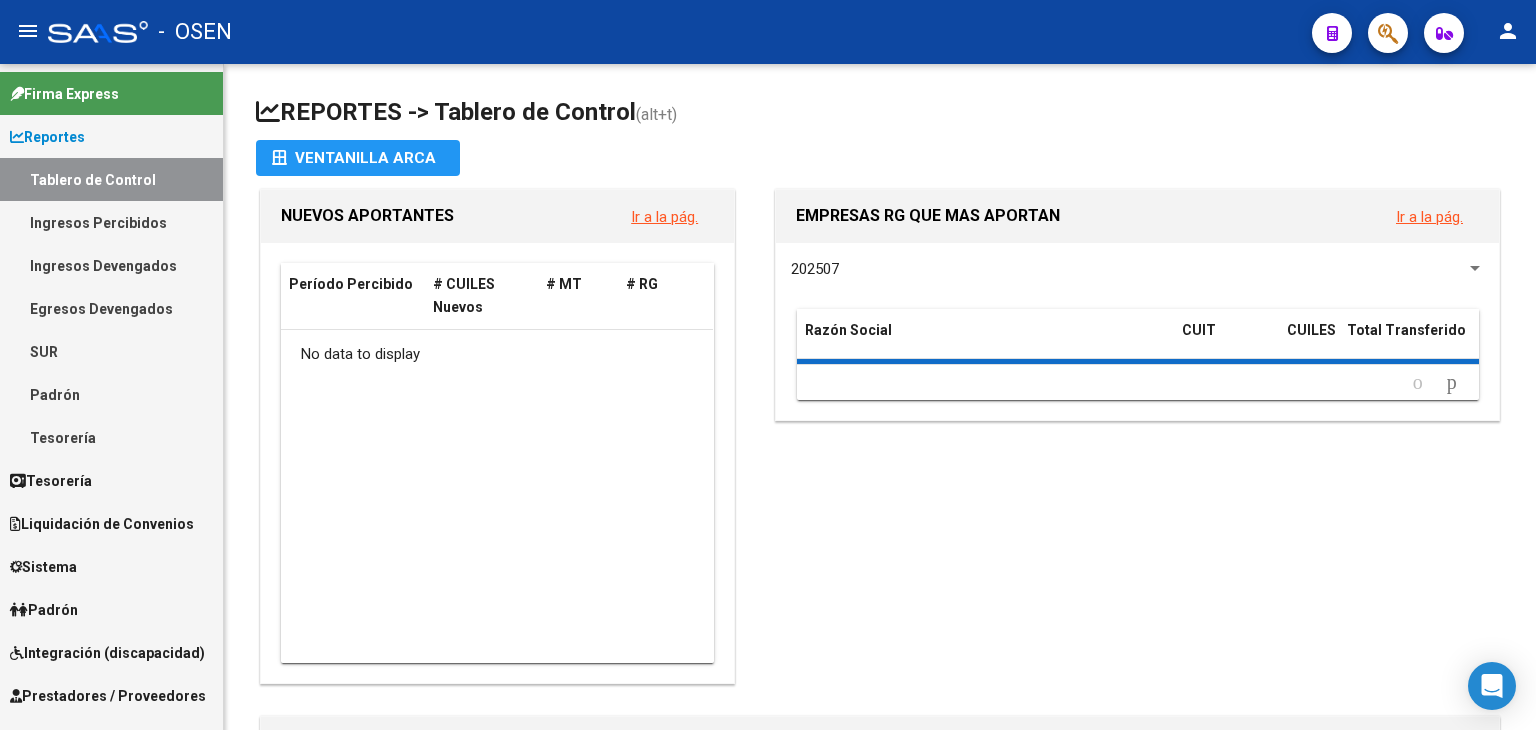 scroll, scrollTop: 0, scrollLeft: 0, axis: both 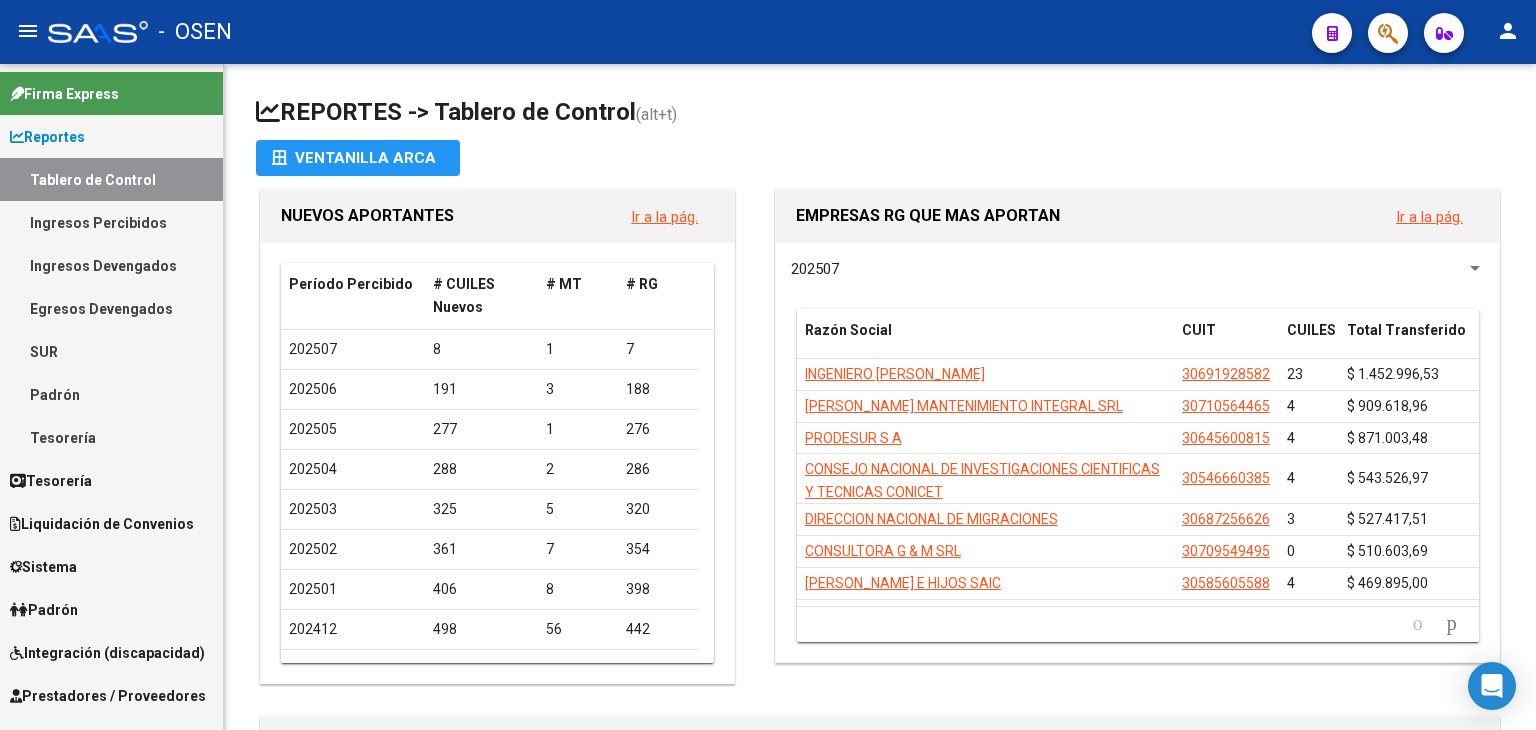 click on "Tesorería" at bounding box center (111, 480) 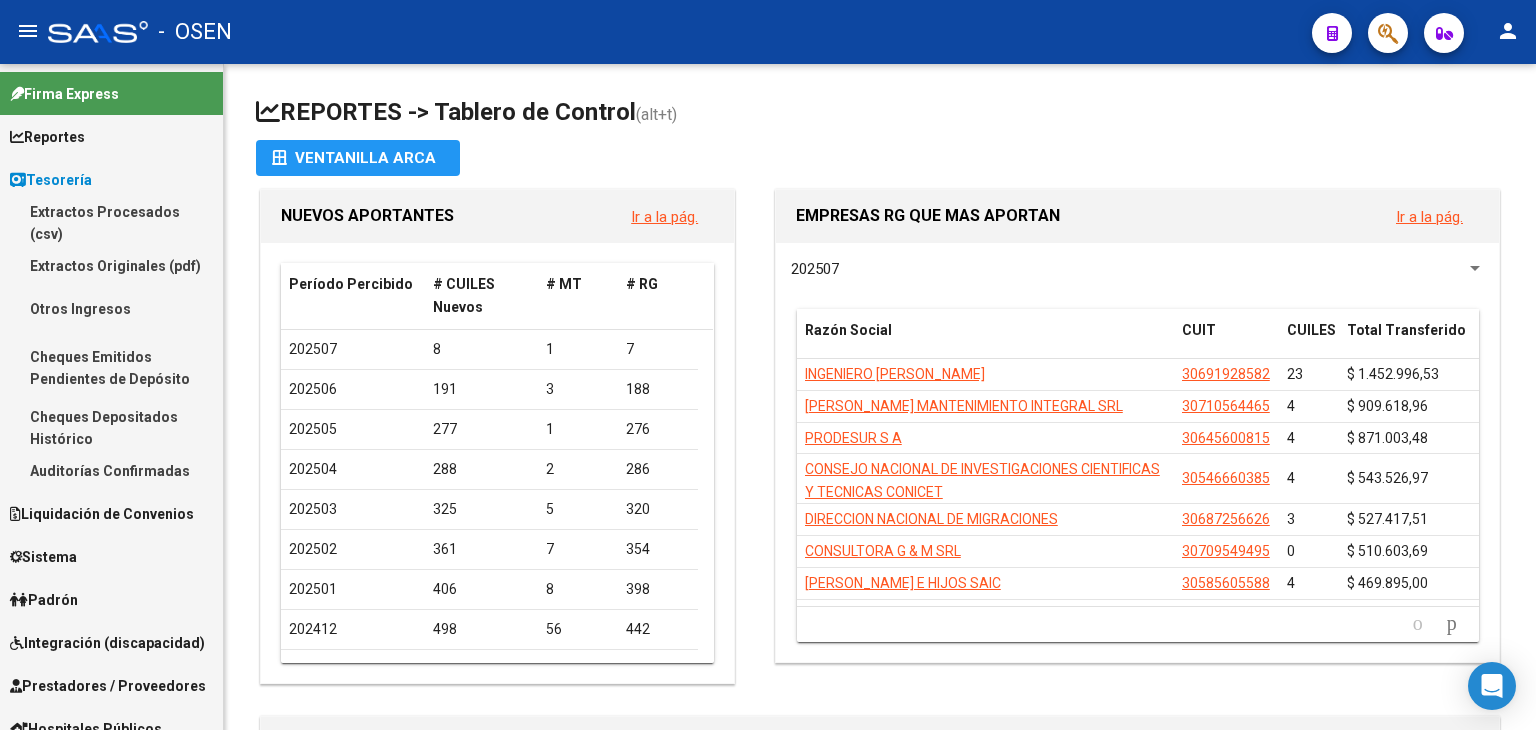 click on "Auditorías Confirmadas" at bounding box center [111, 470] 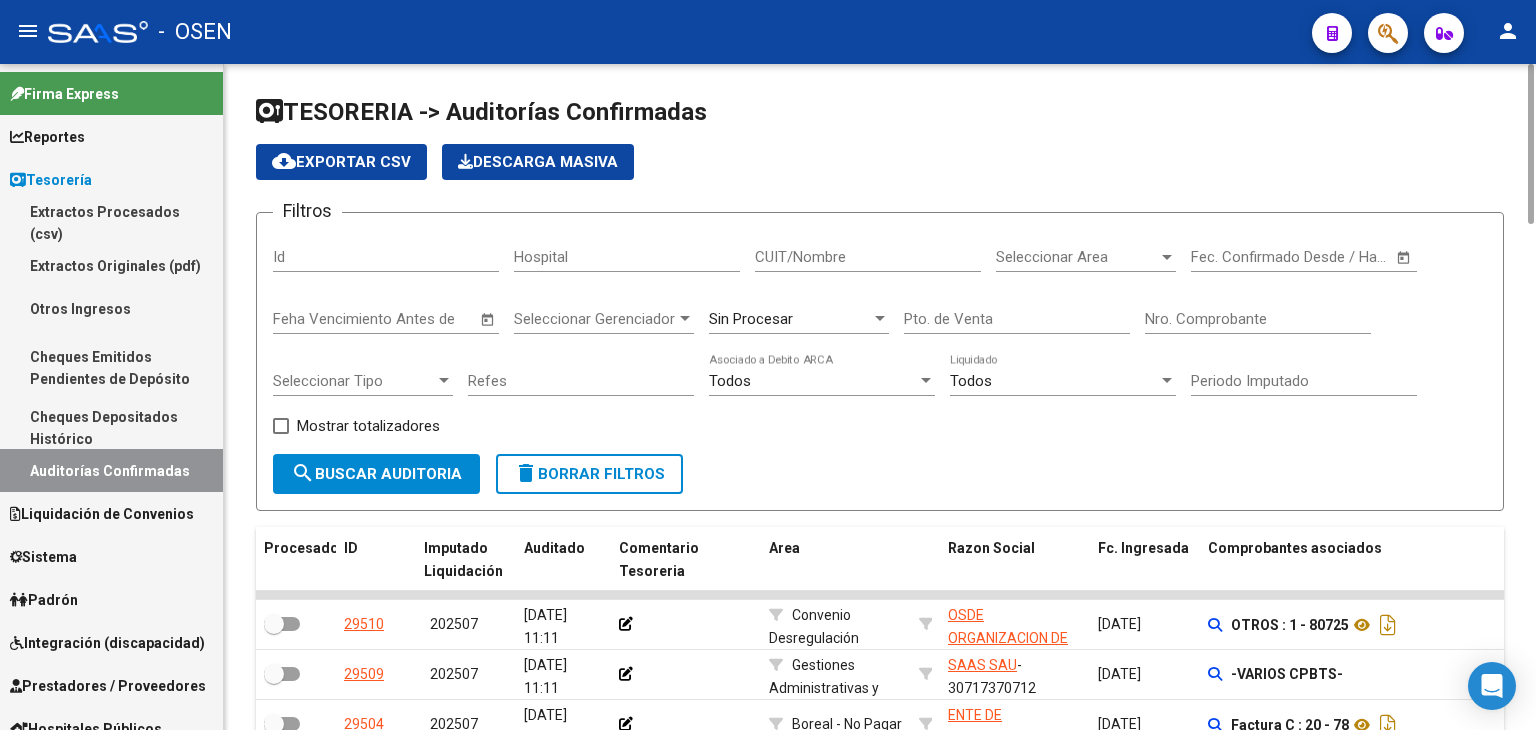 click on "Nro. Comprobante" 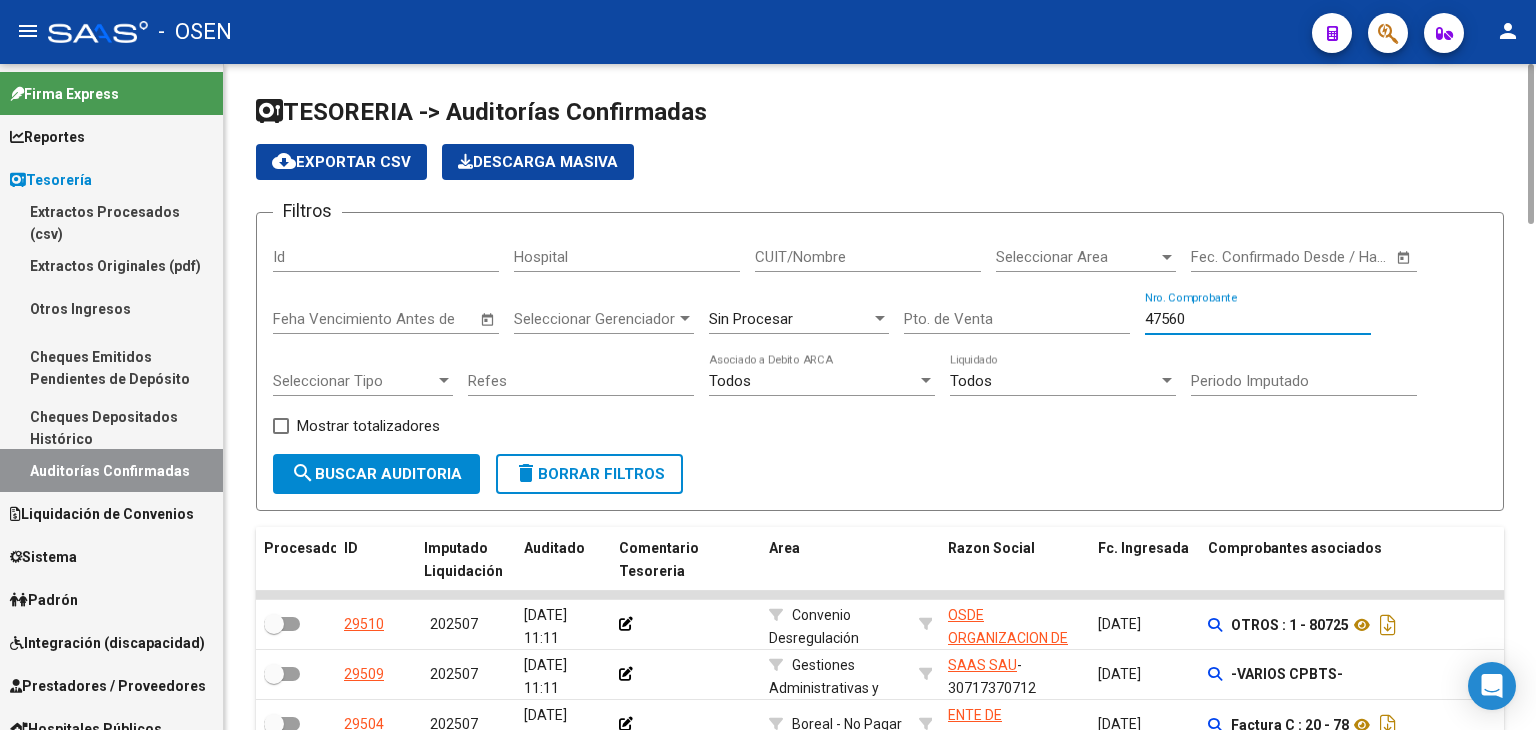 click on "search  Buscar Auditoria" 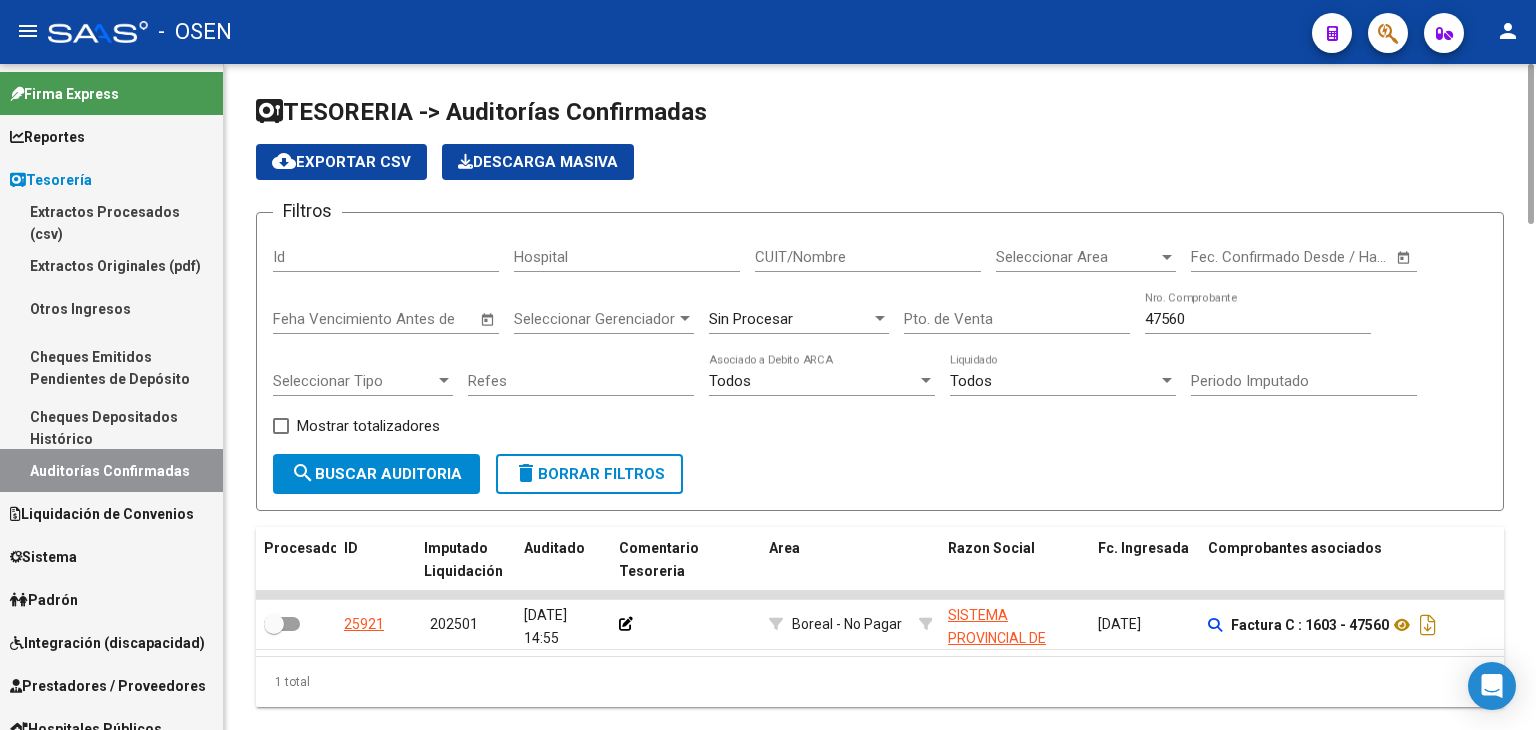 click on "47560" at bounding box center (1258, 319) 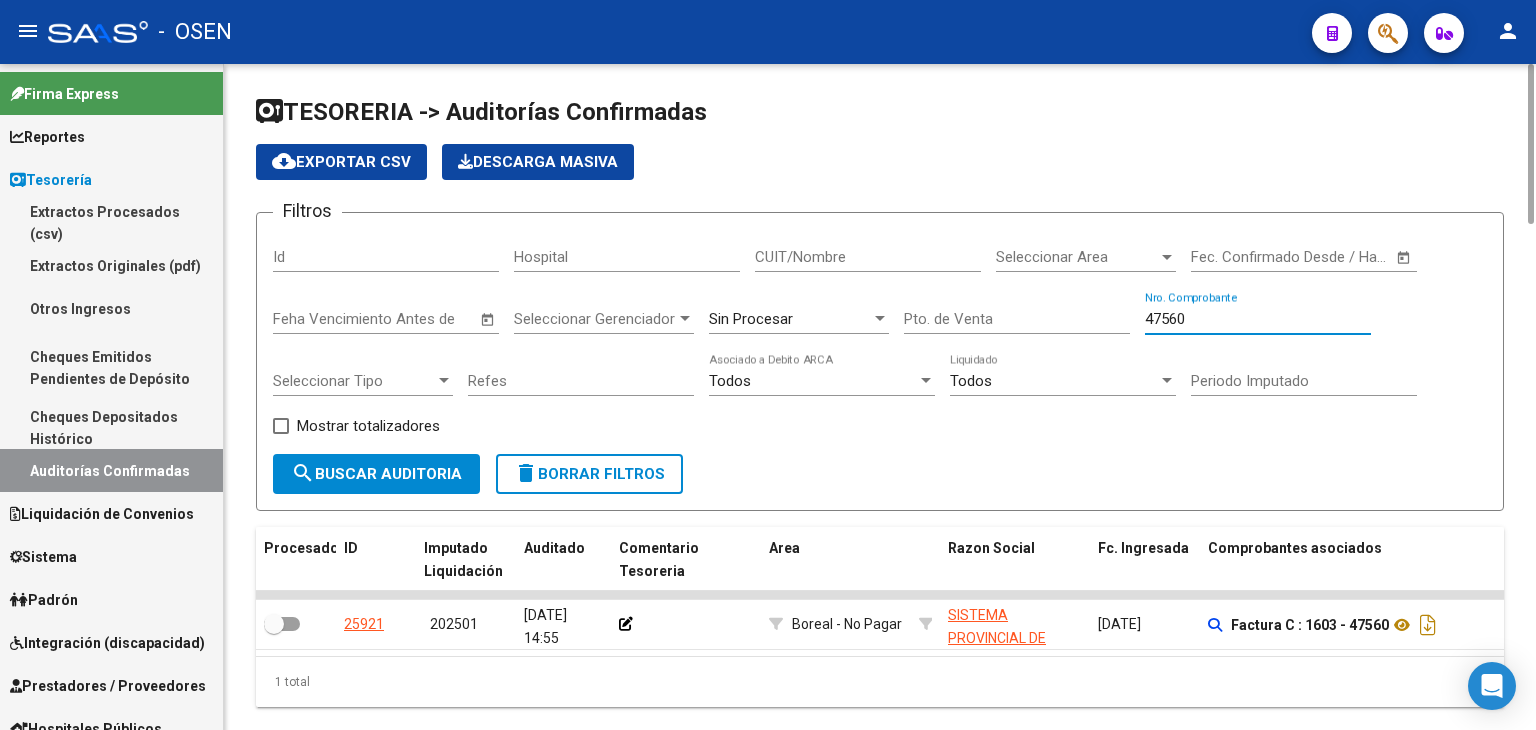 click on "47560" at bounding box center [1258, 319] 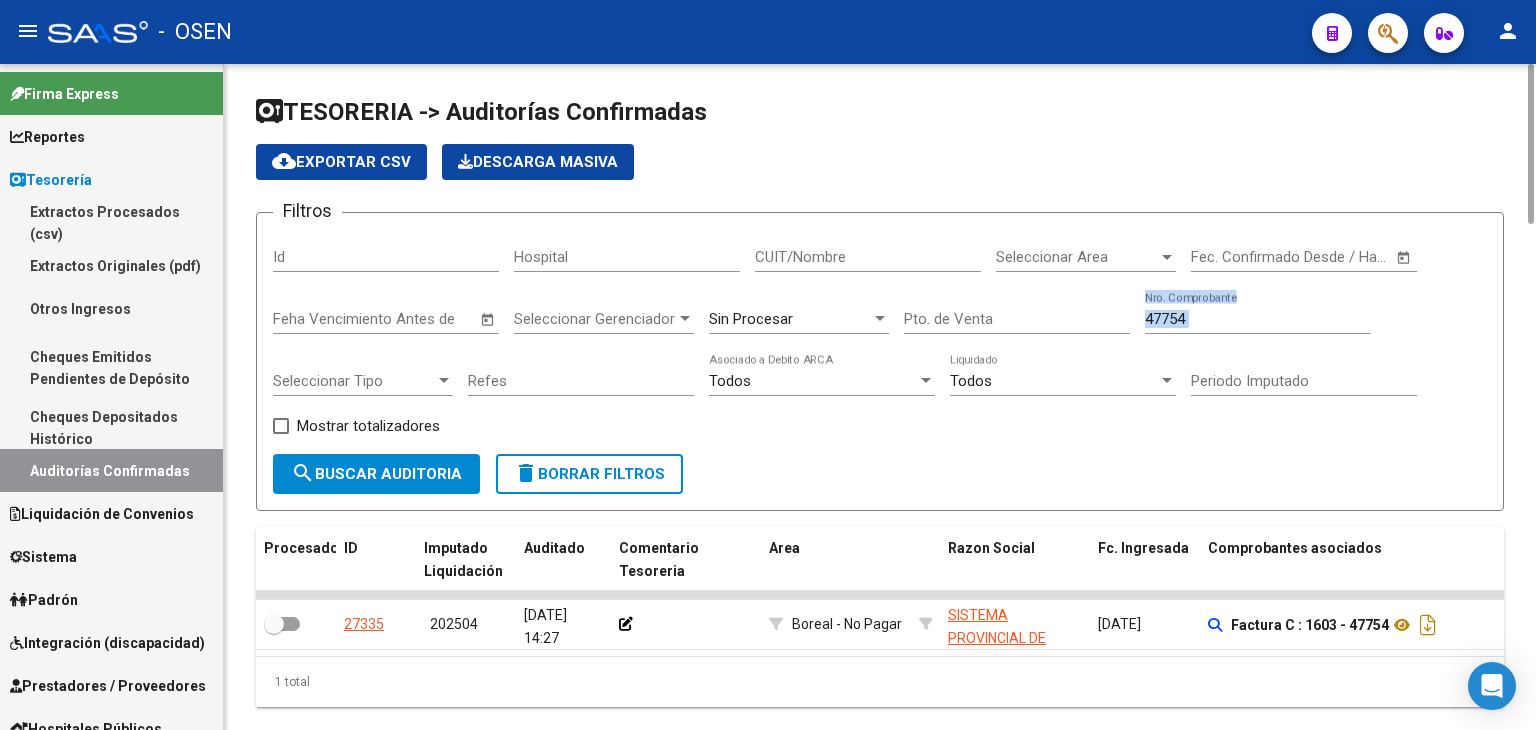 drag, startPoint x: 1233, startPoint y: 333, endPoint x: 1213, endPoint y: 328, distance: 20.615528 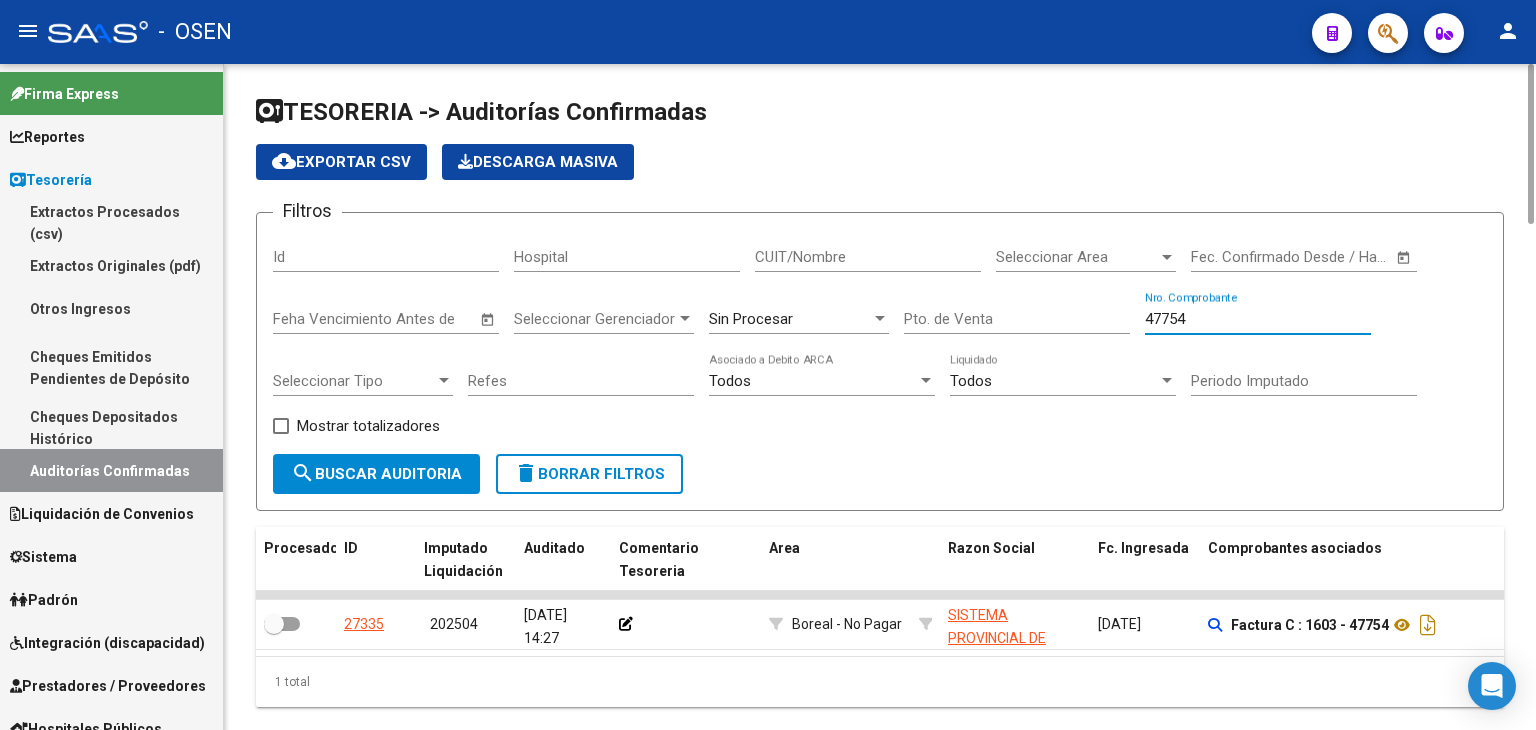 click on "47754" at bounding box center (1258, 319) 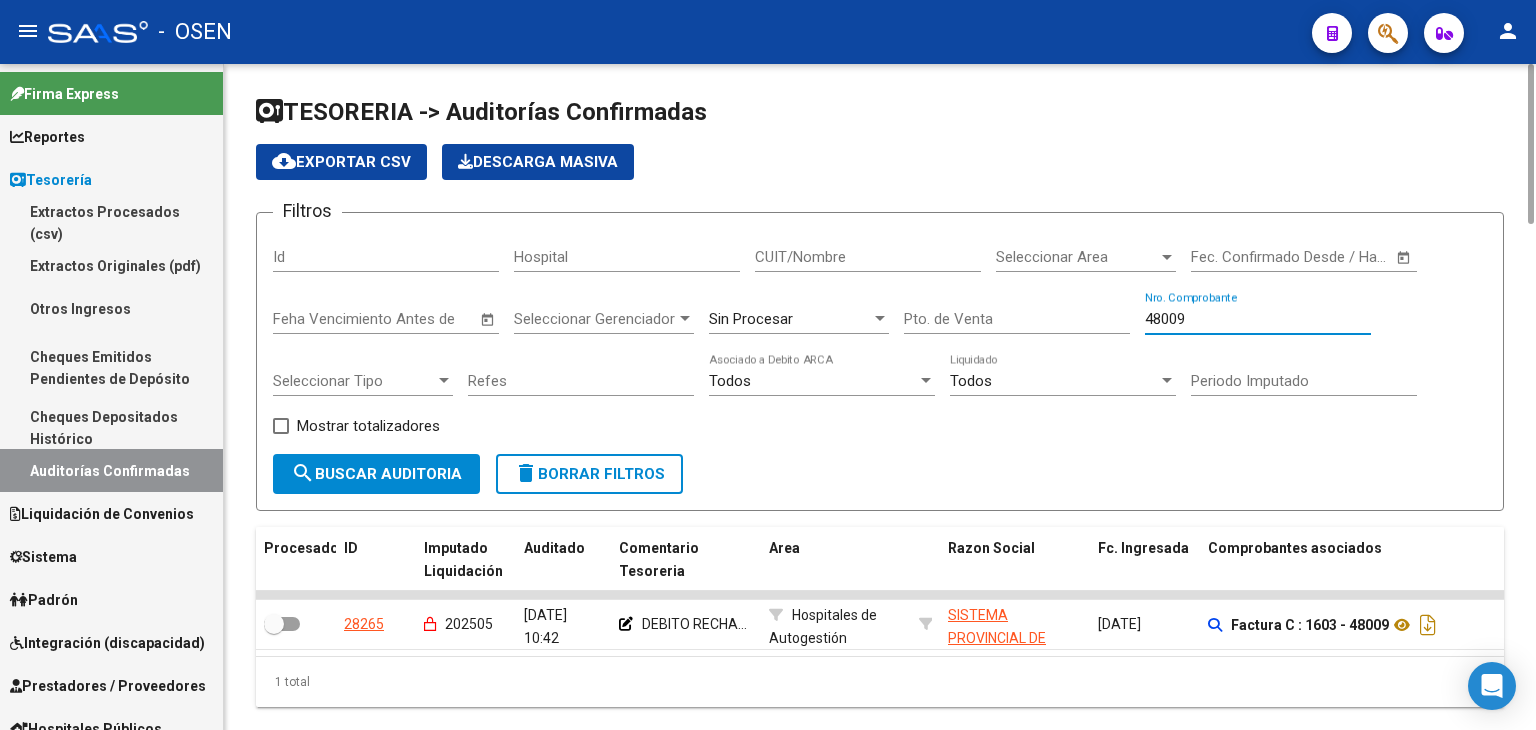 click on "48009 Nro. Comprobante" 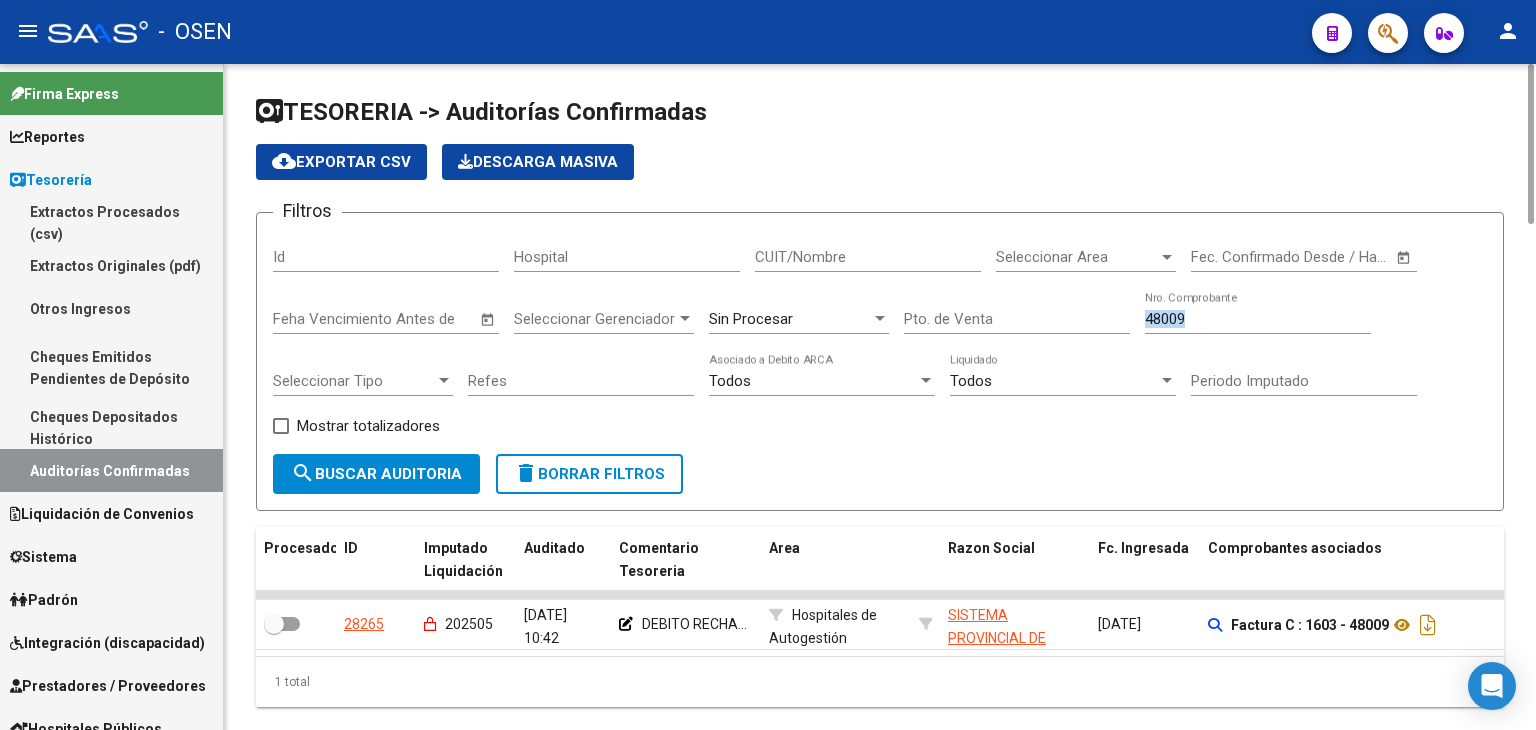click on "48009 Nro. Comprobante" 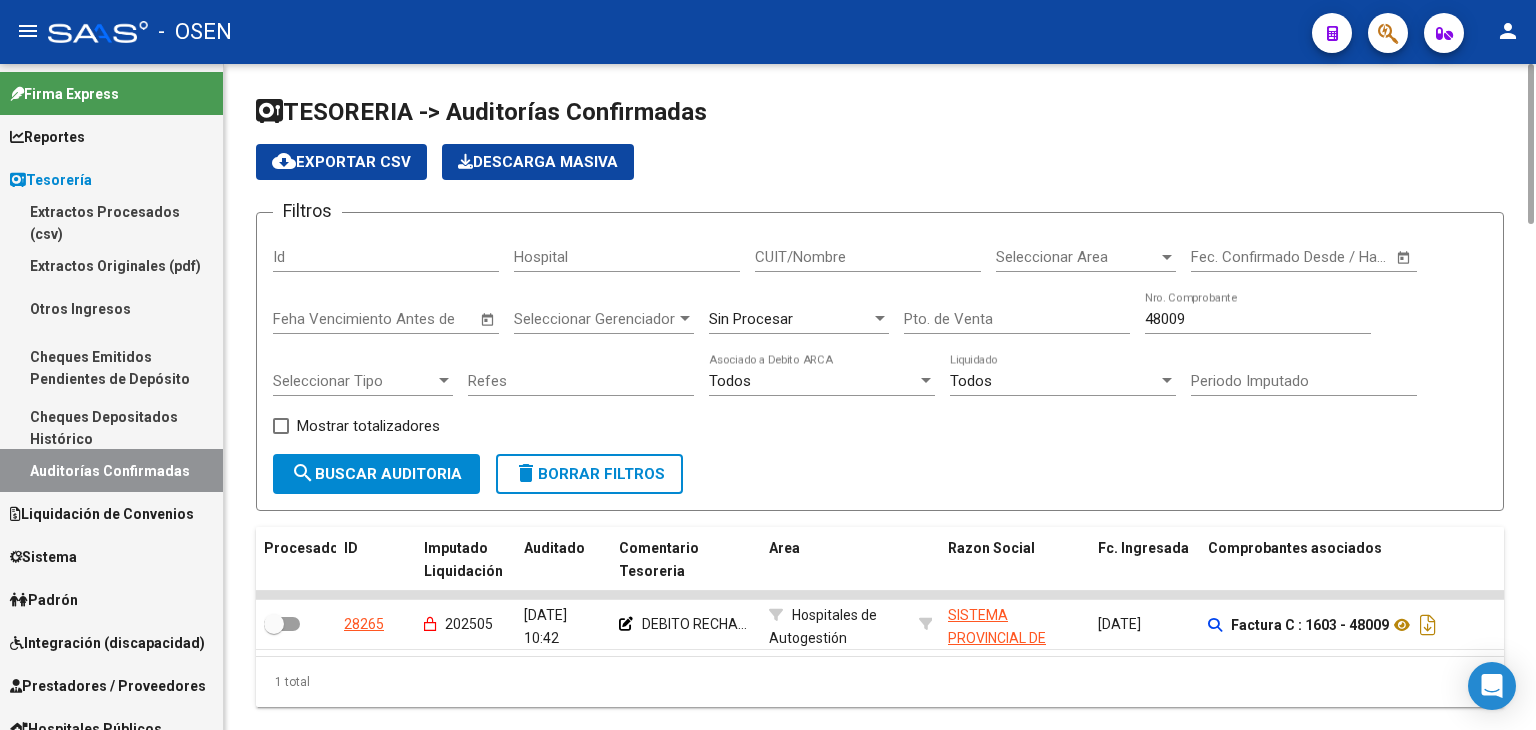 click on "48009 Nro. Comprobante" 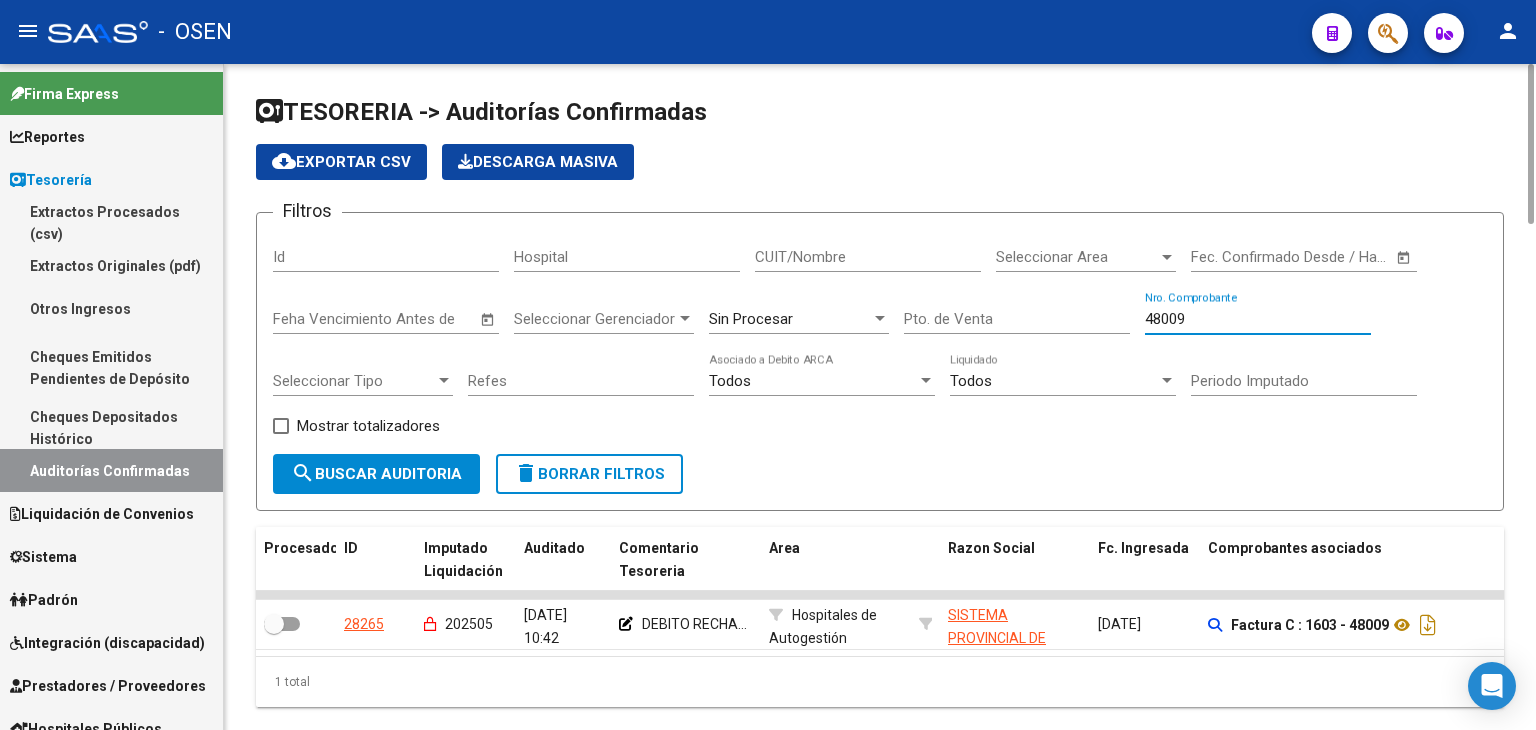 click on "48009" at bounding box center (1258, 319) 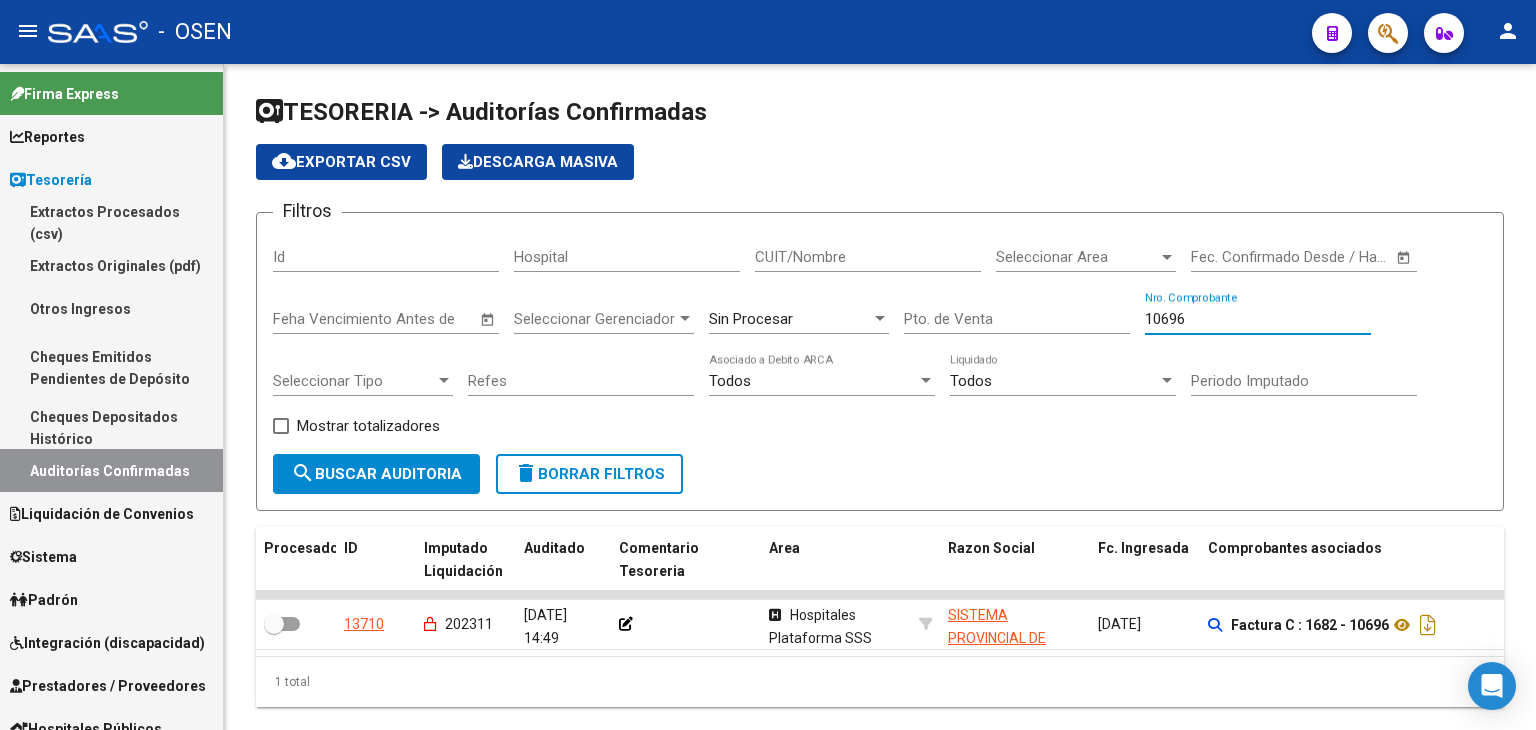 type on "10696" 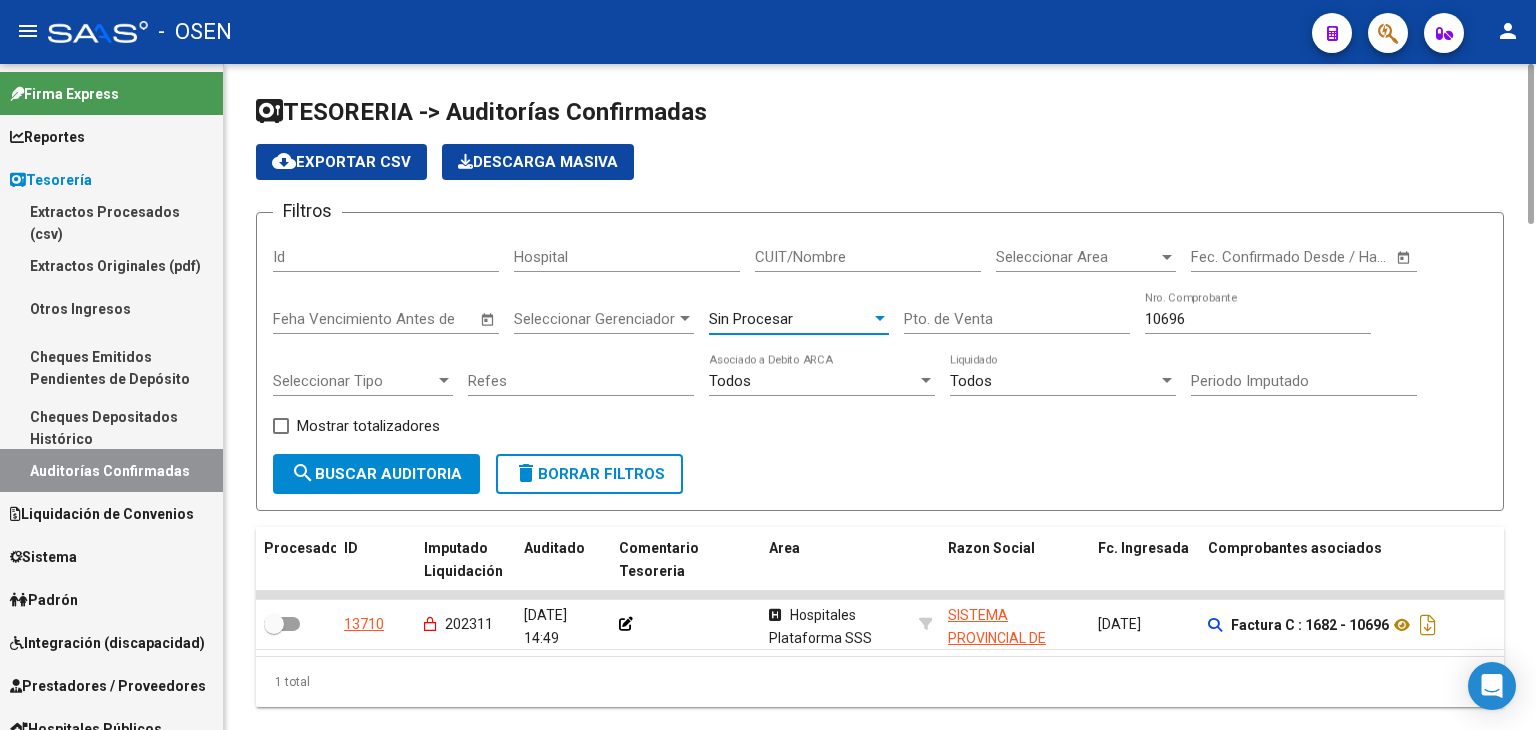 click on "Sin Procesar" at bounding box center (790, 319) 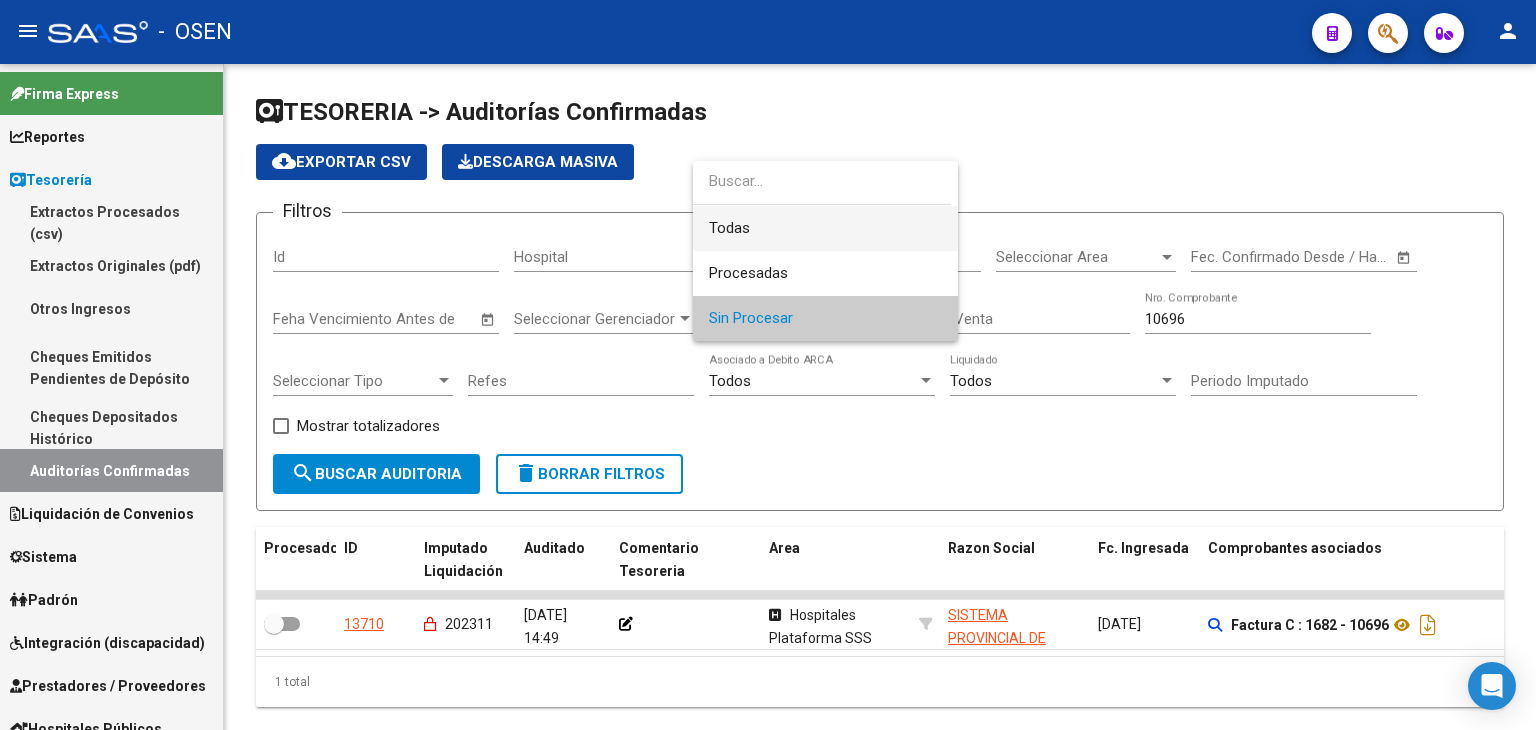 click on "Todas" at bounding box center [825, 228] 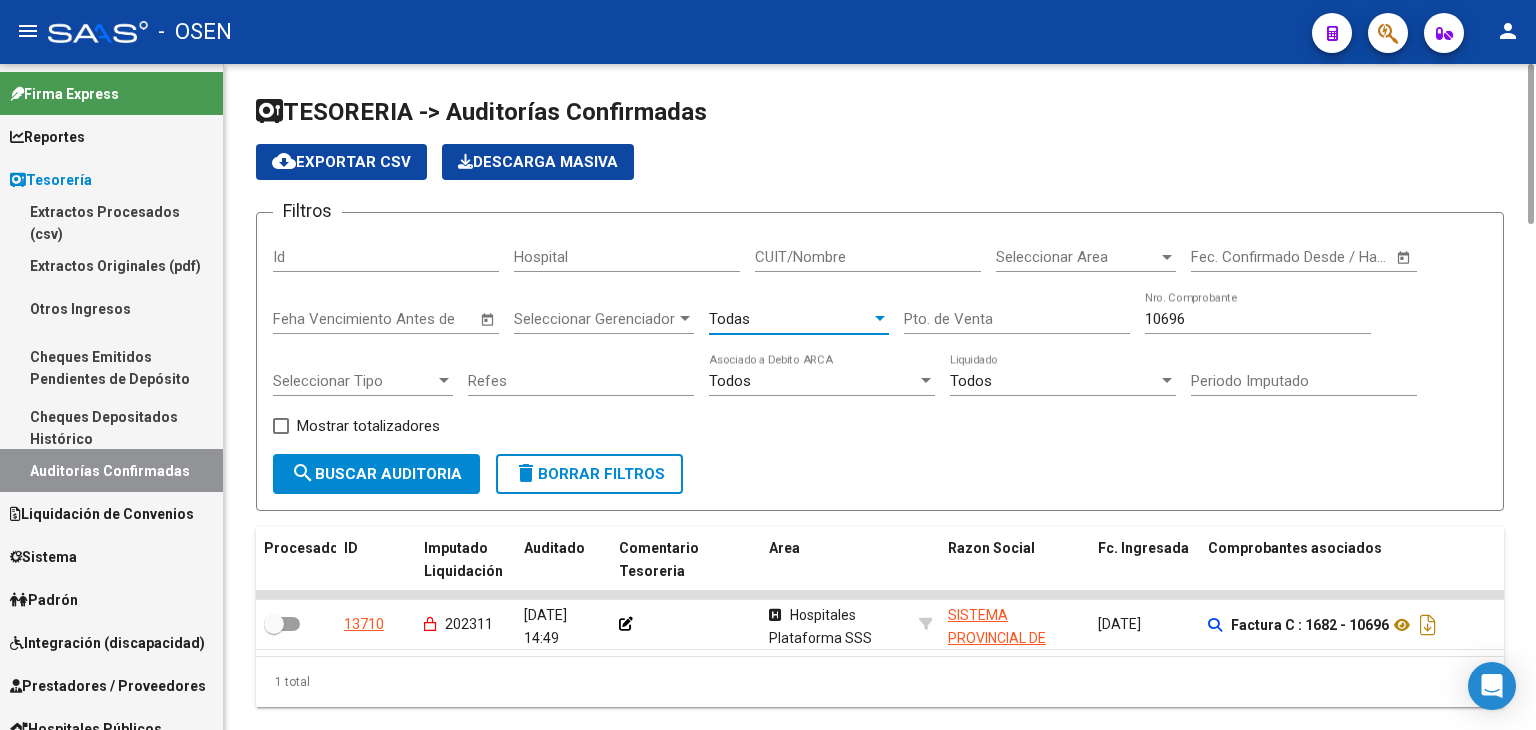 click on "search  Buscar Auditoria" 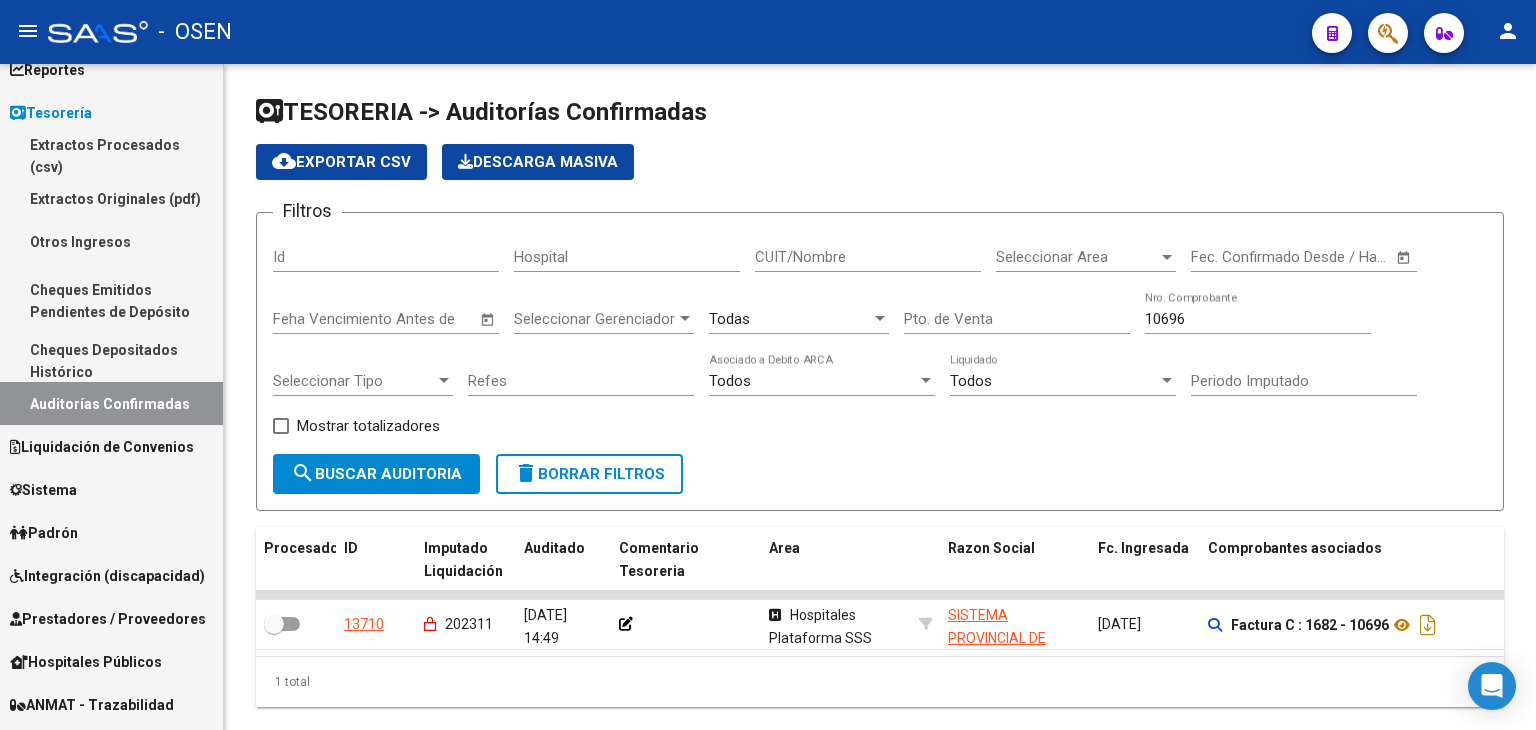scroll, scrollTop: 100, scrollLeft: 0, axis: vertical 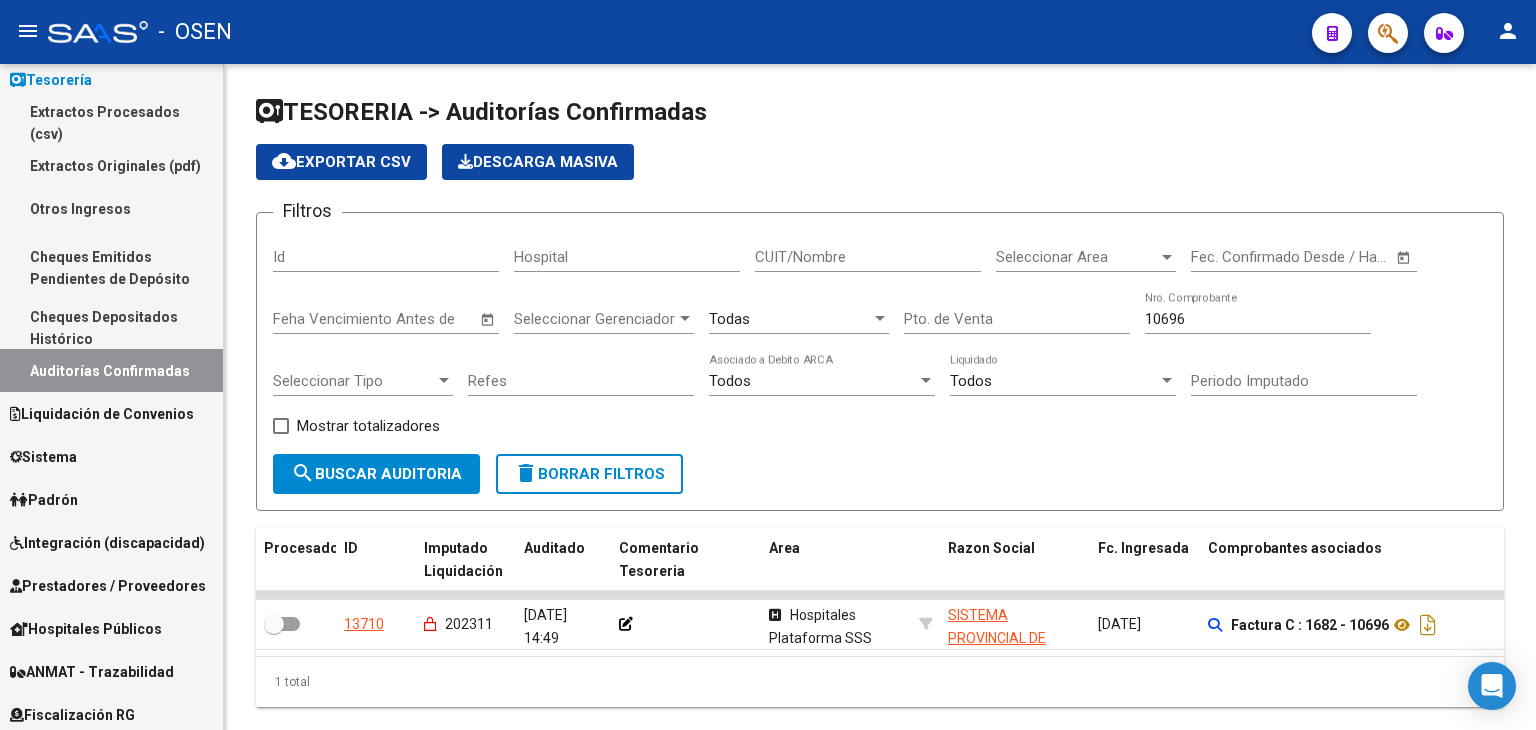 click on "Prestadores / Proveedores" at bounding box center [108, 586] 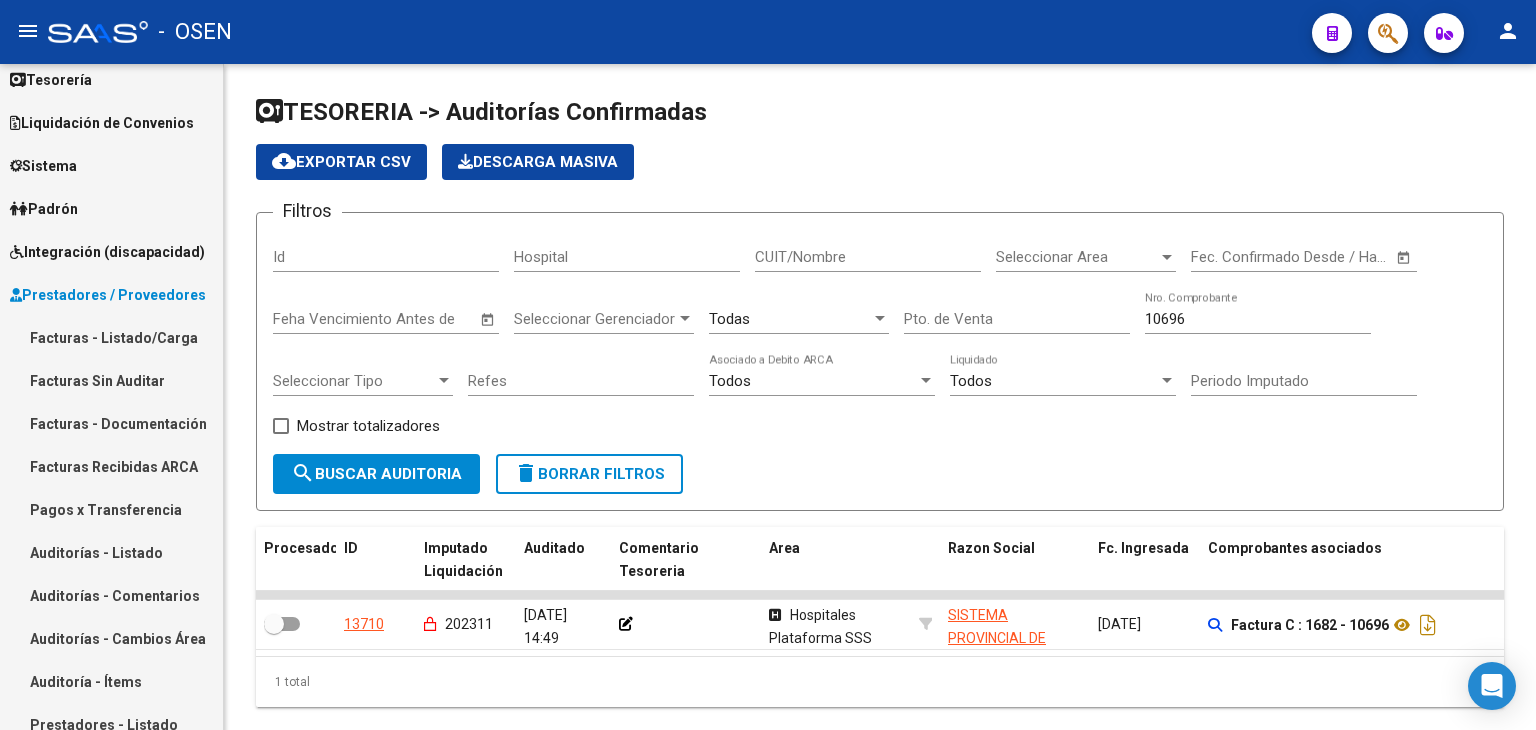 click on "Facturas - Listado/Carga" at bounding box center (111, 337) 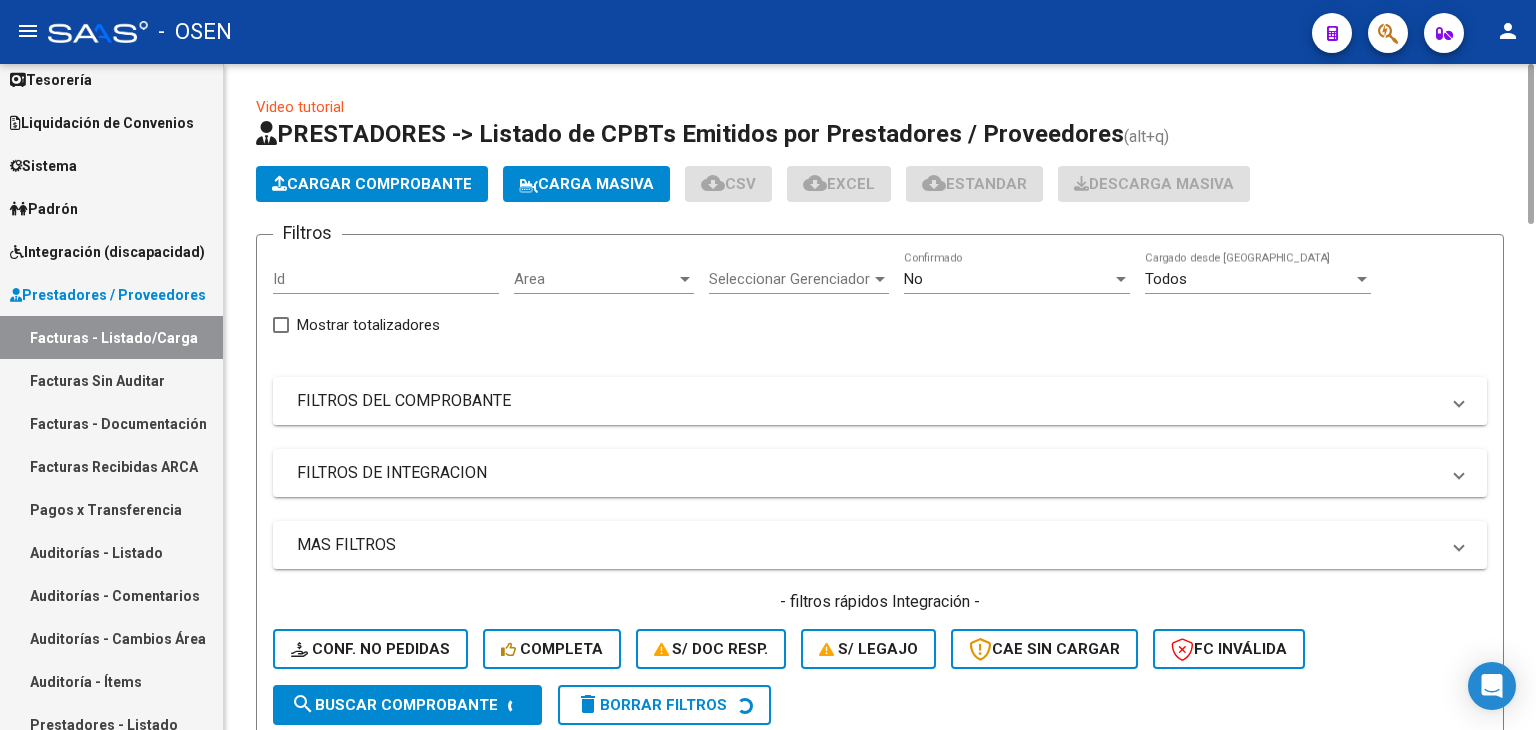 click on "FILTROS DEL COMPROBANTE" at bounding box center [880, 401] 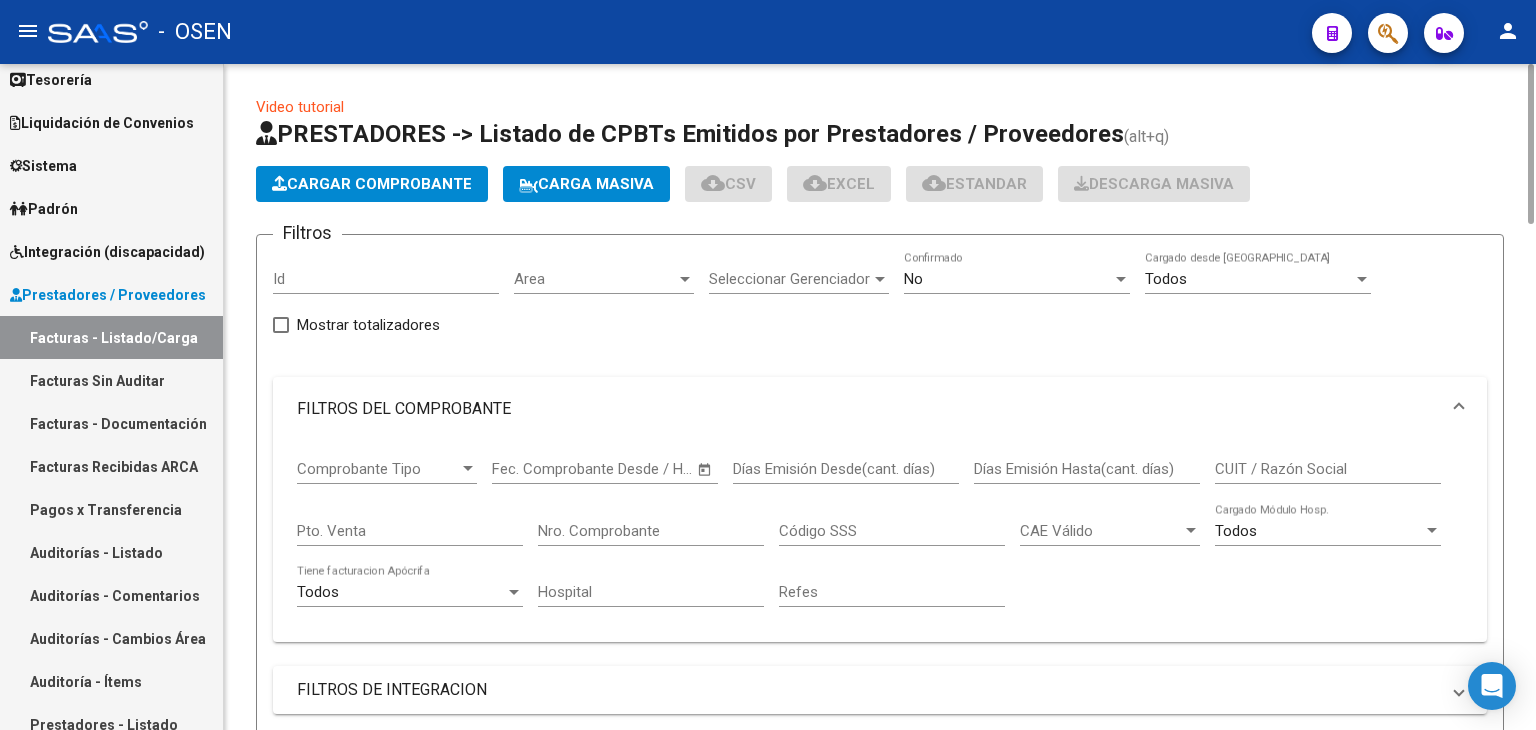 click on "No  Confirmado" 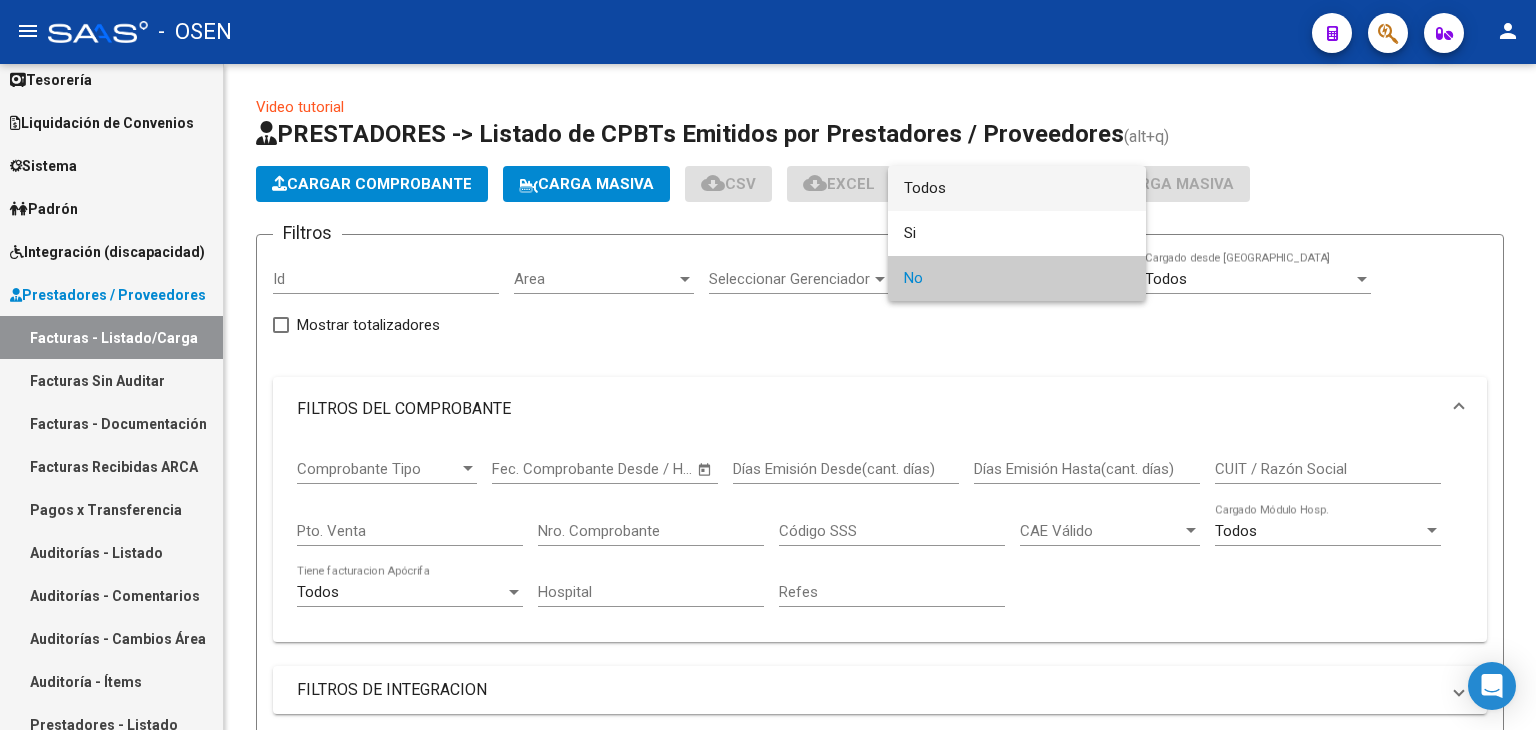 click on "Todos" at bounding box center (1017, 188) 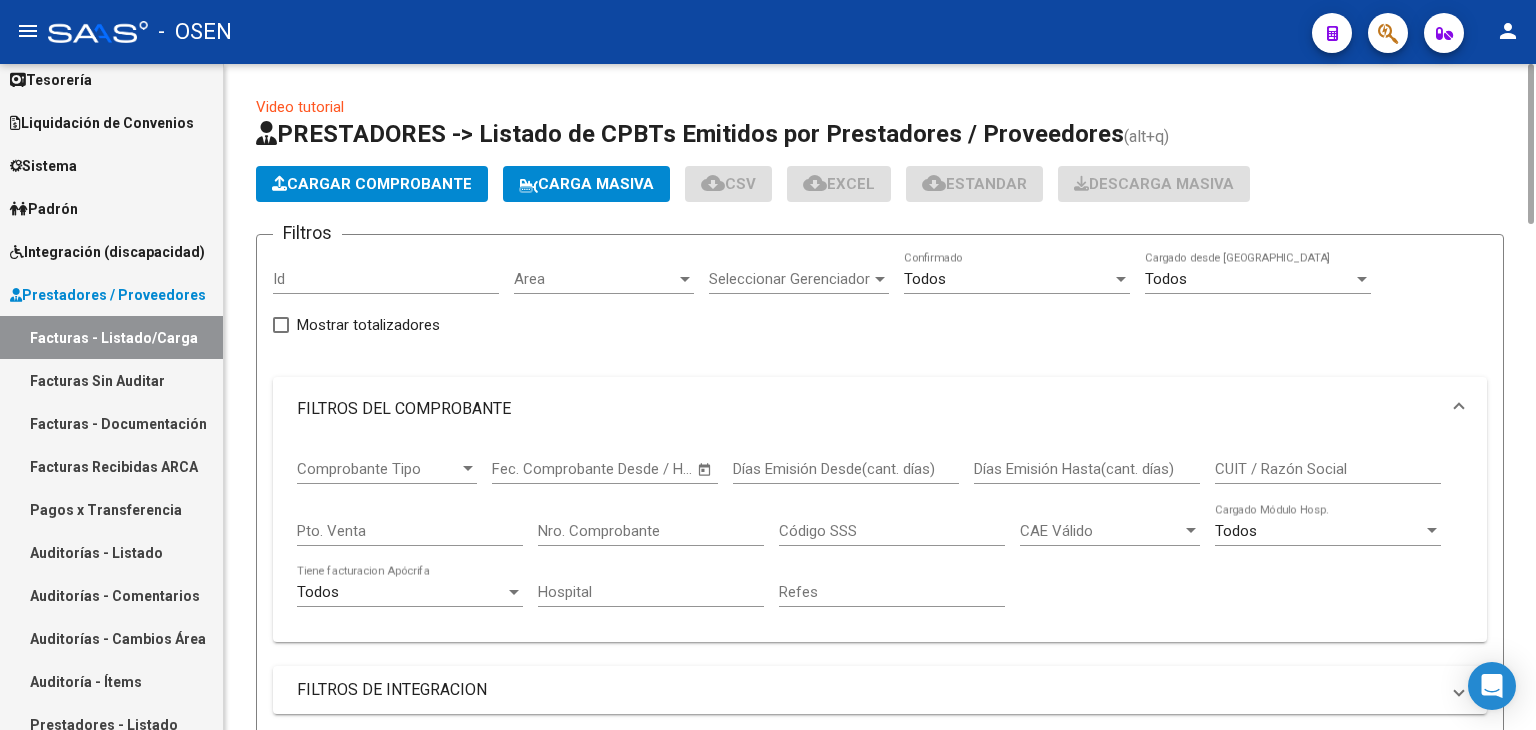 click on "Nro. Comprobante" 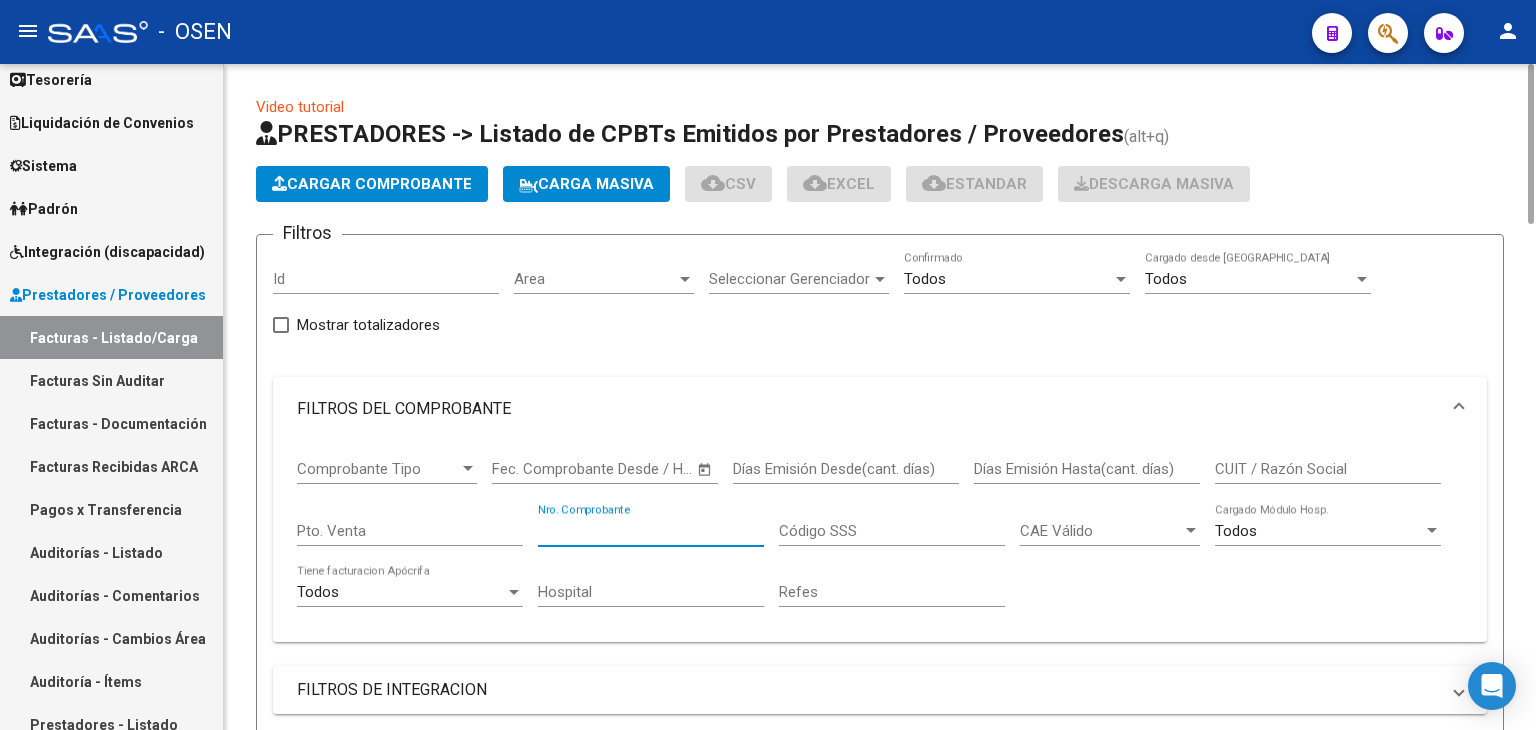 type on "4" 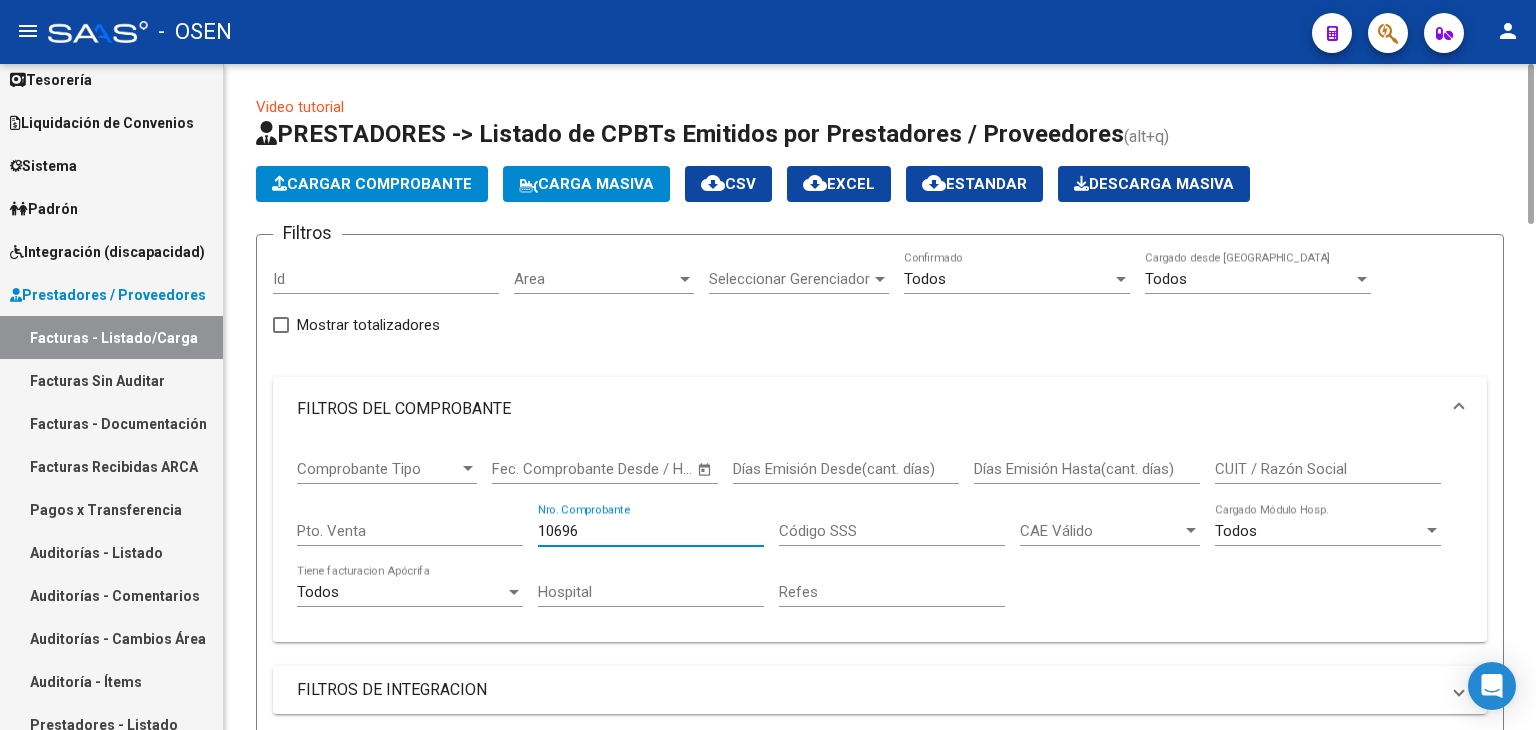 scroll, scrollTop: 500, scrollLeft: 0, axis: vertical 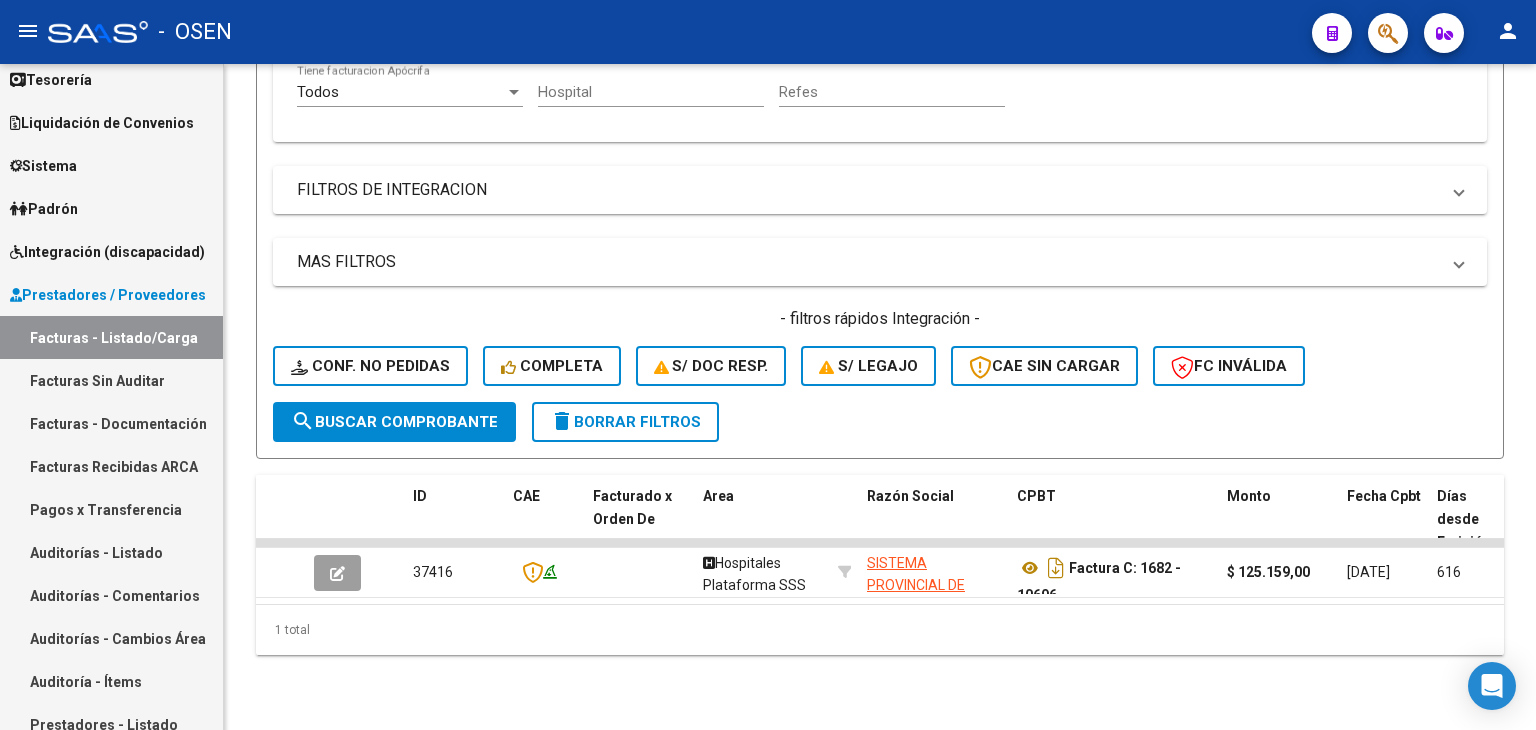 type on "10696" 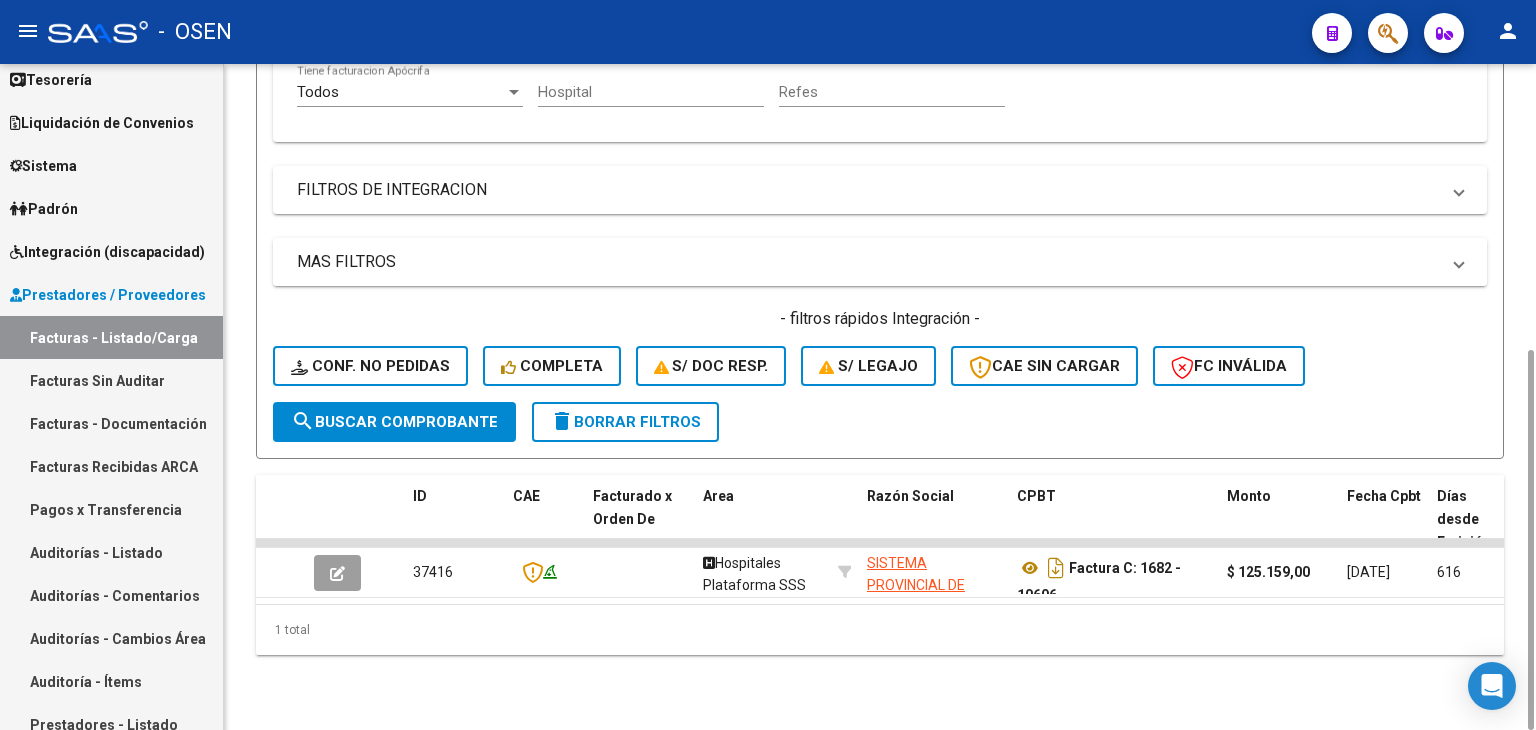 scroll, scrollTop: 300, scrollLeft: 0, axis: vertical 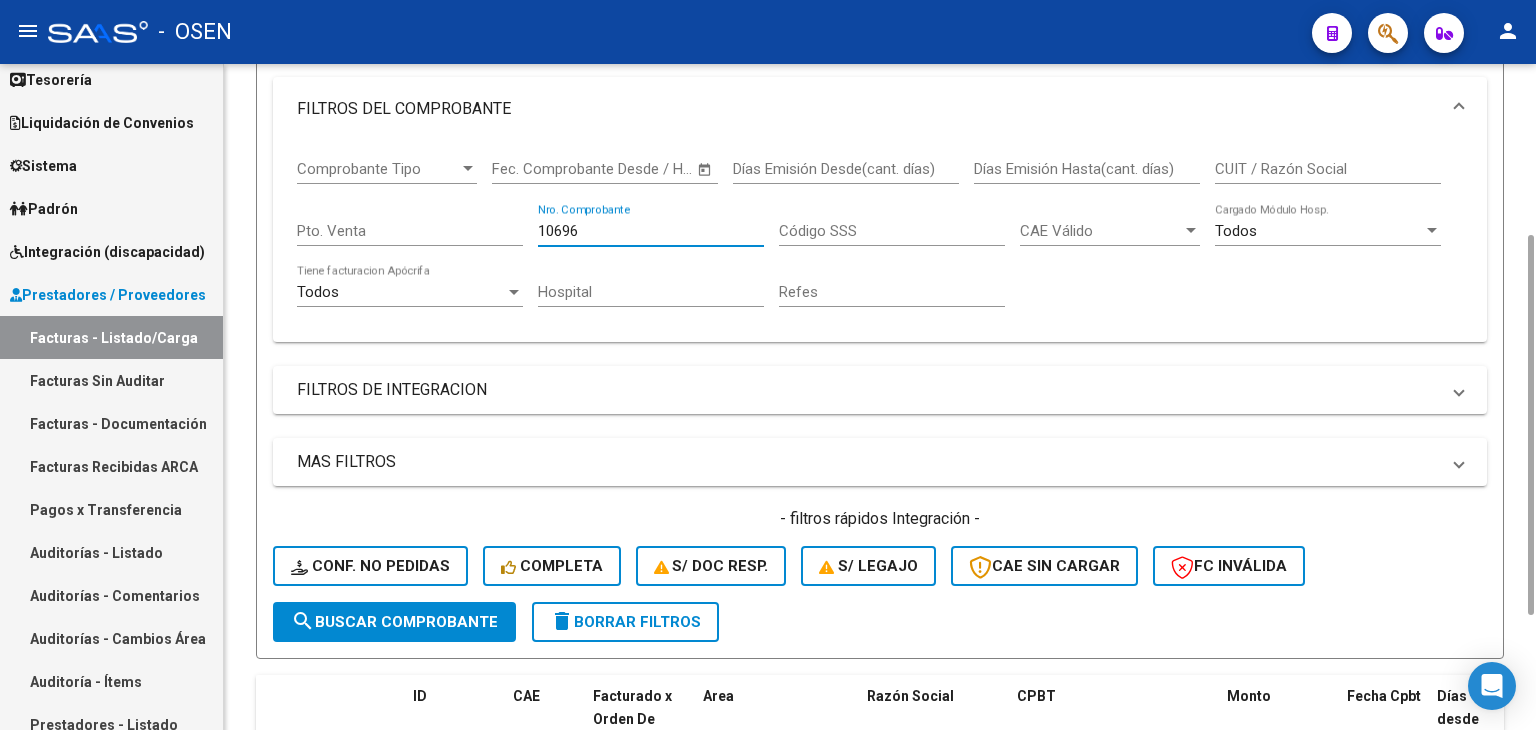 drag, startPoint x: 622, startPoint y: 225, endPoint x: 388, endPoint y: 217, distance: 234.13672 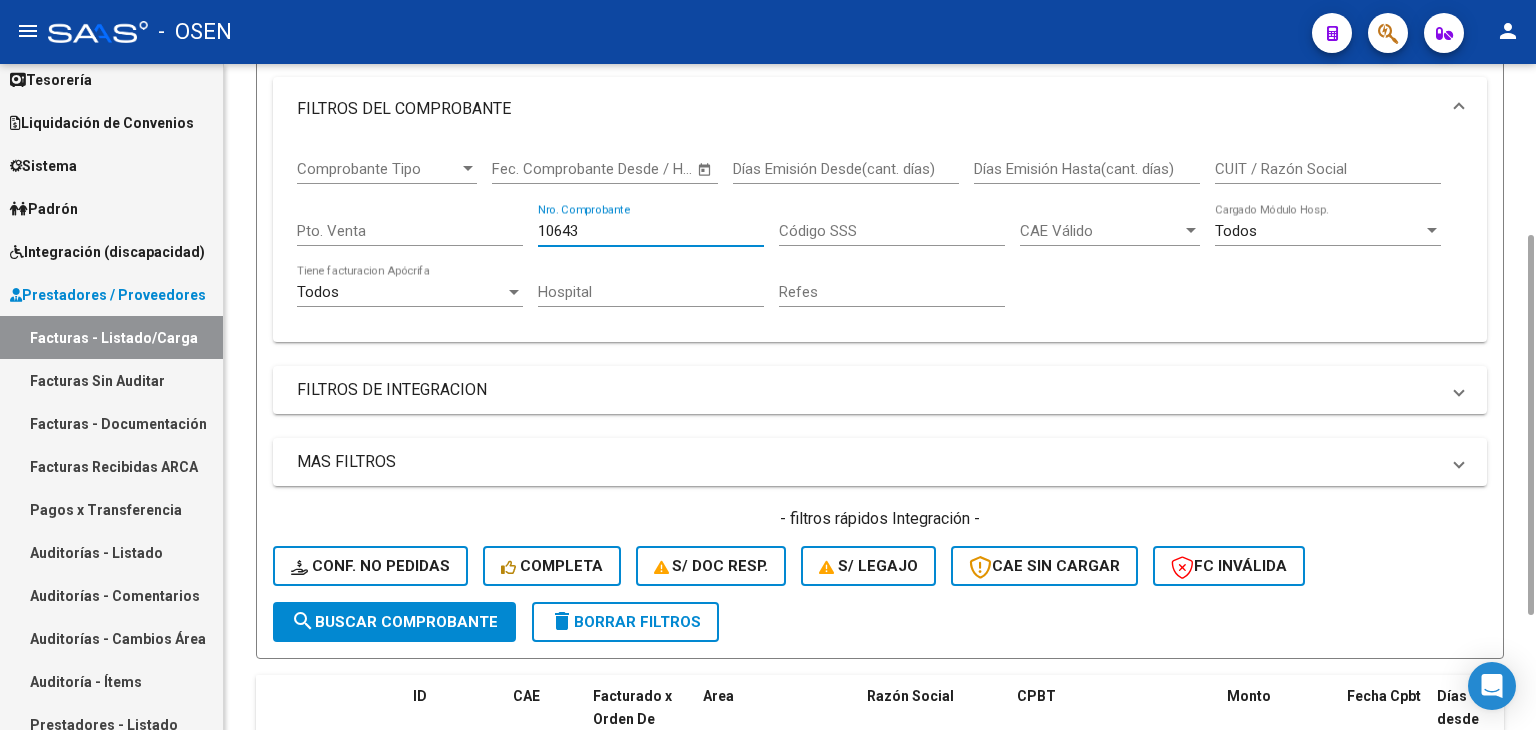 scroll, scrollTop: 500, scrollLeft: 0, axis: vertical 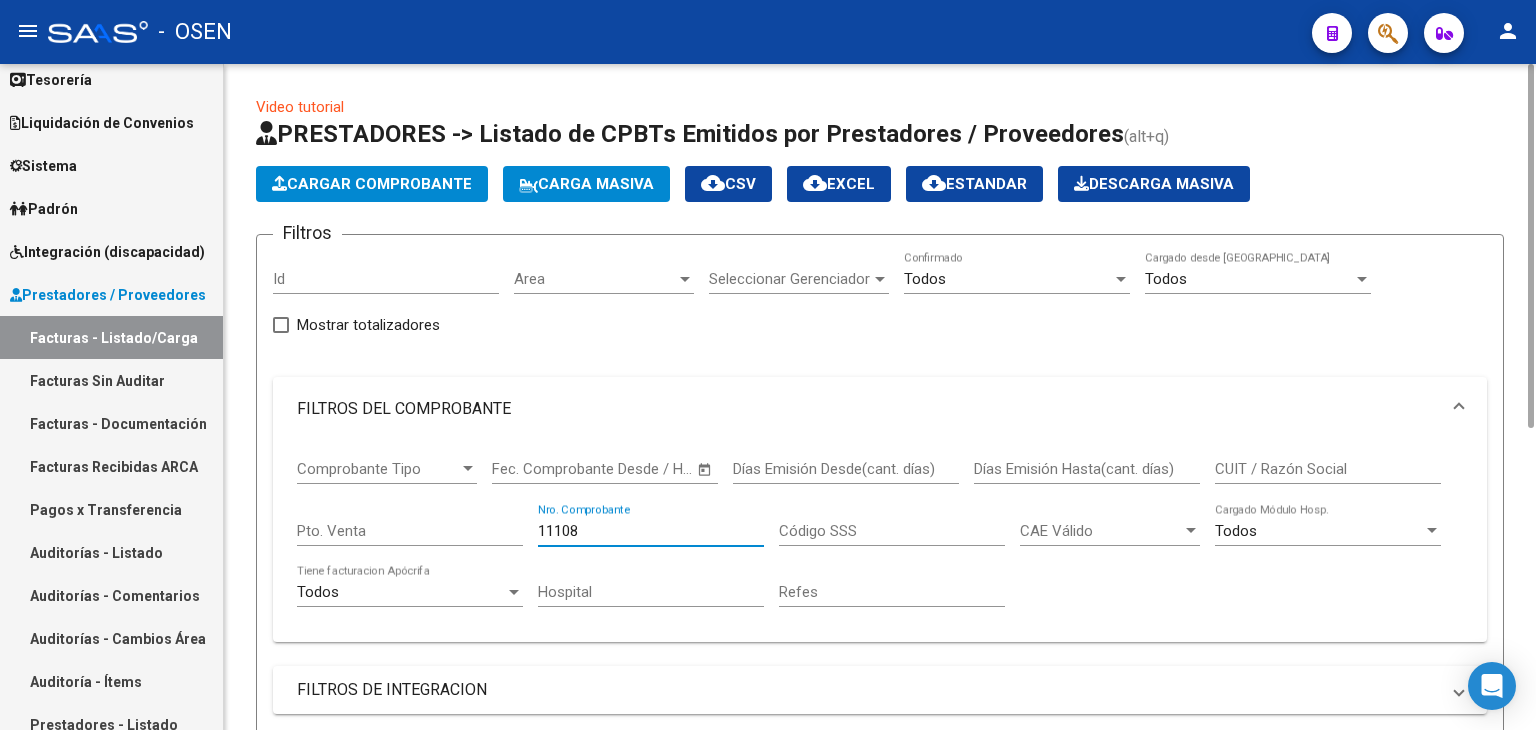 drag, startPoint x: 595, startPoint y: 525, endPoint x: 487, endPoint y: 538, distance: 108.779594 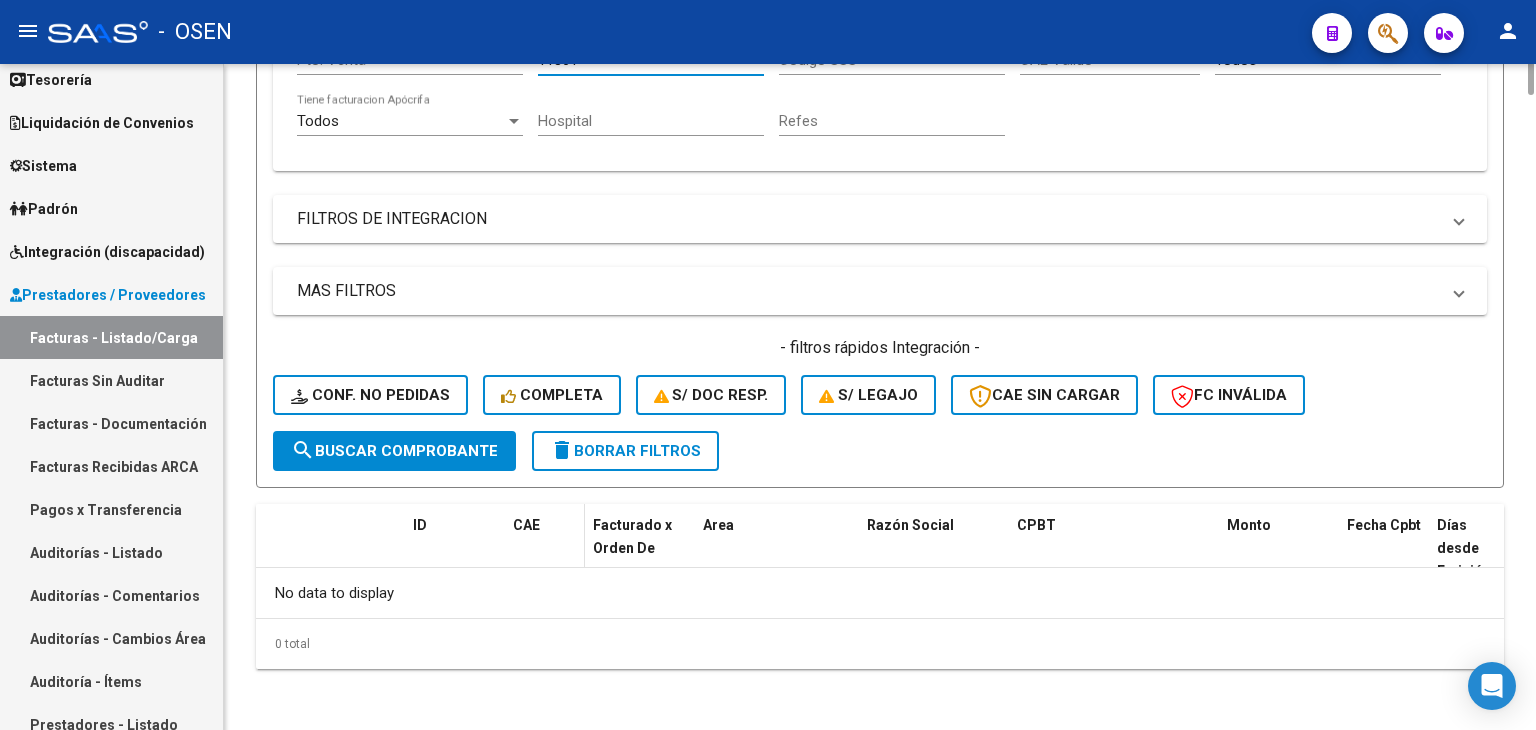 scroll, scrollTop: 0, scrollLeft: 0, axis: both 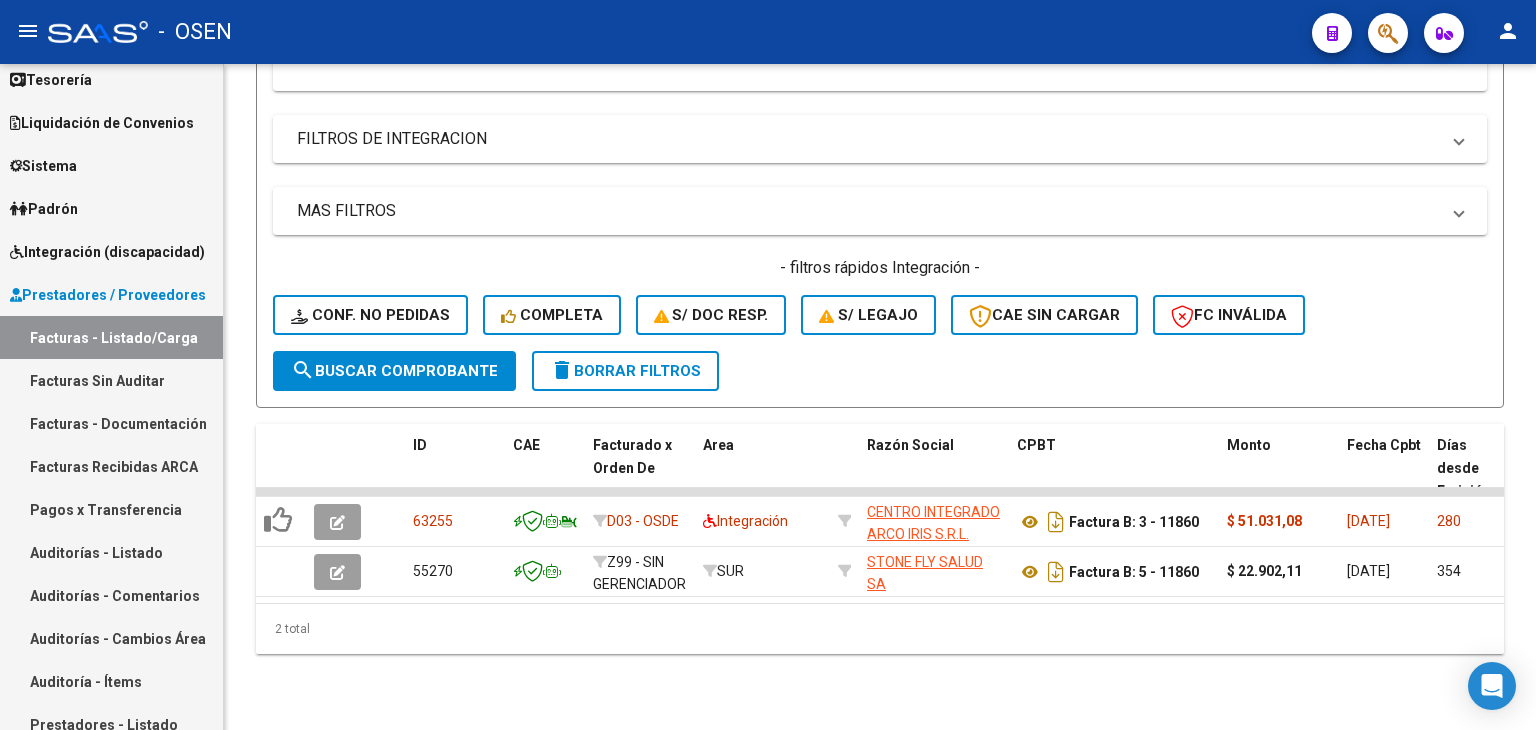 type on "11860" 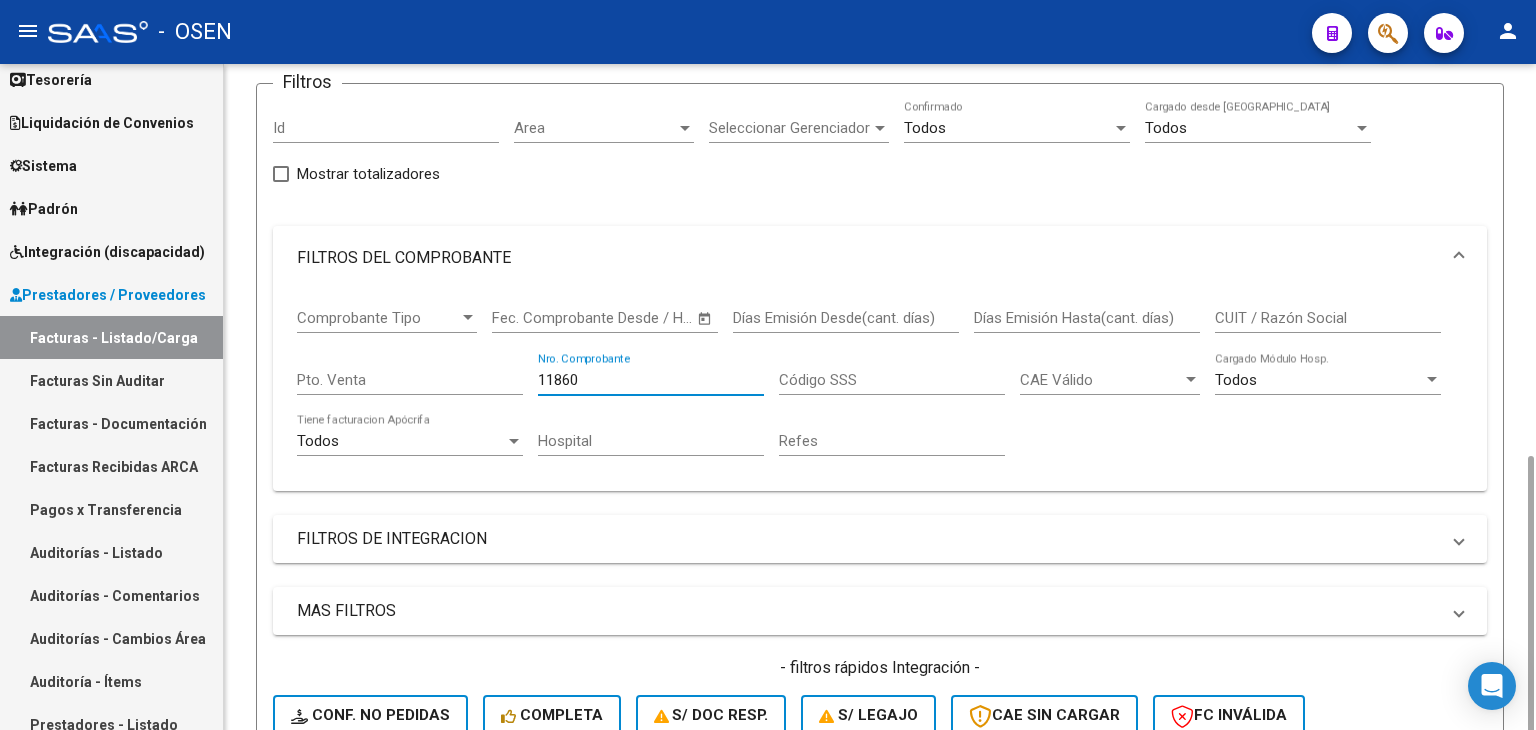 scroll, scrollTop: 0, scrollLeft: 0, axis: both 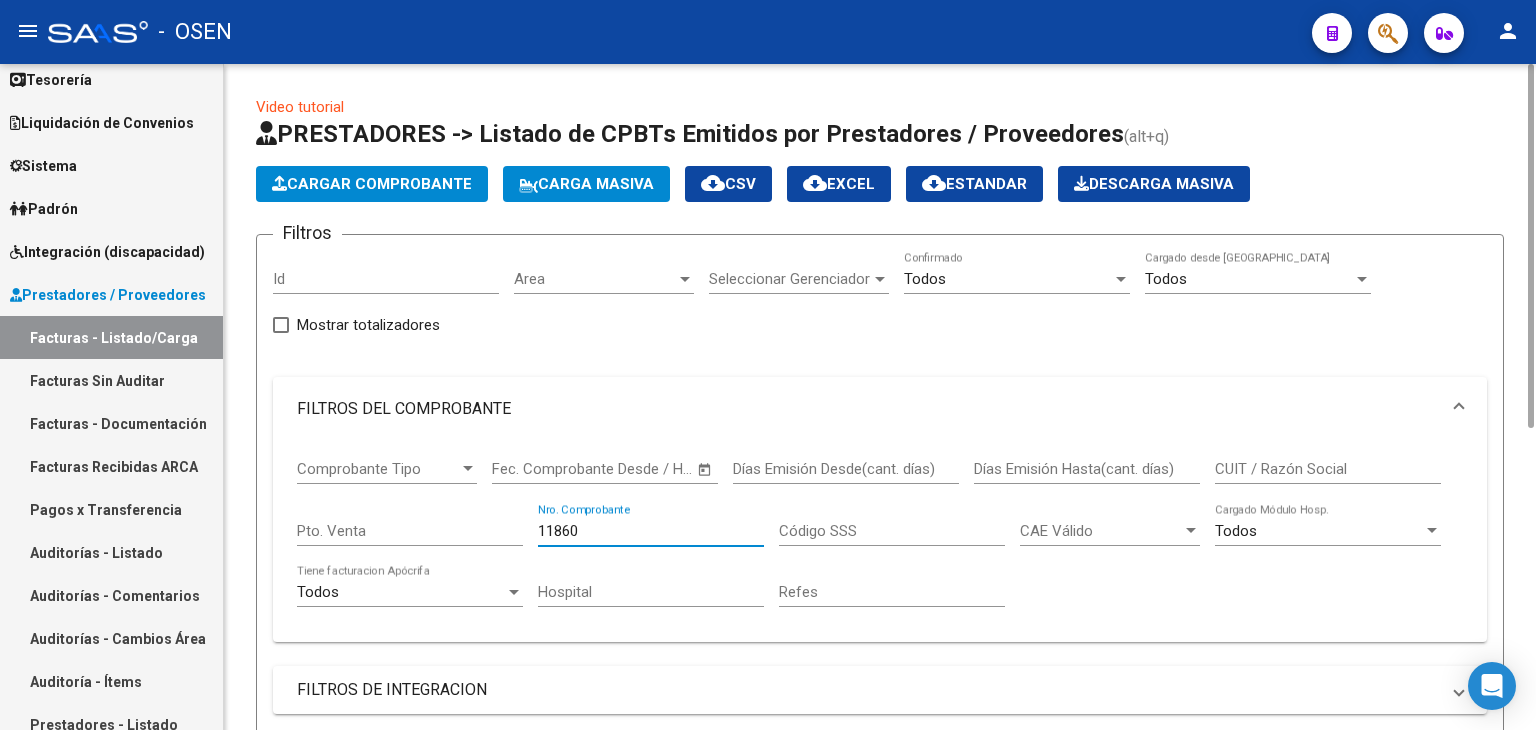 click on "11860" at bounding box center (651, 531) 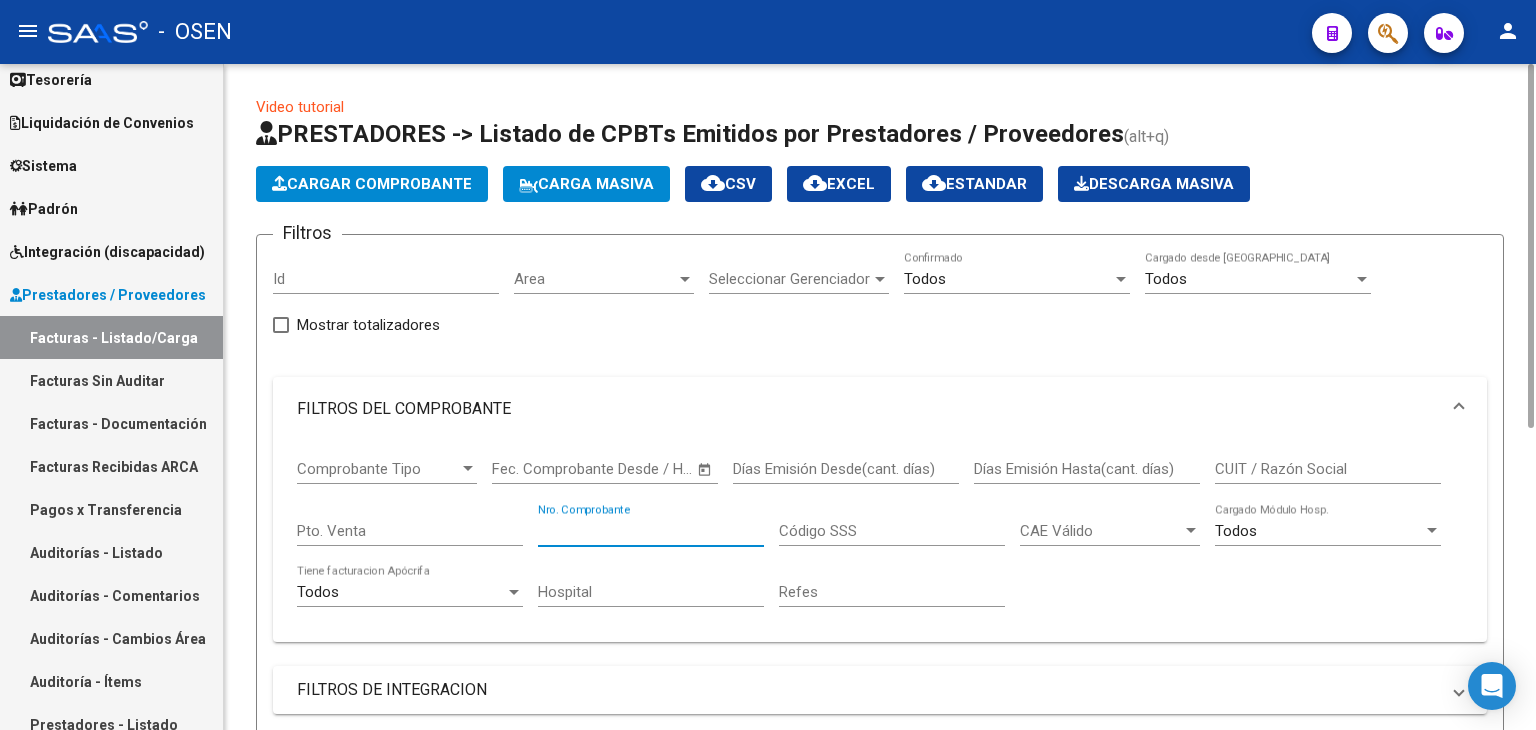 type 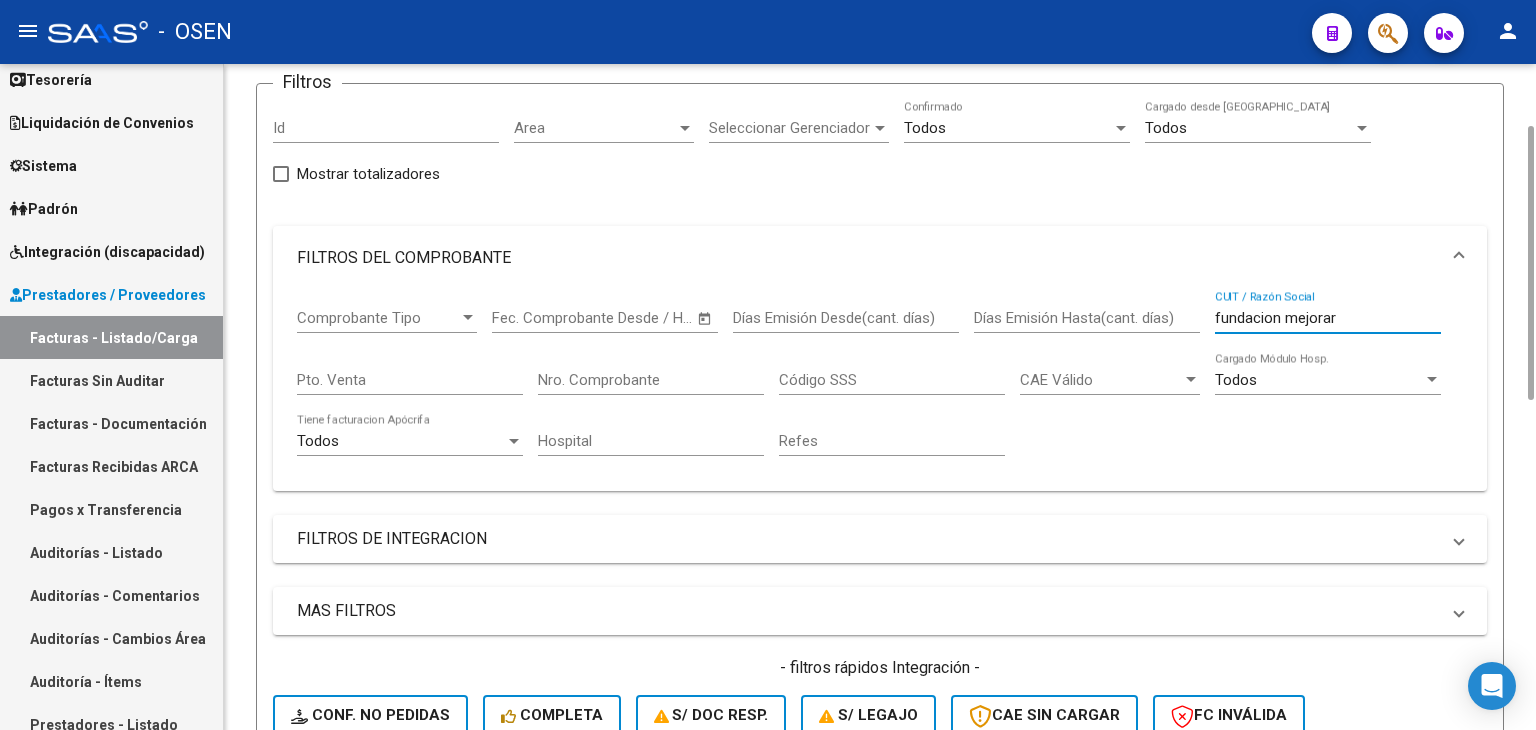 scroll, scrollTop: 0, scrollLeft: 0, axis: both 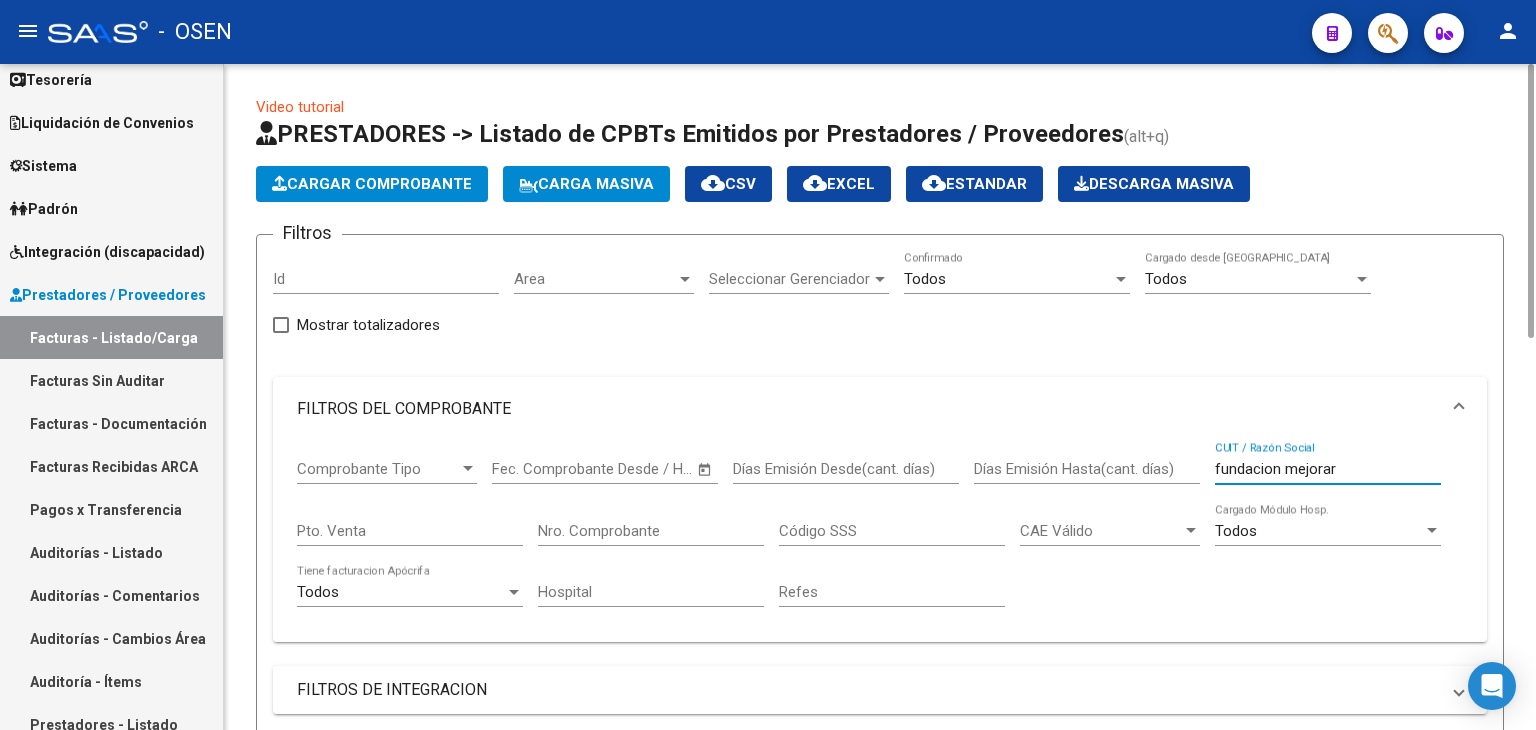 type on "fundacion mejorar" 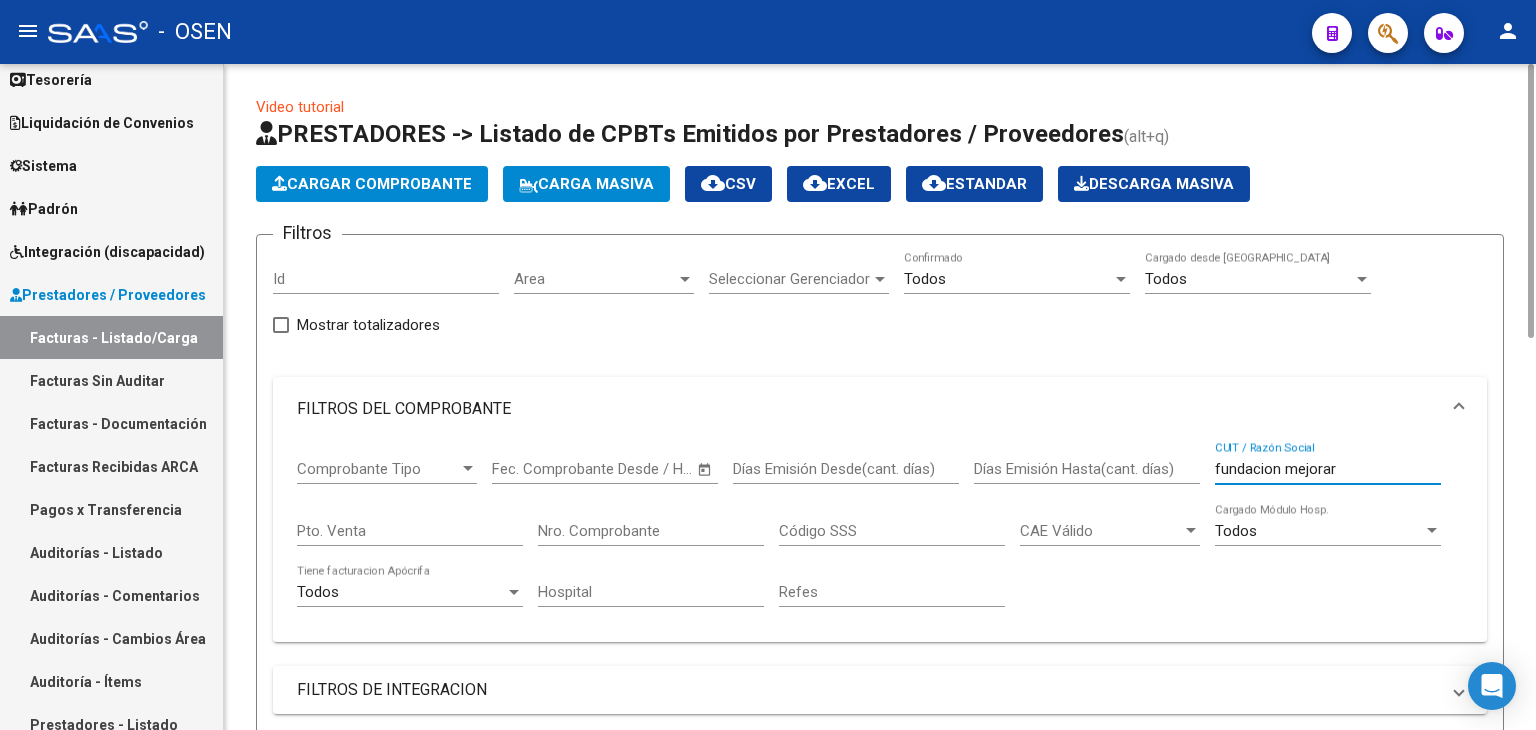 click on "fundacion mejorar" at bounding box center [1328, 469] 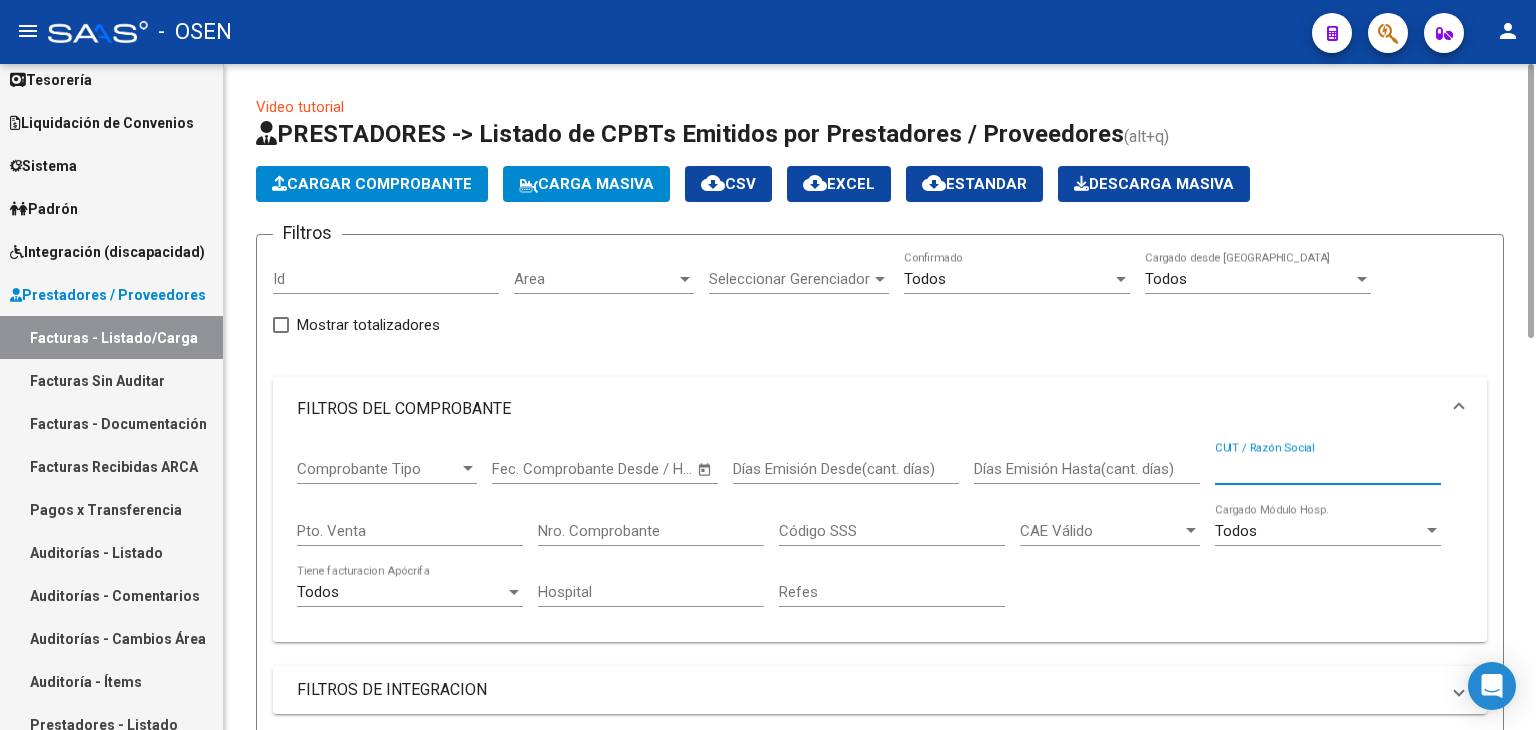 type 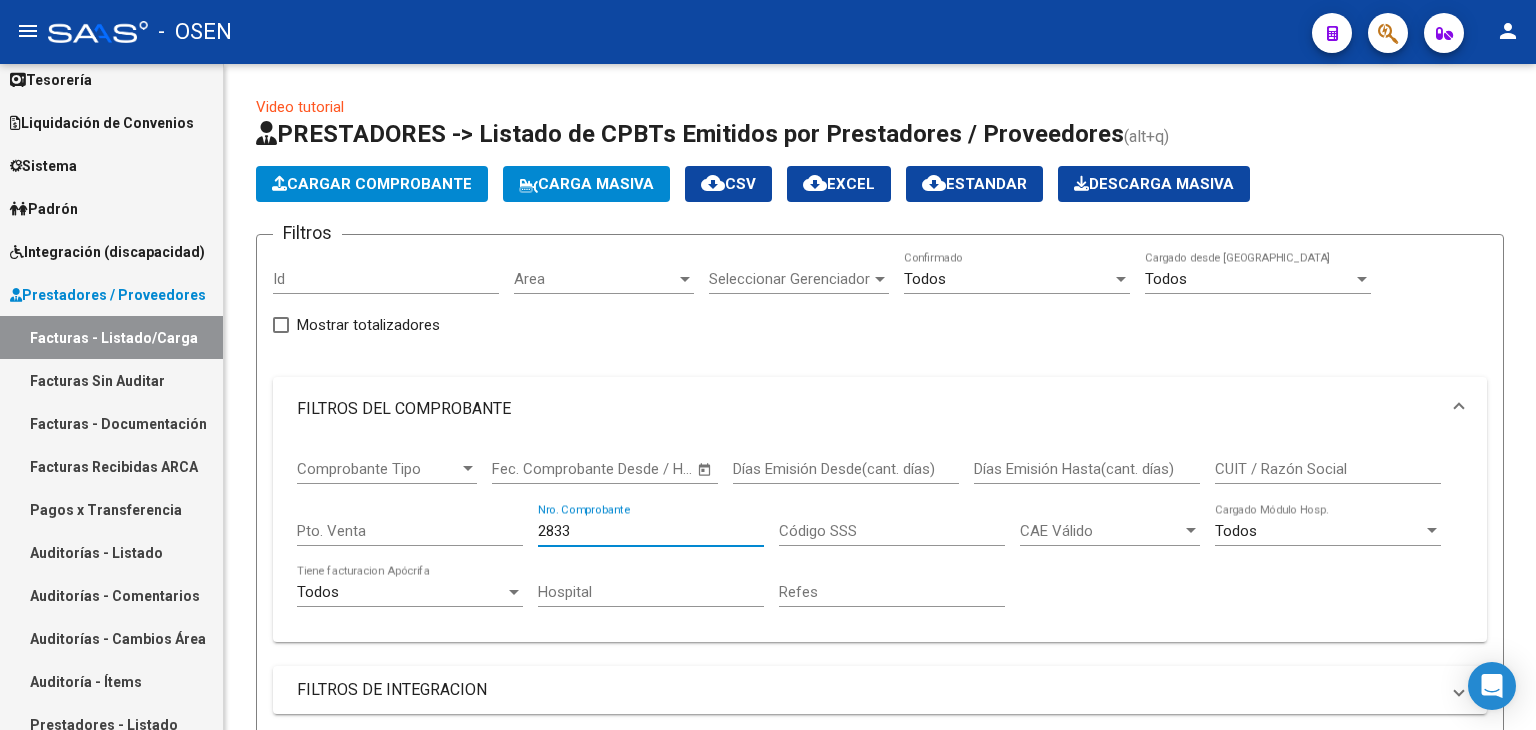 scroll, scrollTop: 551, scrollLeft: 0, axis: vertical 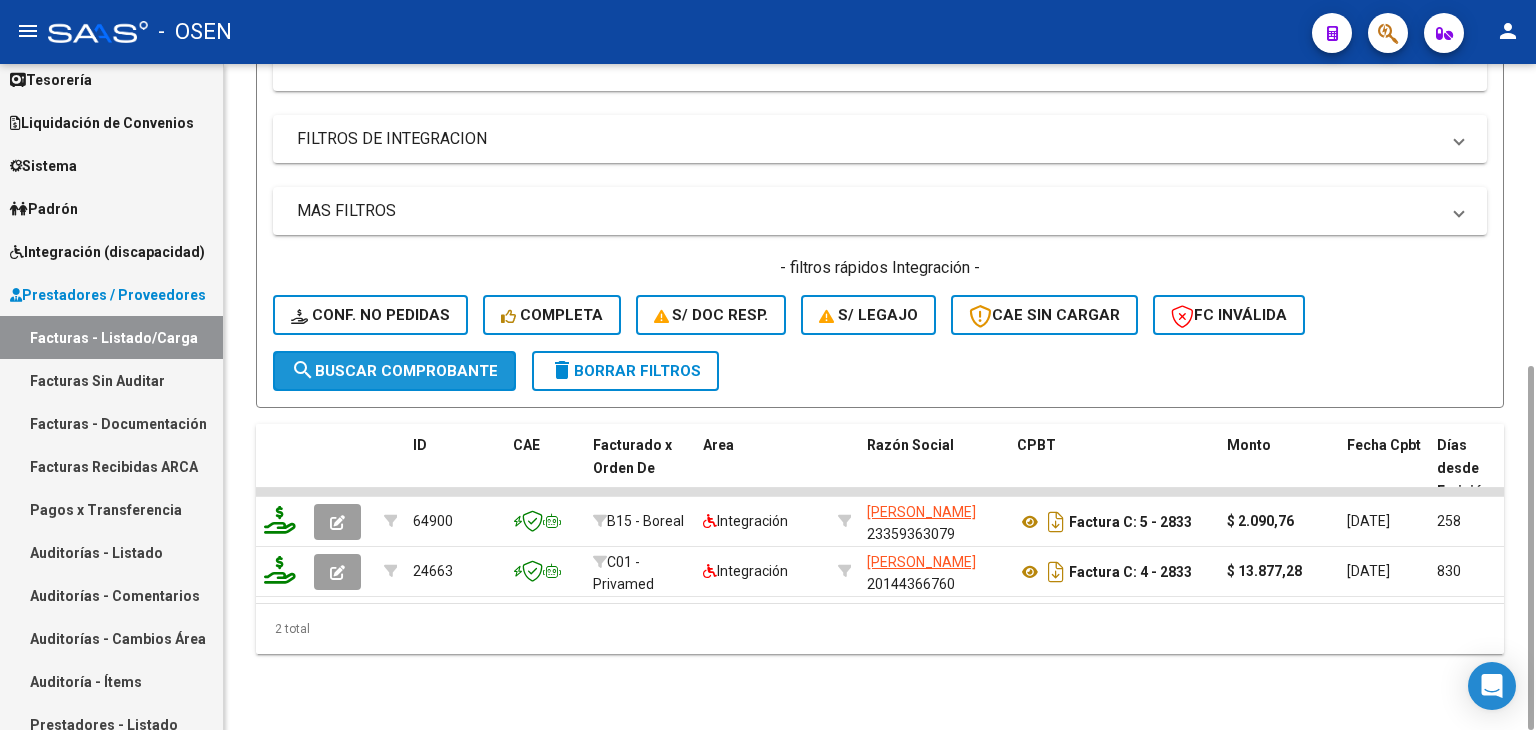 click on "search  Buscar Comprobante" 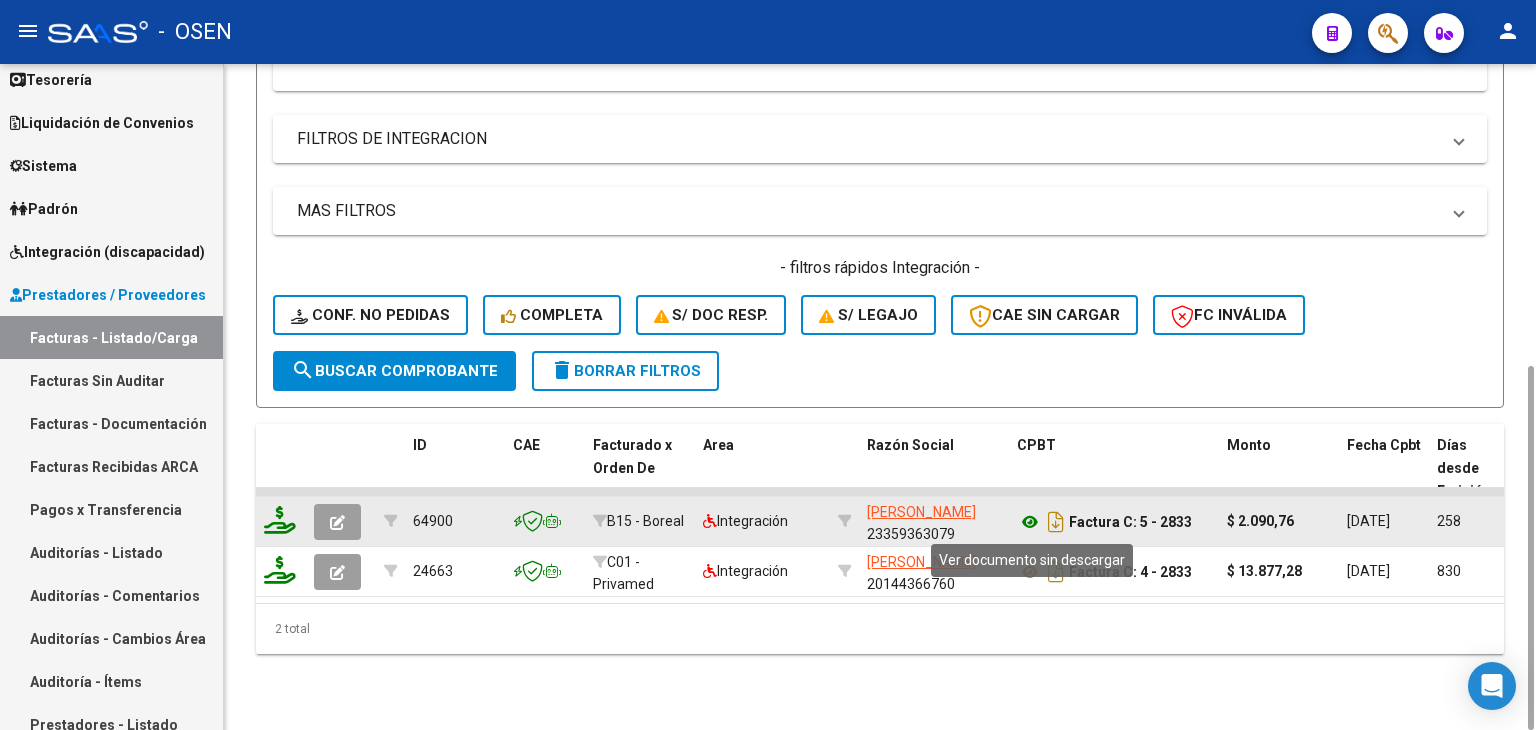 click 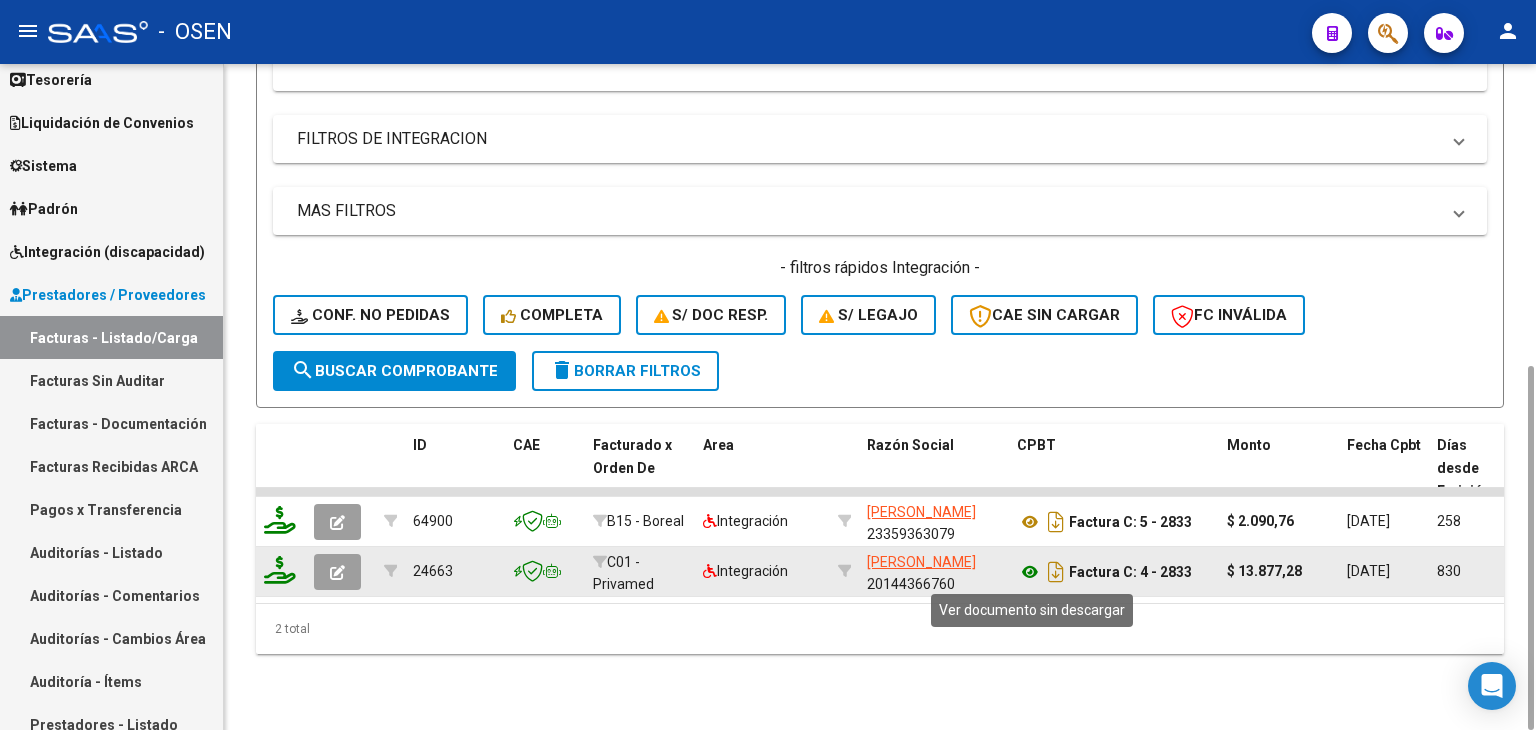 click 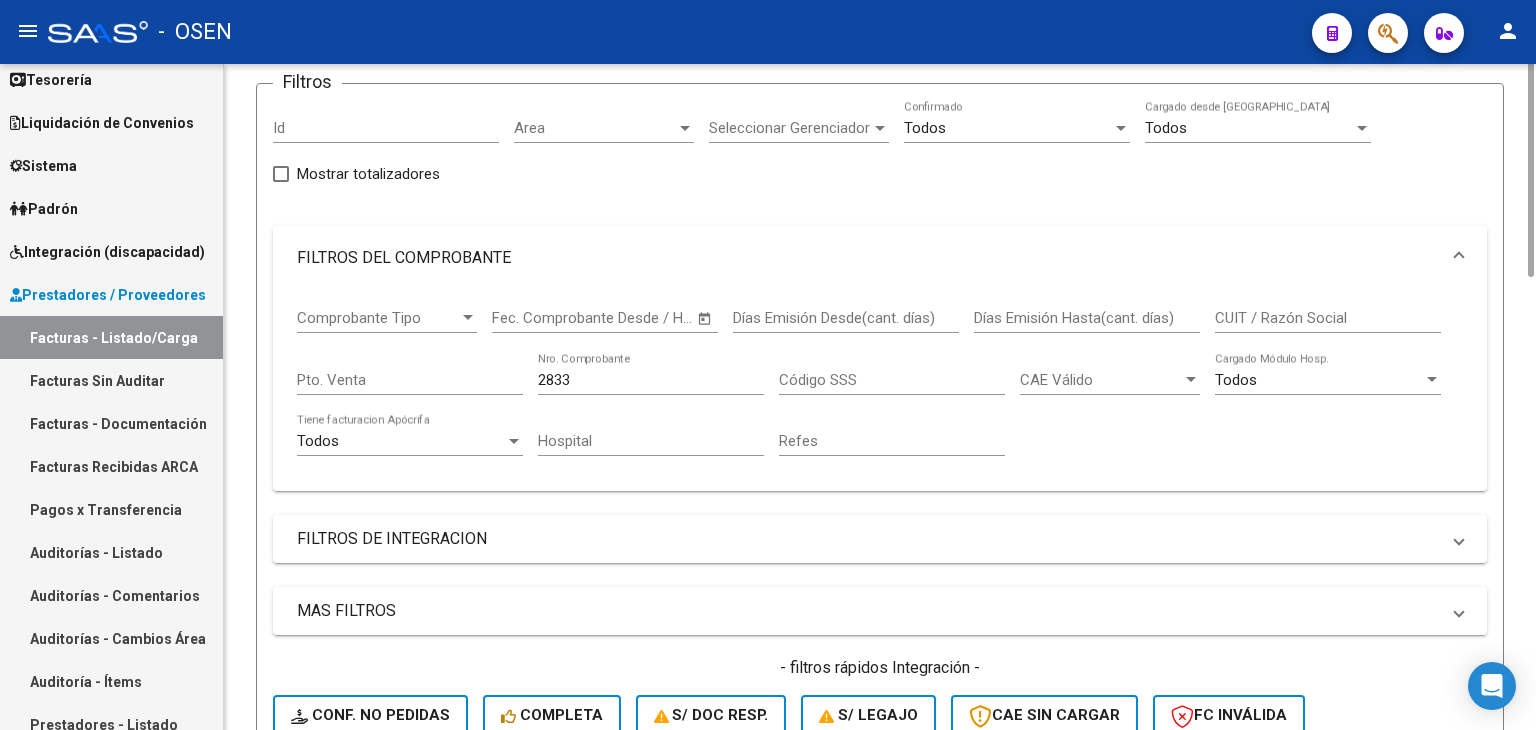 scroll, scrollTop: 0, scrollLeft: 0, axis: both 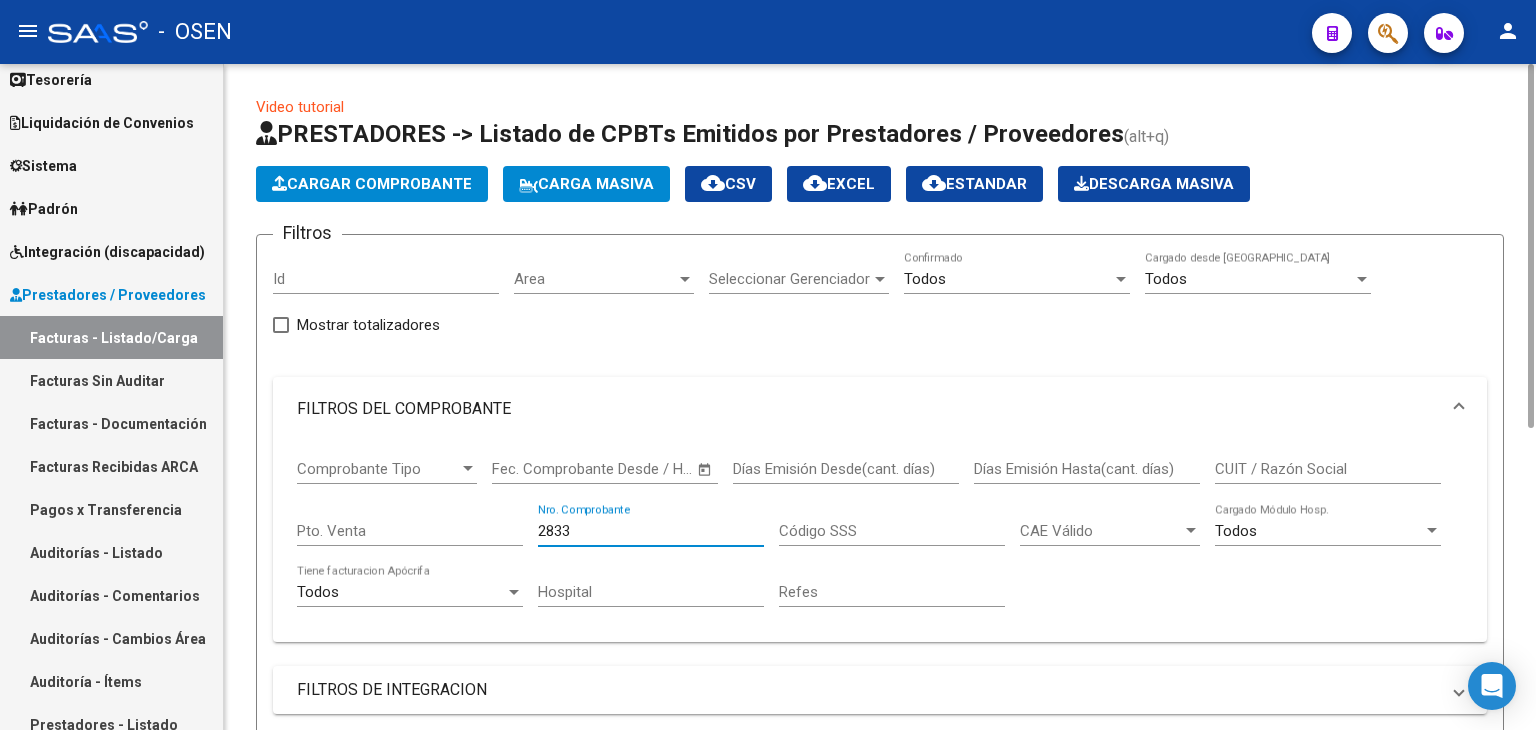 drag, startPoint x: 589, startPoint y: 529, endPoint x: 500, endPoint y: 531, distance: 89.02247 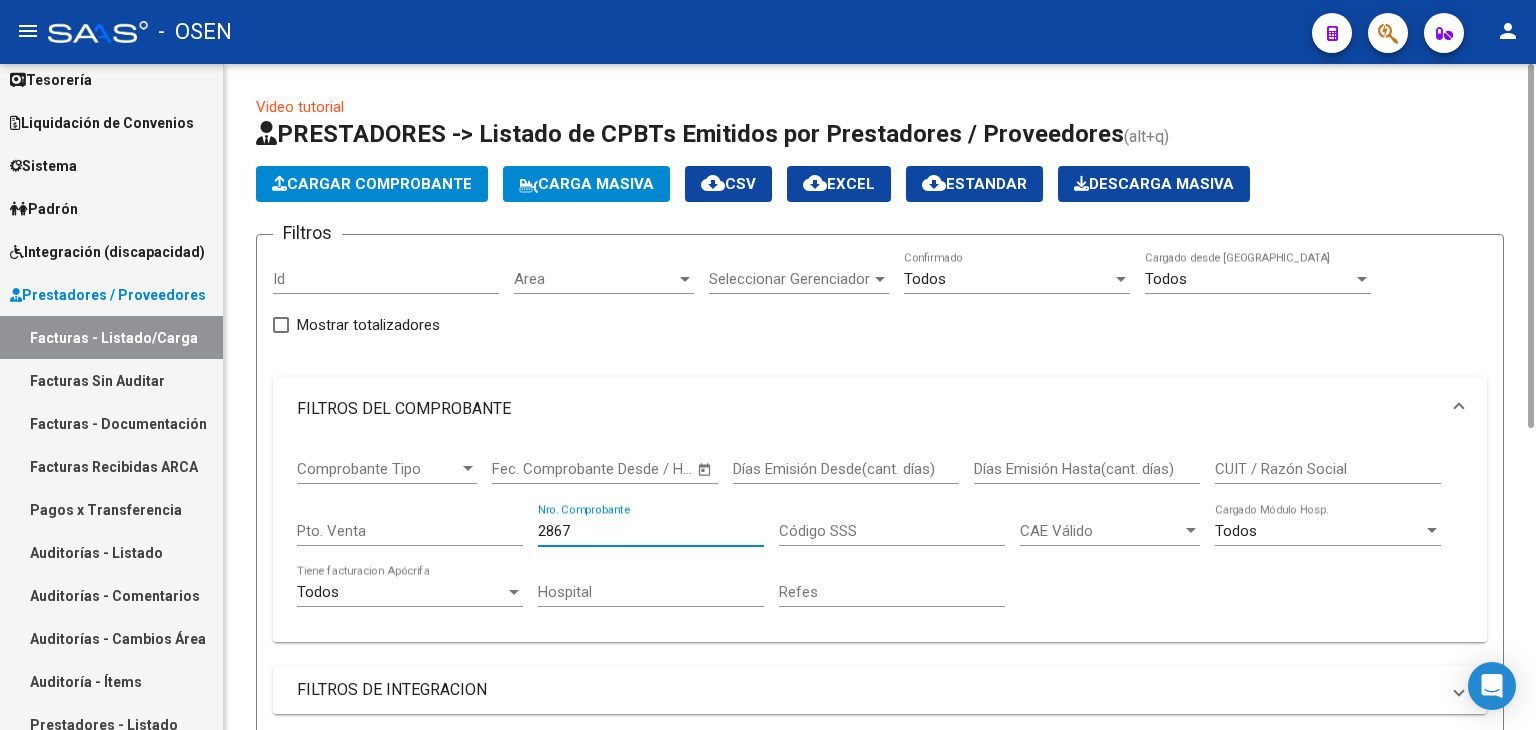 scroll, scrollTop: 600, scrollLeft: 0, axis: vertical 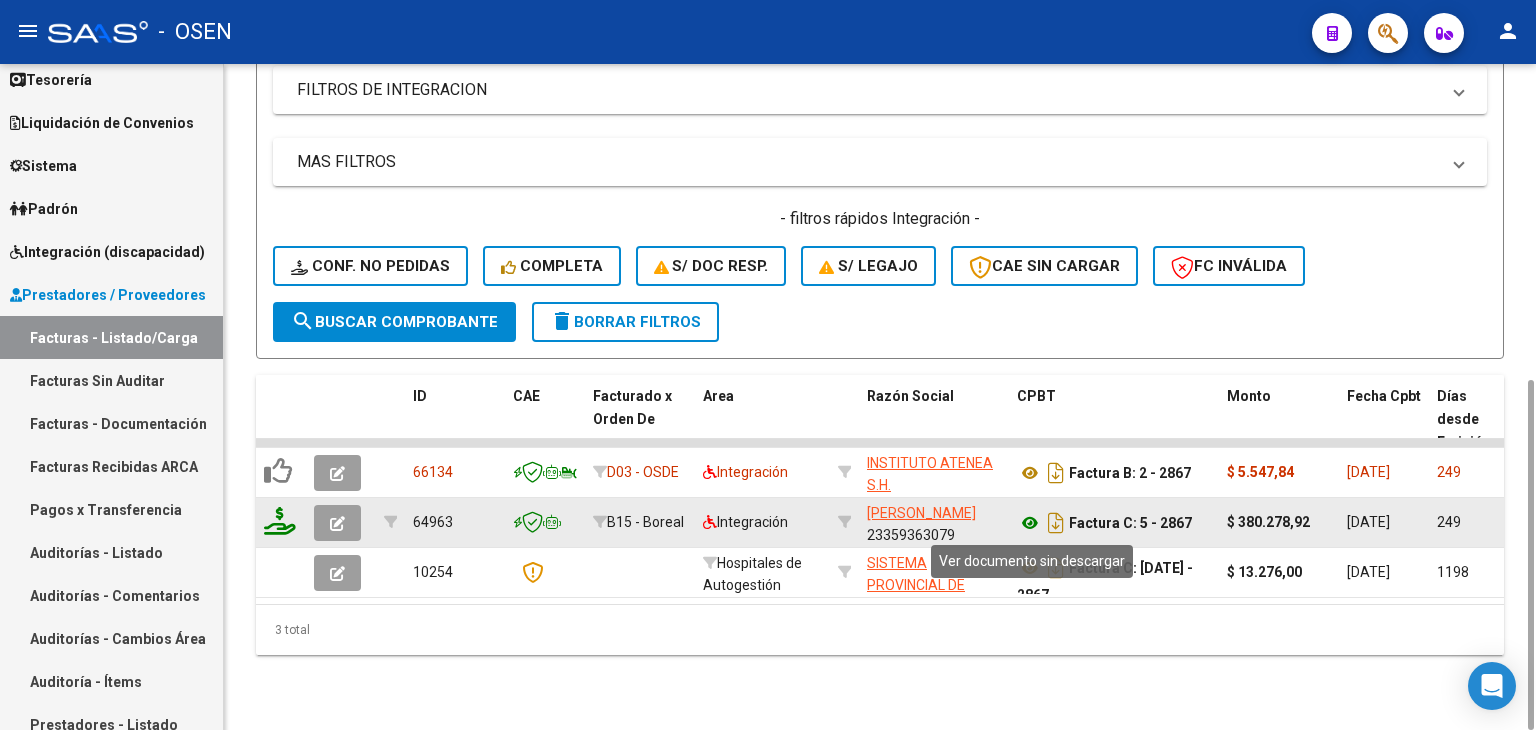 type on "2867" 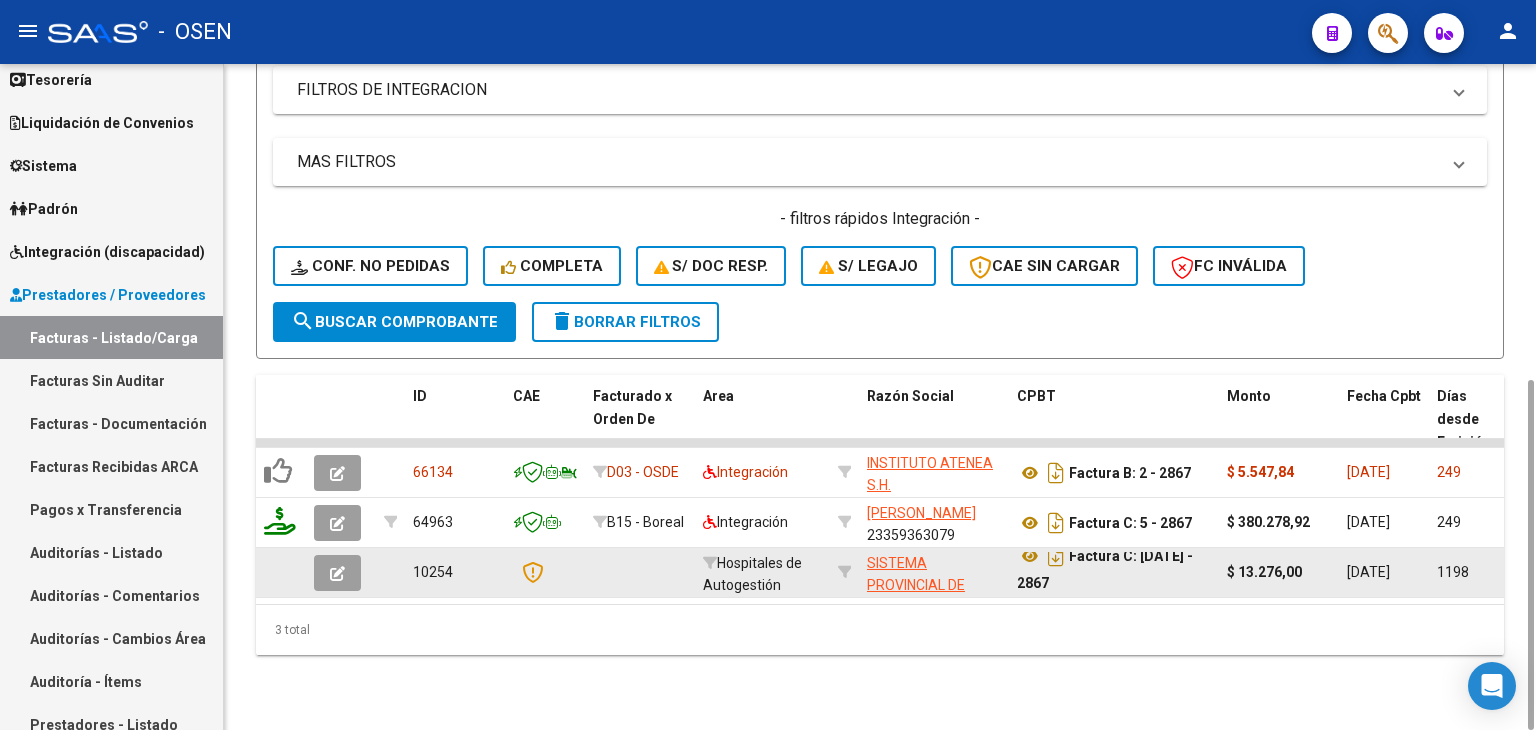 scroll, scrollTop: 0, scrollLeft: 0, axis: both 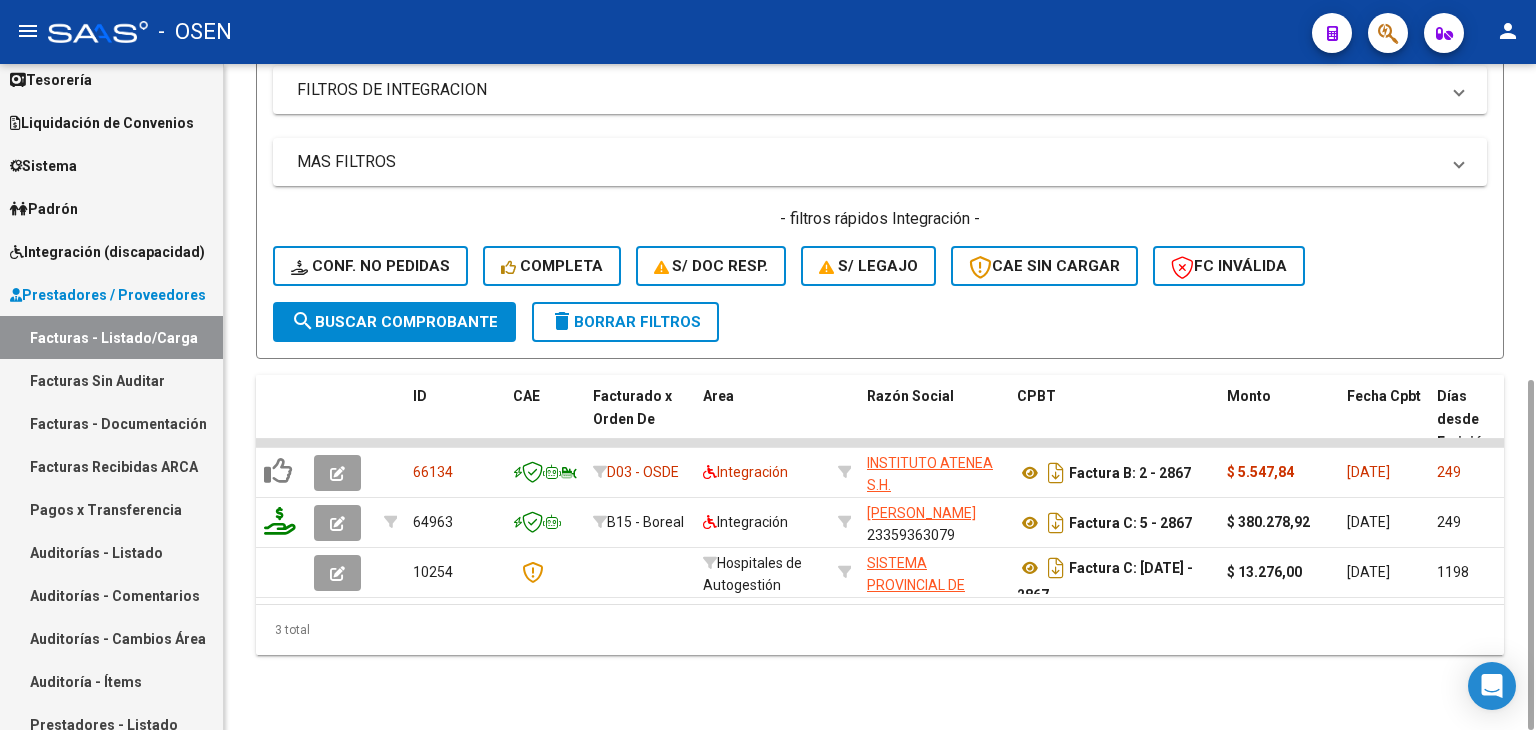 click on "Video tutorial   PRESTADORES -> Listado de CPBTs Emitidos por Prestadores / Proveedores (alt+q)   Cargar Comprobante
Carga Masiva  cloud_download  CSV  cloud_download  EXCEL  cloud_download  Estandar   Descarga Masiva
Filtros Id Area Area Seleccionar Gerenciador Seleccionar Gerenciador Todos  Confirmado Todos  Cargado desde Masivo   Mostrar totalizadores   FILTROS DEL COMPROBANTE  Comprobante Tipo Comprobante Tipo Start date – Fec. Comprobante Desde / Hasta Días Emisión Desde(cant. días) Días Emisión Hasta(cant. días) CUIT / Razón Social Pto. Venta 2867 Nro. Comprobante Código SSS CAE Válido CAE Válido Todos  Cargado Módulo Hosp. Todos  Tiene facturacion Apócrifa Hospital Refes  FILTROS DE INTEGRACION  Todos  Cargado en Para Enviar SSS Período De Prestación Campos del Archivo de Rendición Devuelto x SSS (dr_envio) Todos  Rendido x SSS (dr_envio) Tipo de Registro Tipo de Registro Período Presentación Período [PERSON_NAME] del Legajo Asociado (preaprobación) Todos  Todos  –" 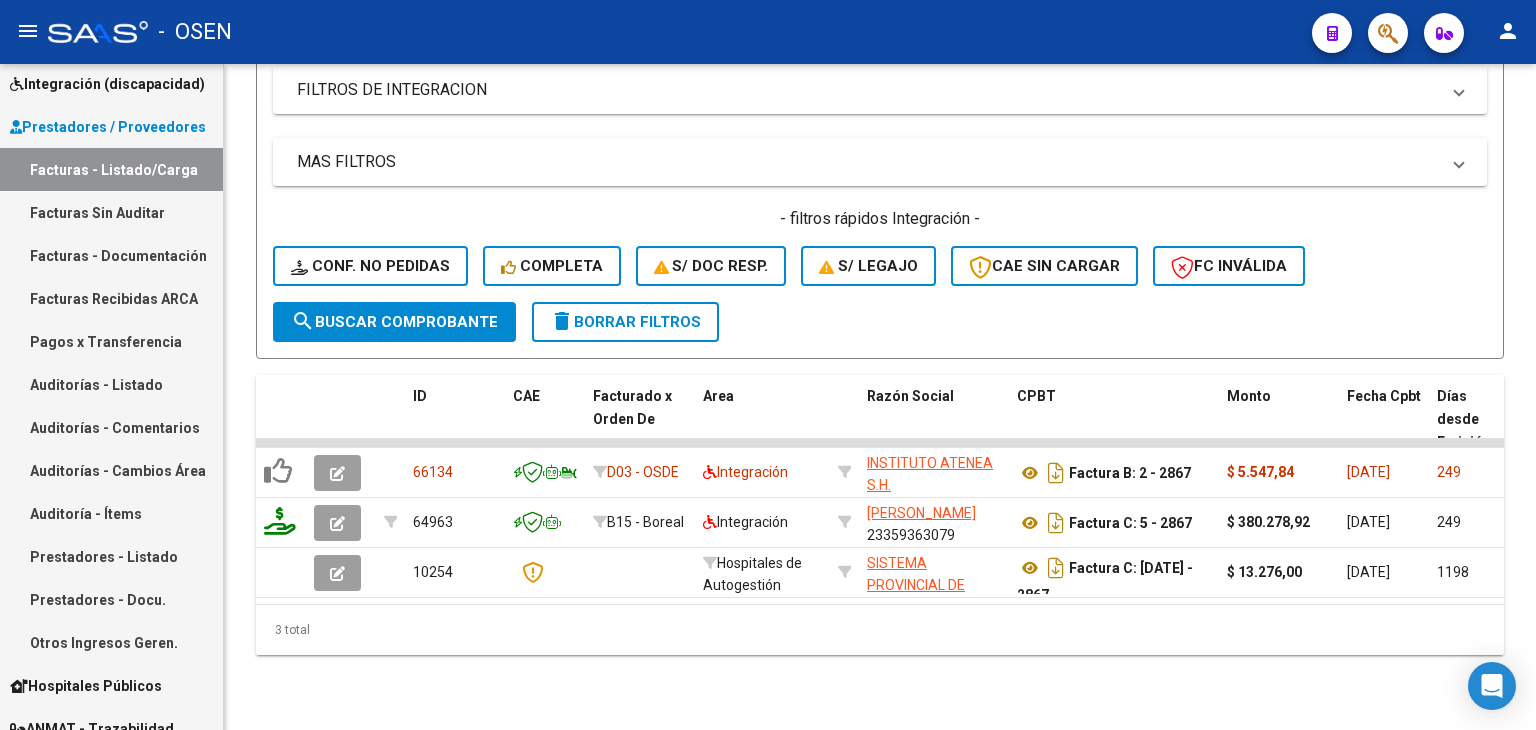 scroll, scrollTop: 275, scrollLeft: 0, axis: vertical 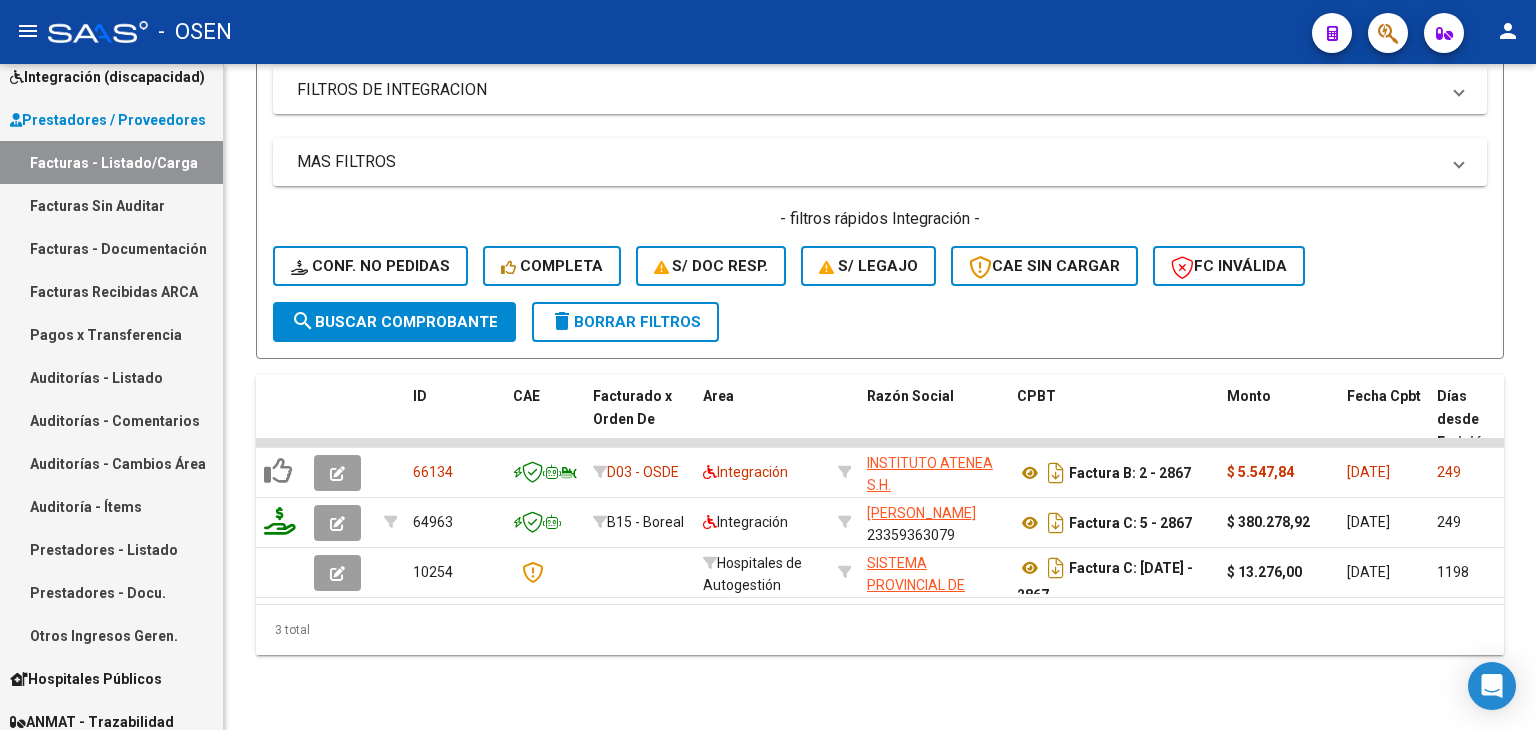 click on "Pagos x Transferencia" at bounding box center (111, 334) 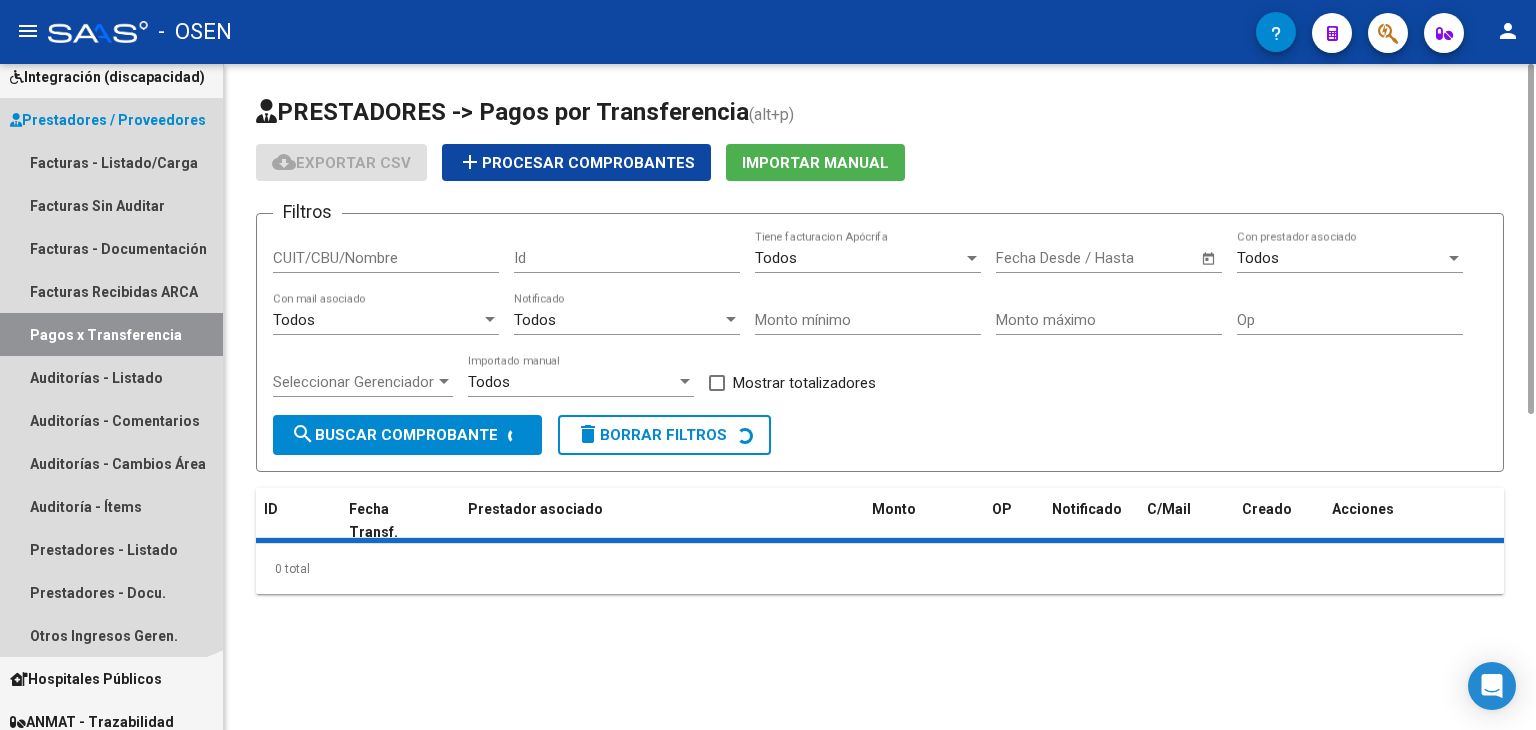 scroll, scrollTop: 0, scrollLeft: 0, axis: both 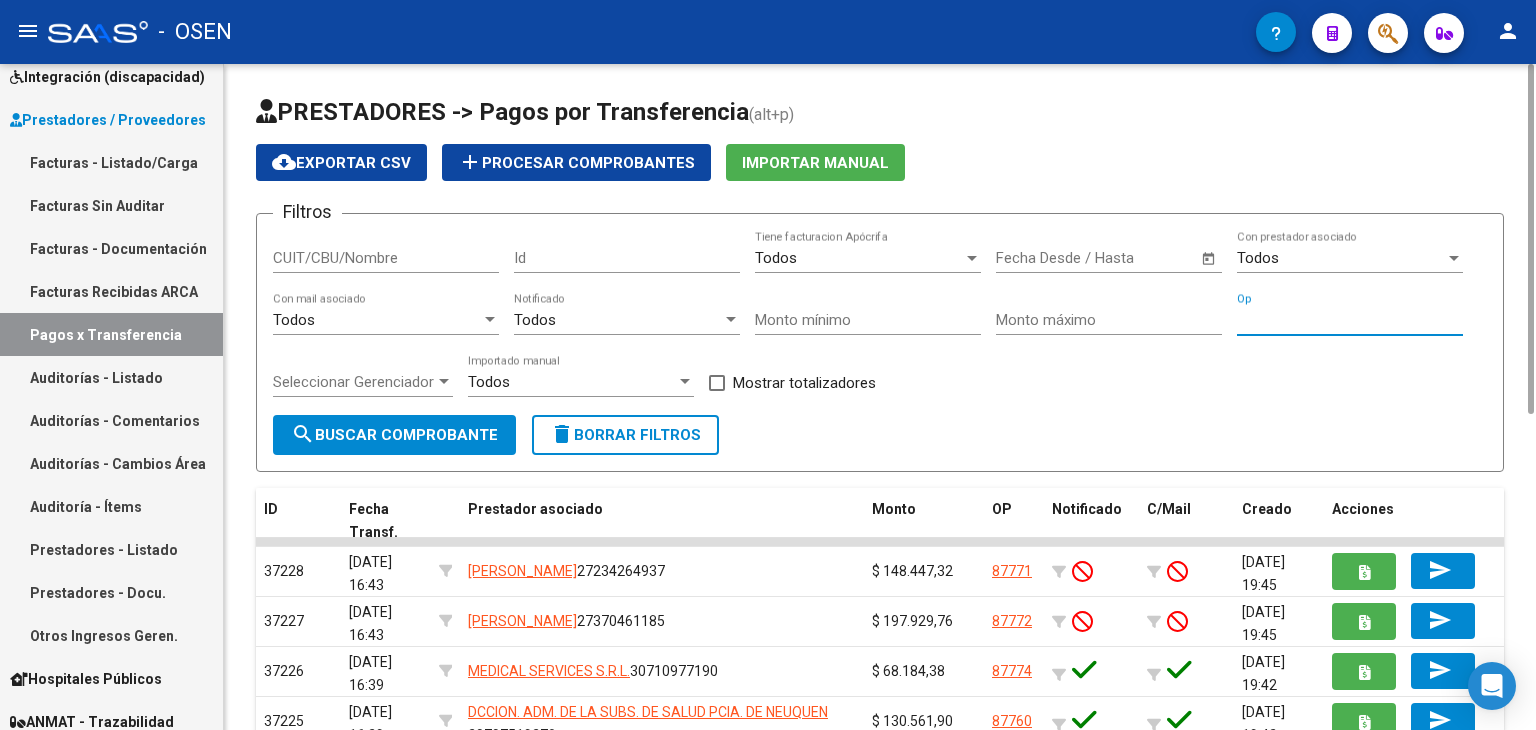 click on "Op" at bounding box center [1350, 320] 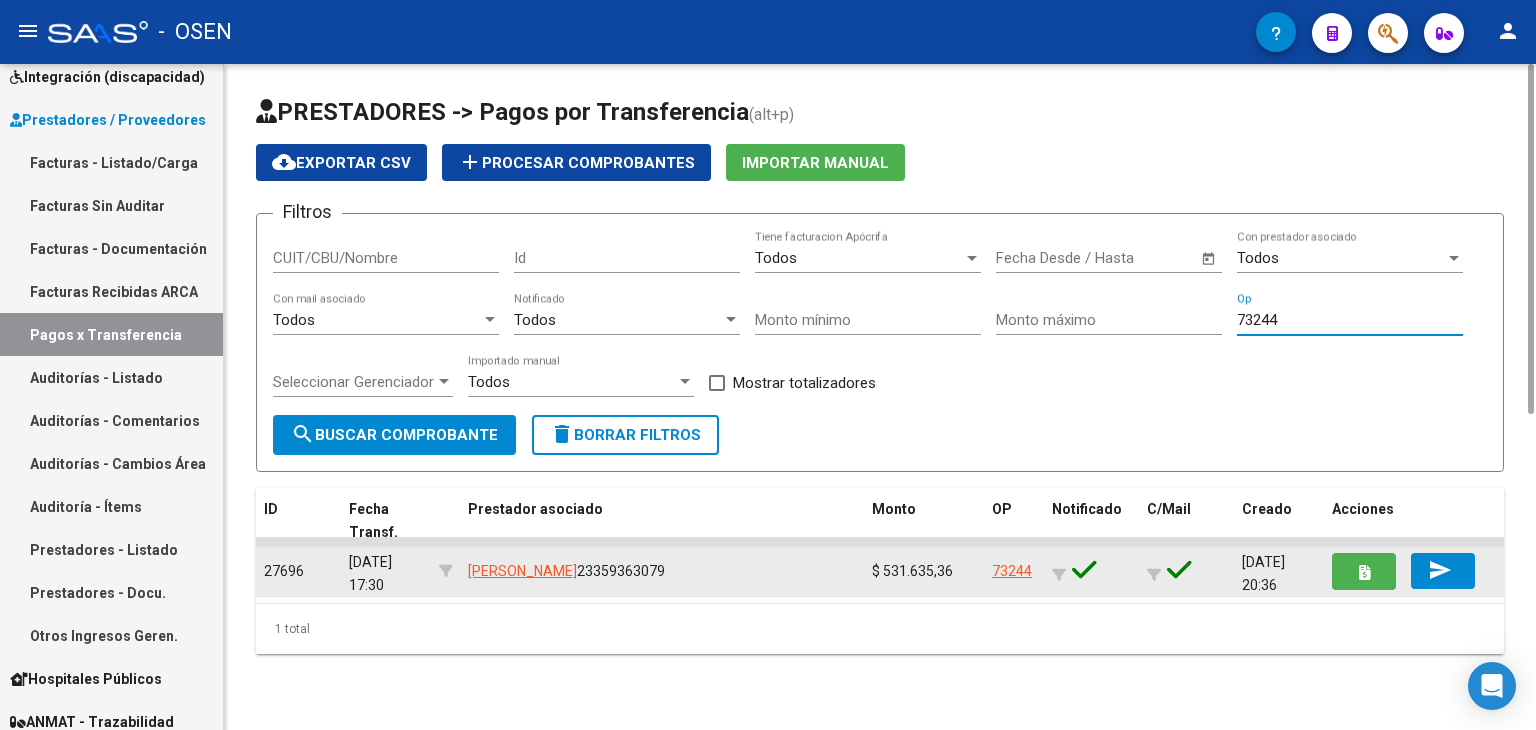 click on "73244" 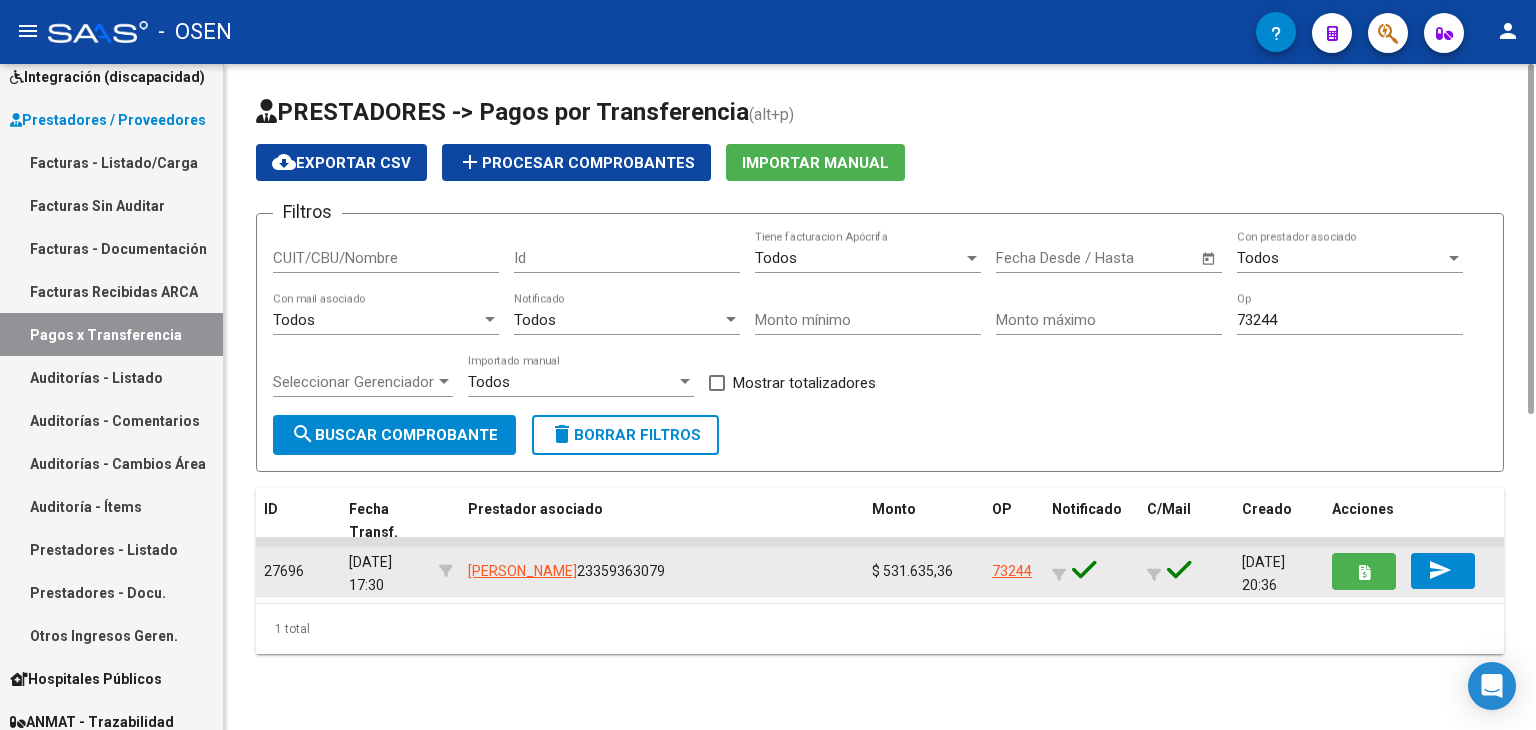 click on "73244" 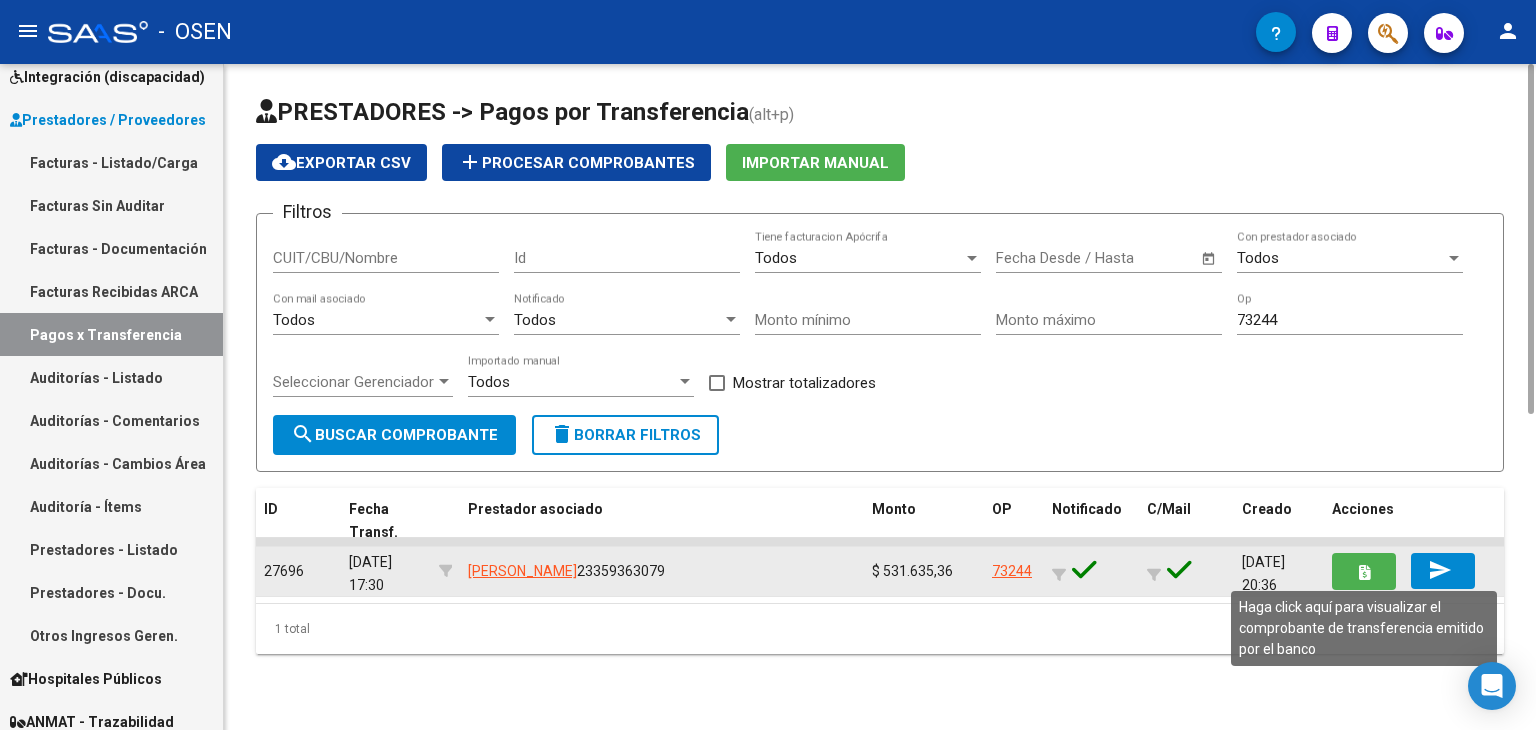 click 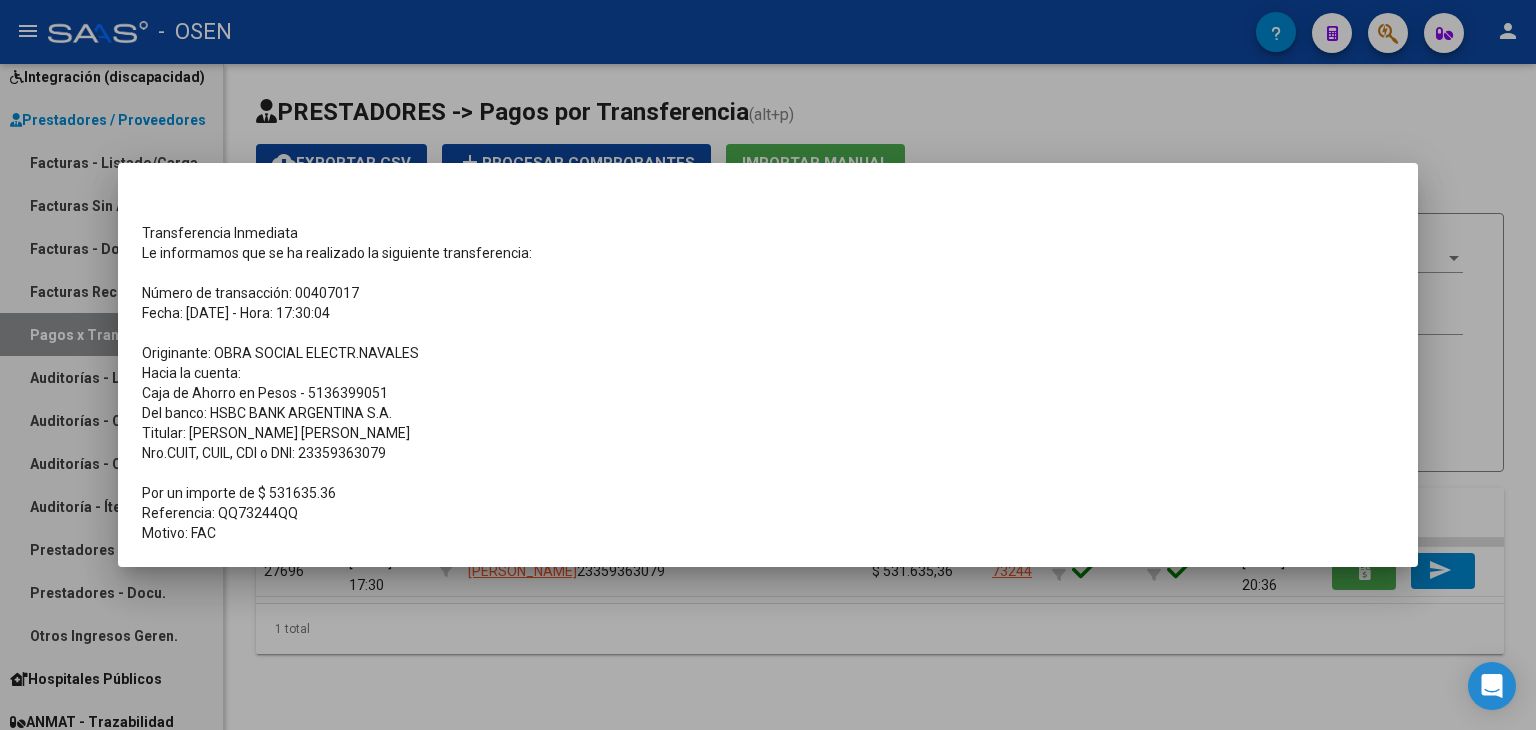 click at bounding box center (768, 365) 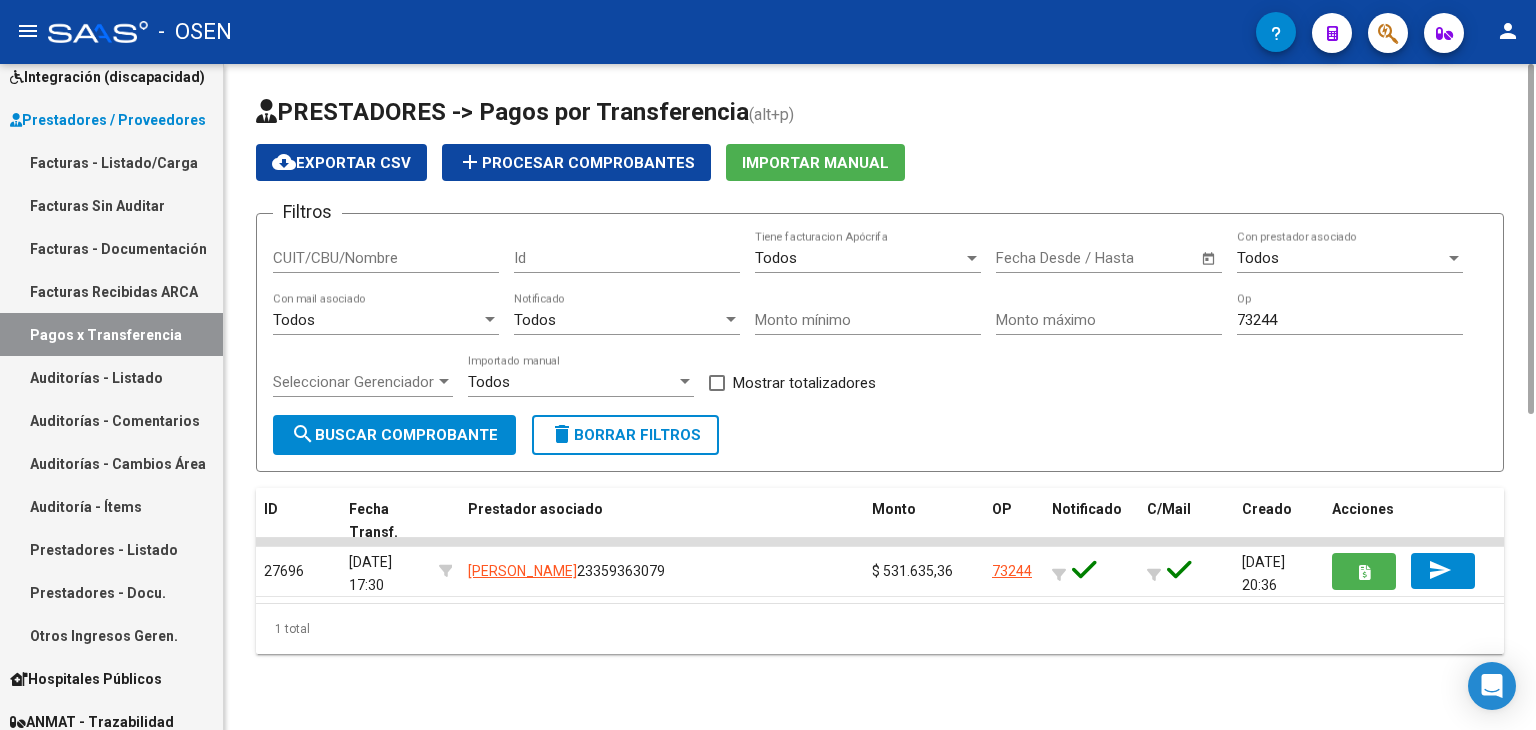 drag, startPoint x: 735, startPoint y: 697, endPoint x: 732, endPoint y: 678, distance: 19.235384 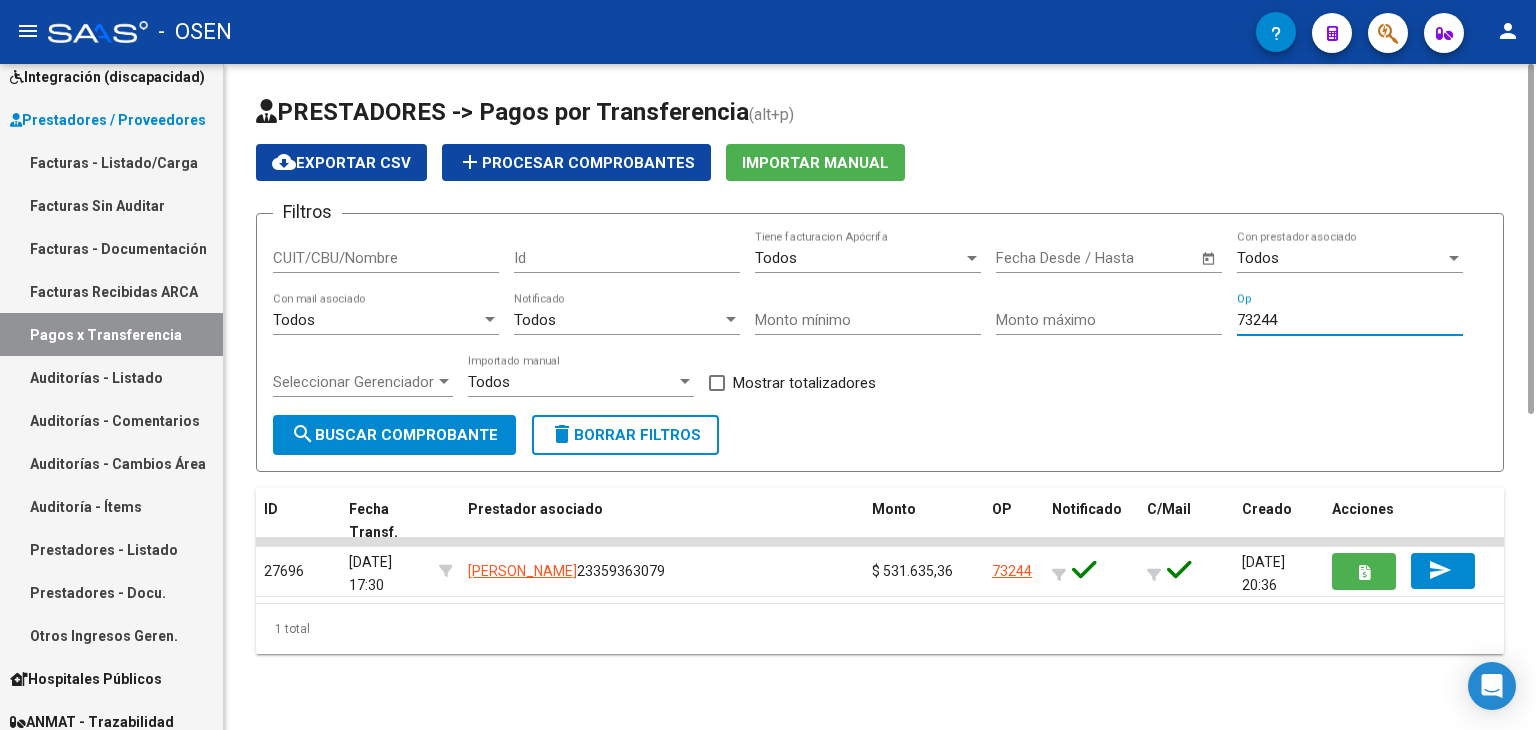 drag, startPoint x: 1289, startPoint y: 323, endPoint x: 1071, endPoint y: 345, distance: 219.10728 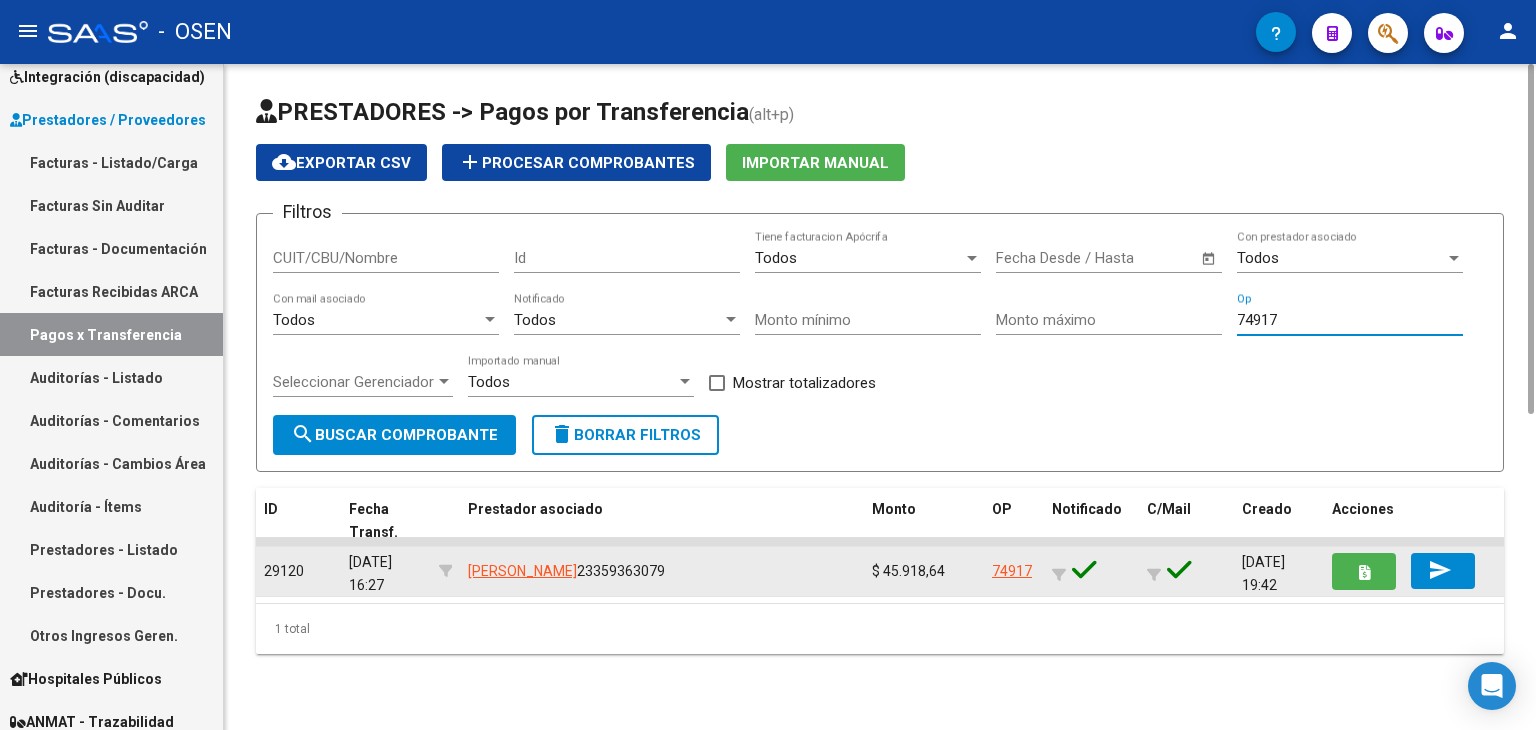type on "74917" 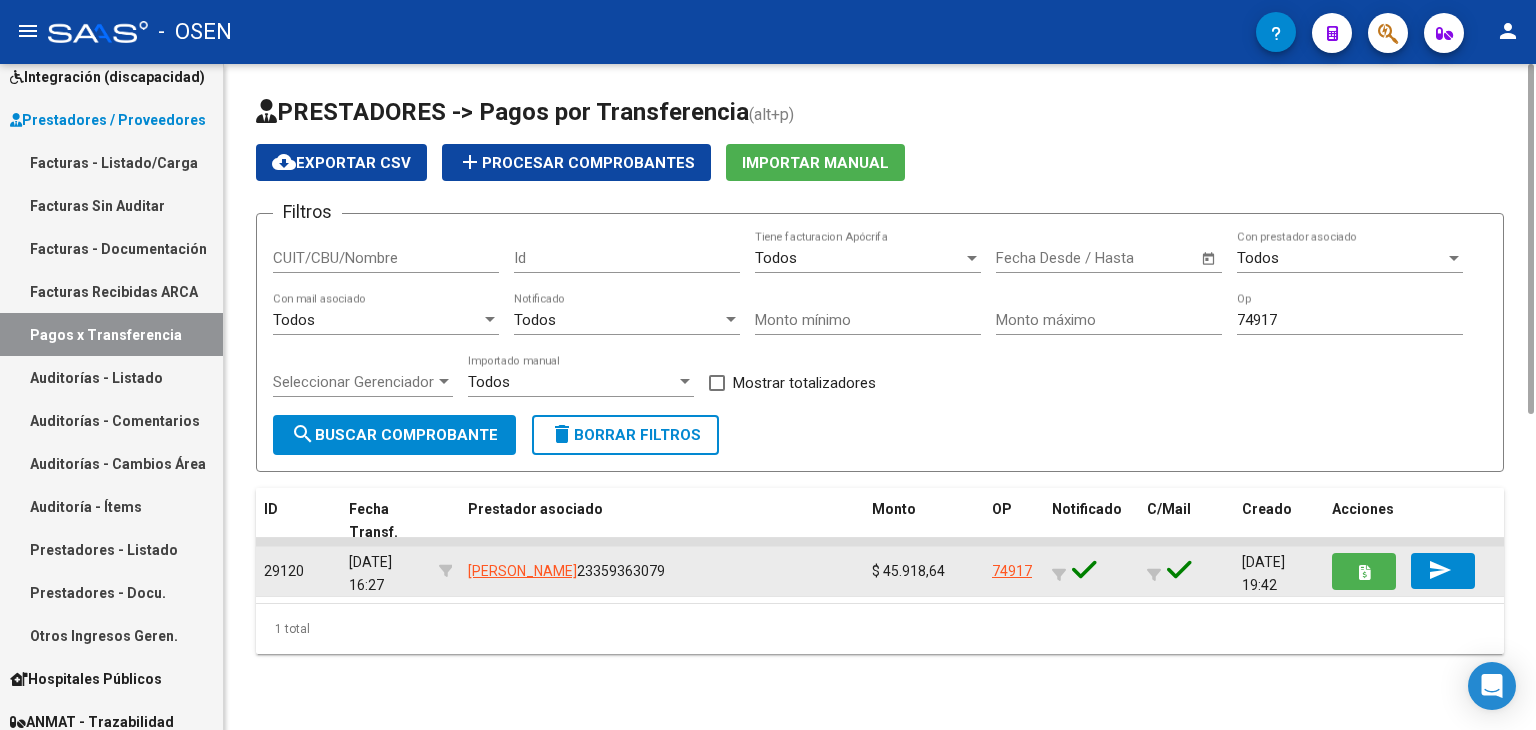 click on "74917" 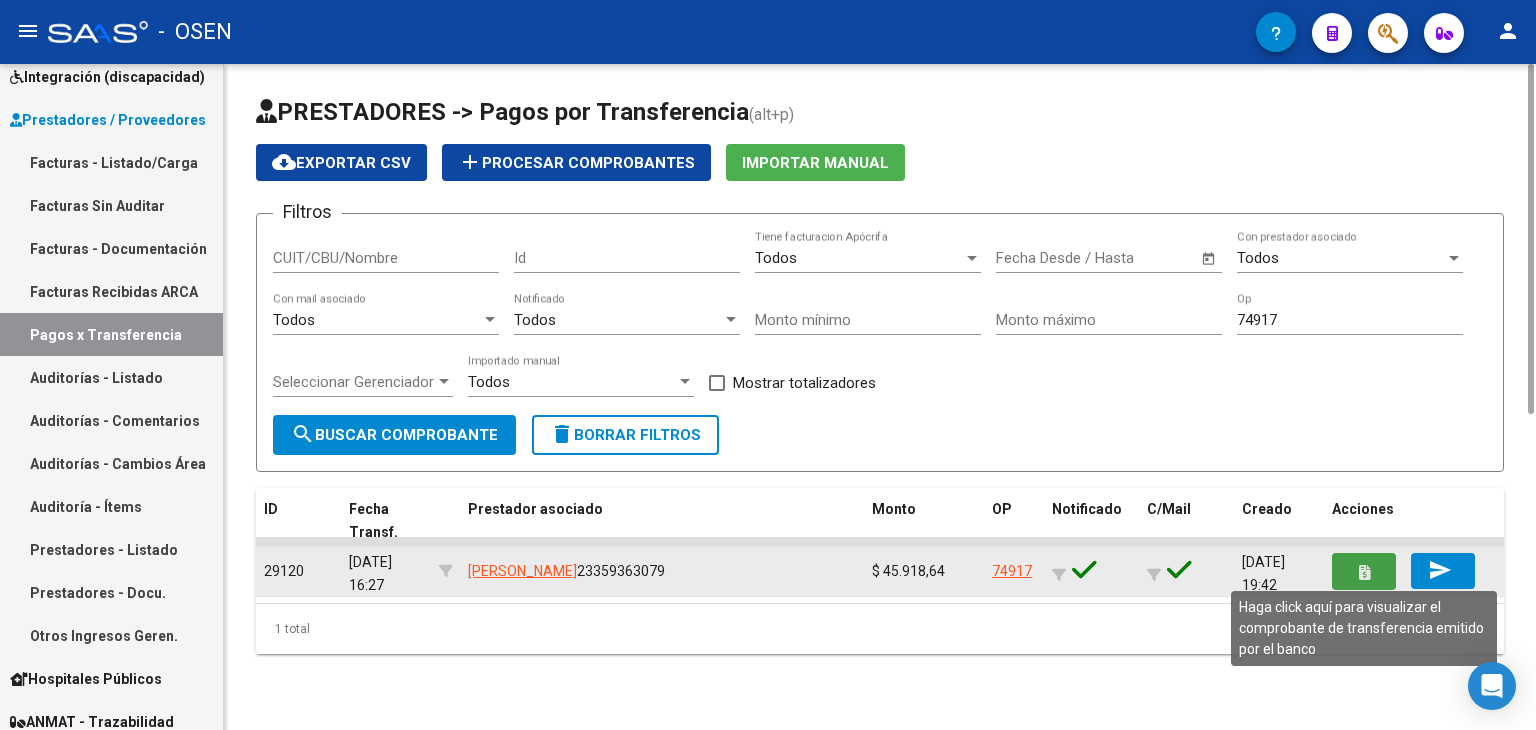 click 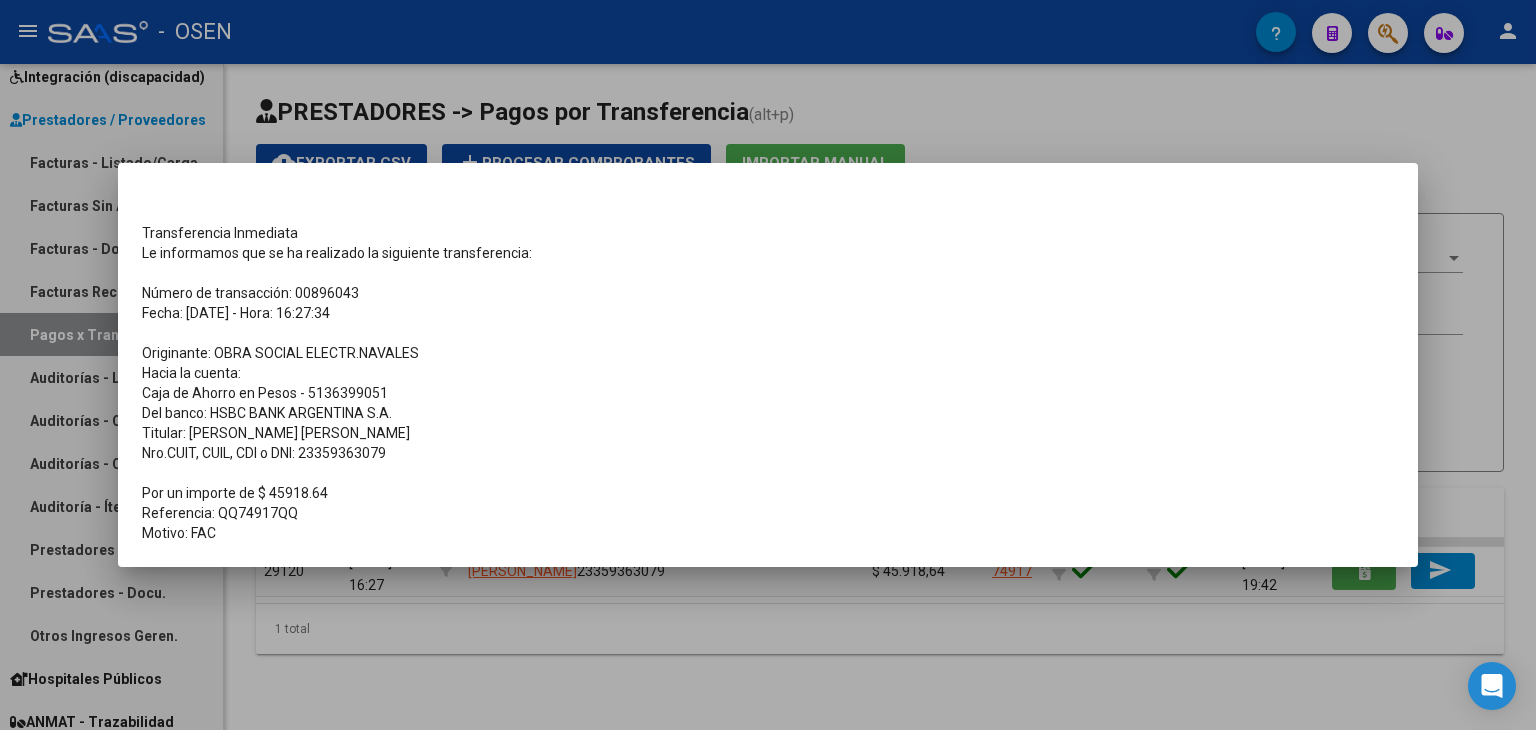 click on "Número de transacción: 00896043" at bounding box center (768, 293) 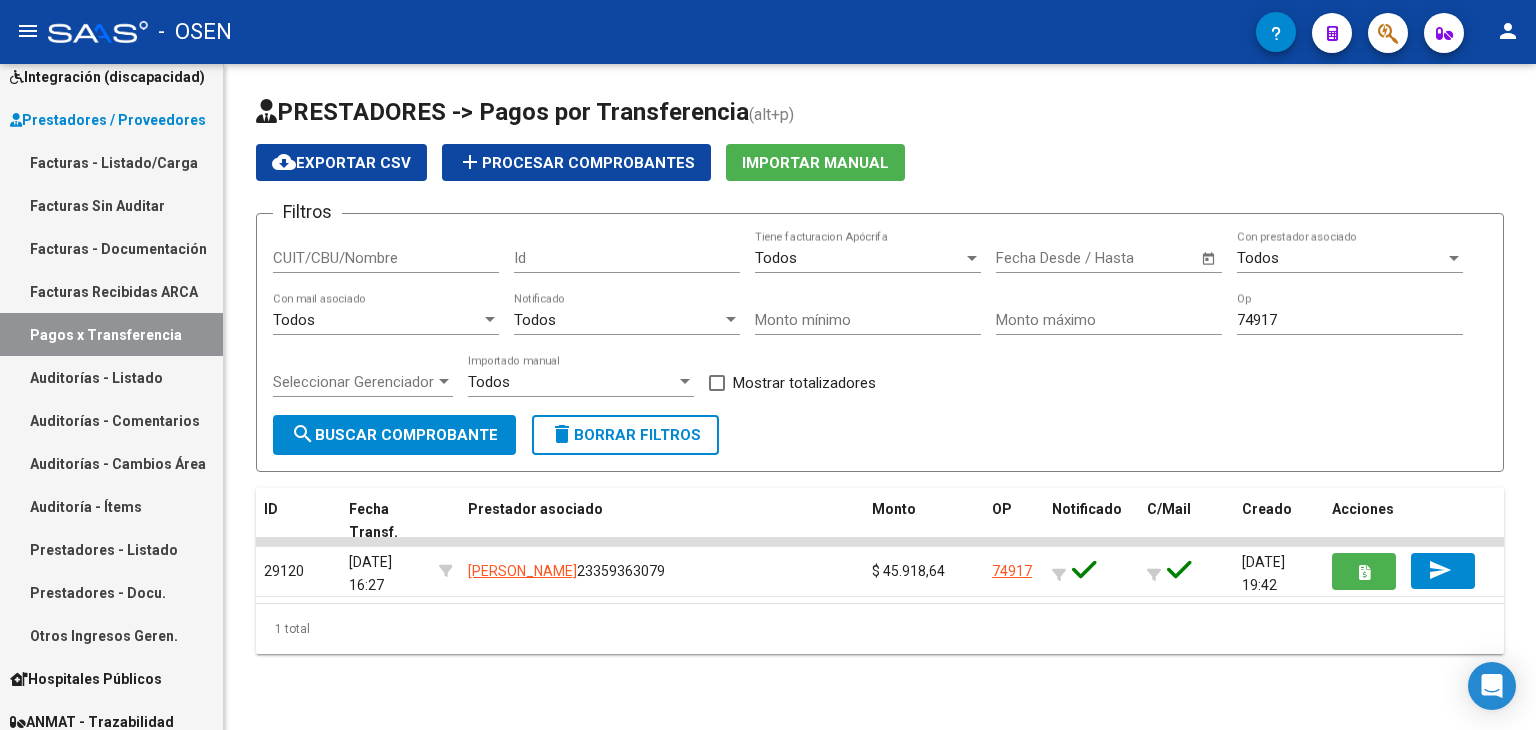 type 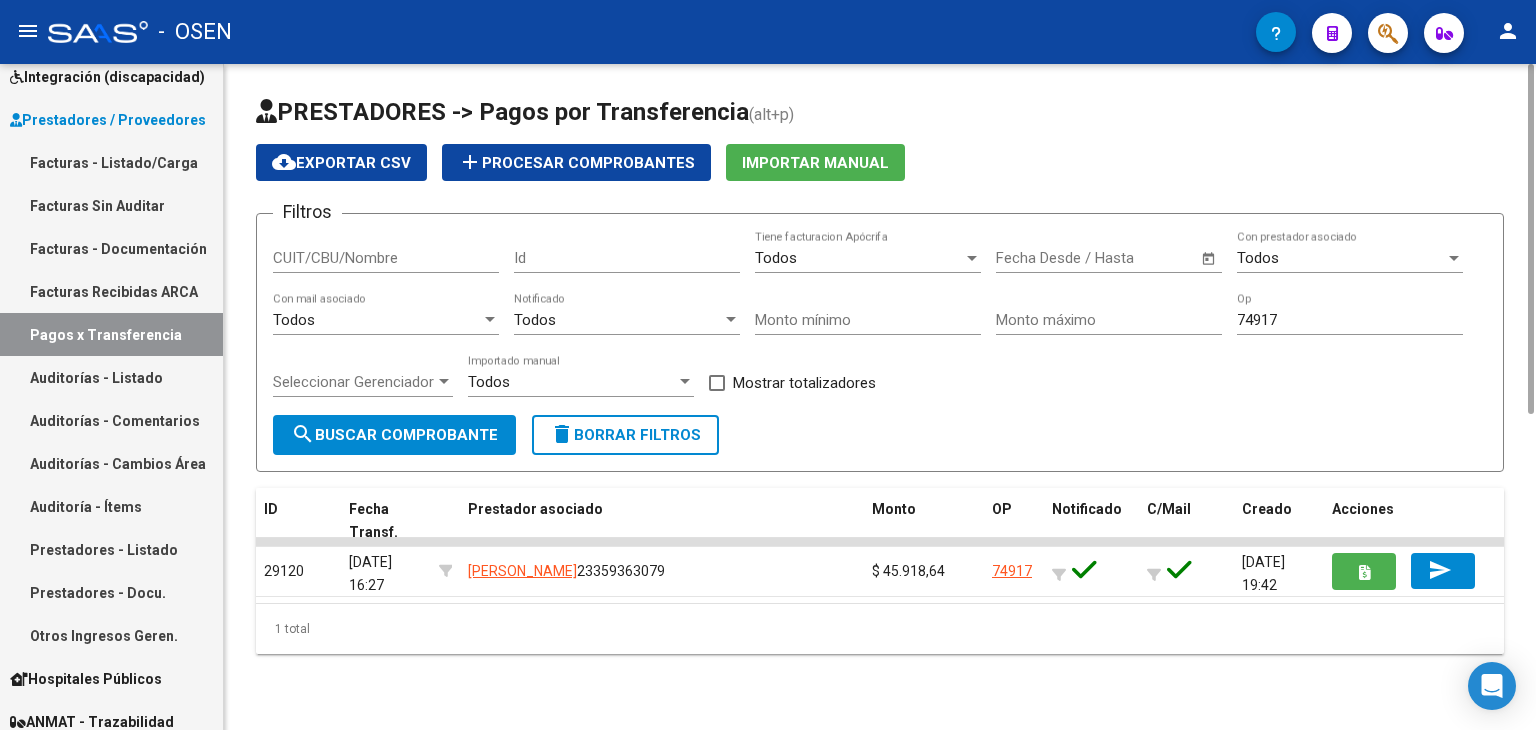 click on "Filtros CUIT/CBU/Nombre Id Todos  Tiene facturacion Apócrifa Start date – Fecha Desde / Hasta Todos  Con prestador asociado Todos  Con mail asociado Todos  Notificado Monto mínimo Monto máximo 74917 Op Seleccionar Gerenciador Seleccionar Gerenciador Todos  Importado manual    Mostrar totalizadores" 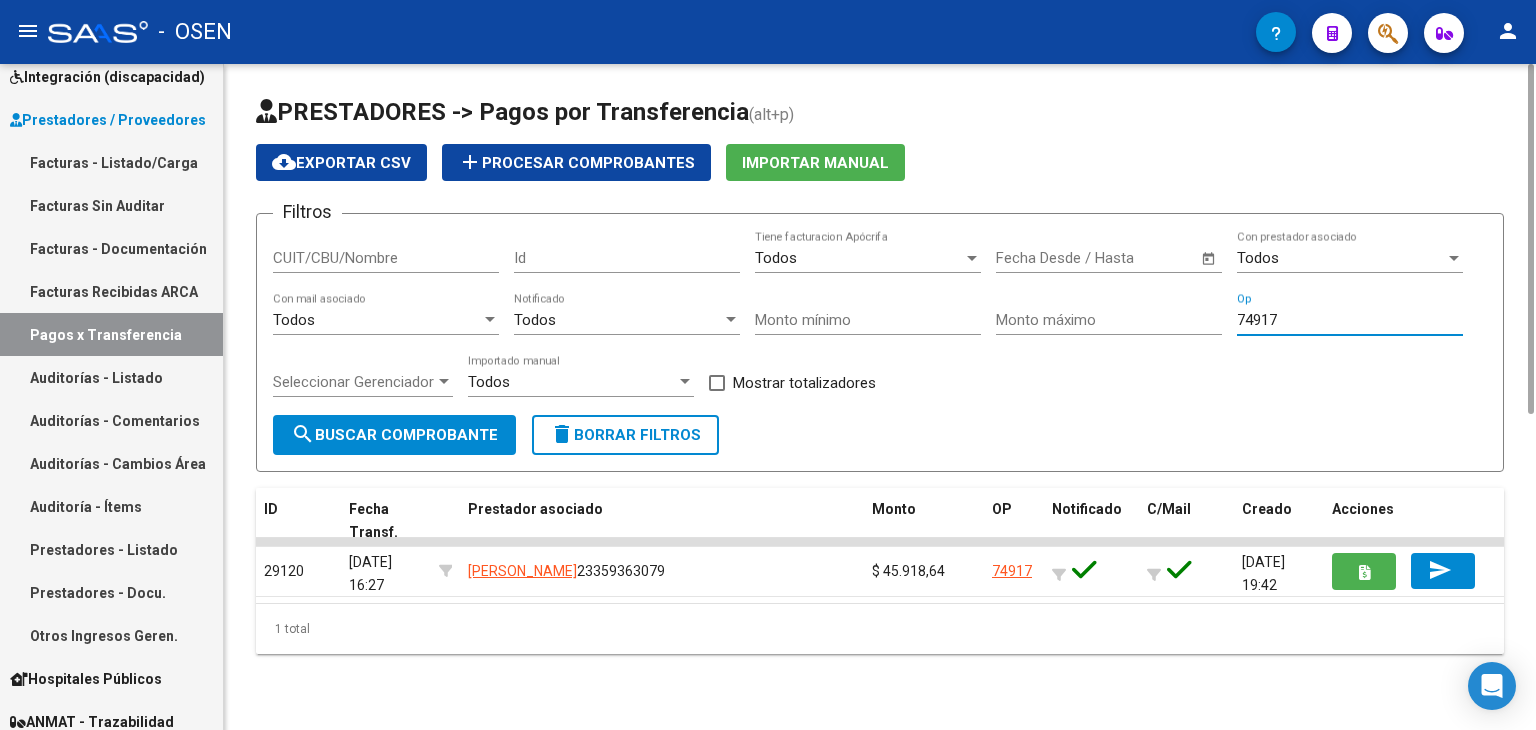 drag, startPoint x: 1279, startPoint y: 322, endPoint x: 1192, endPoint y: 337, distance: 88.28363 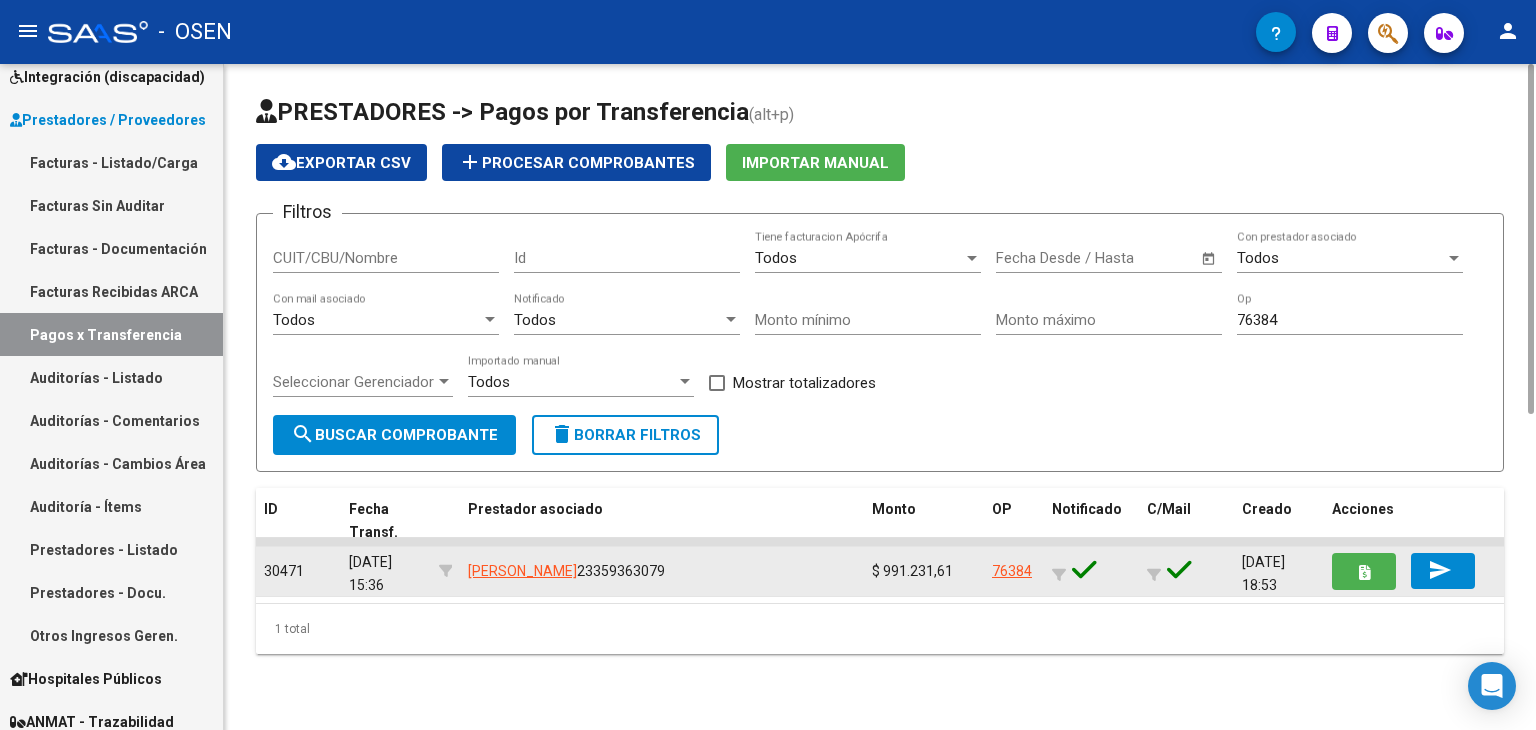 click on "76384" 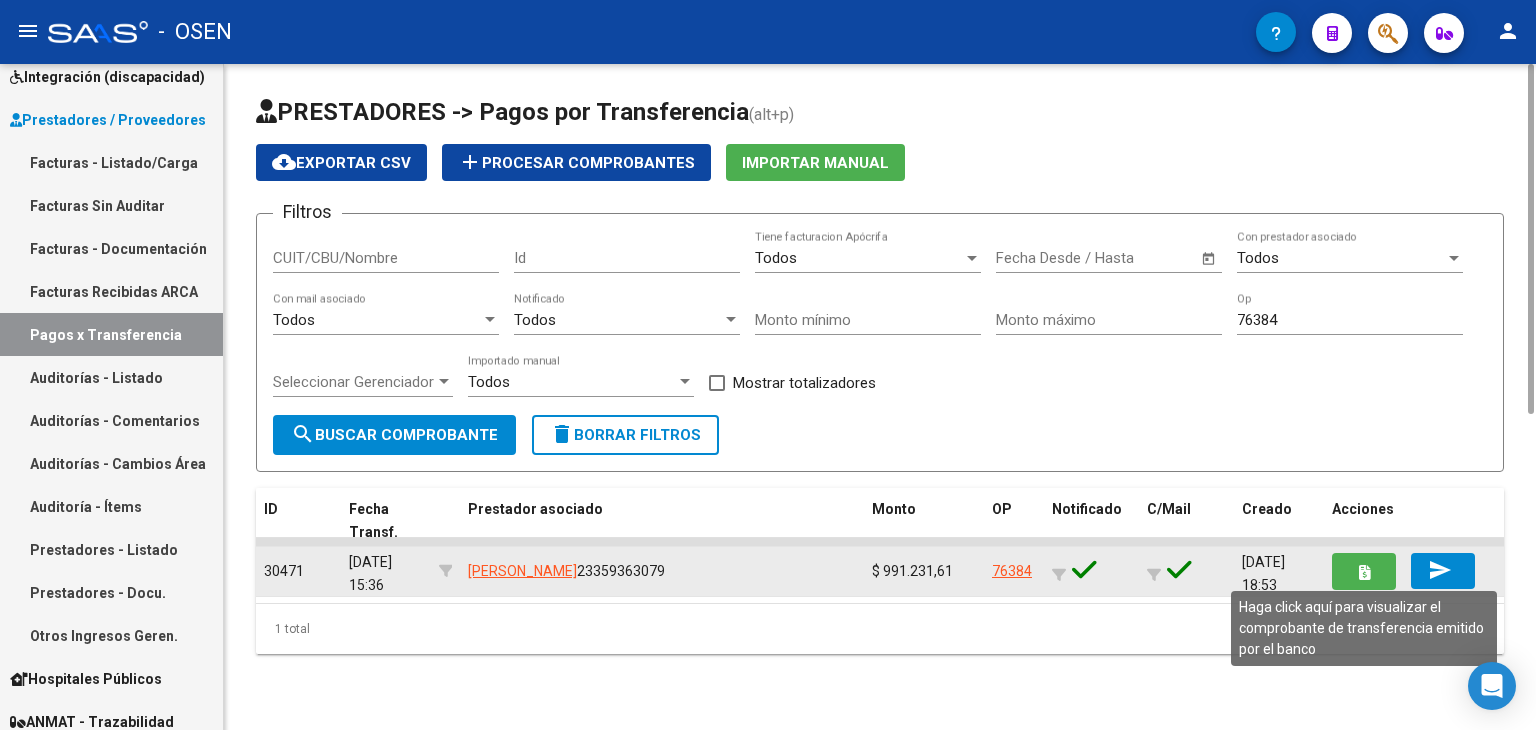 click on "[DATE] 18:53" 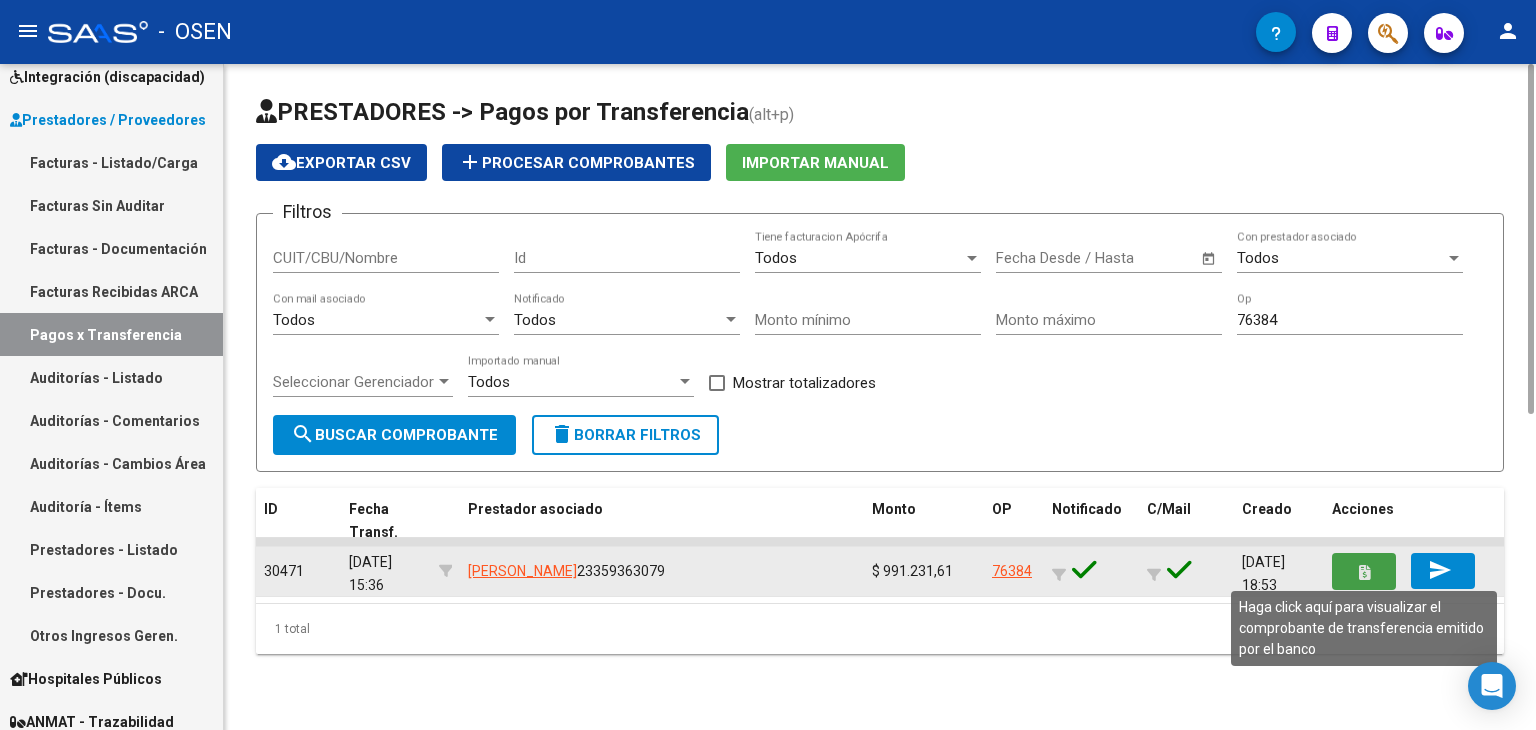 click 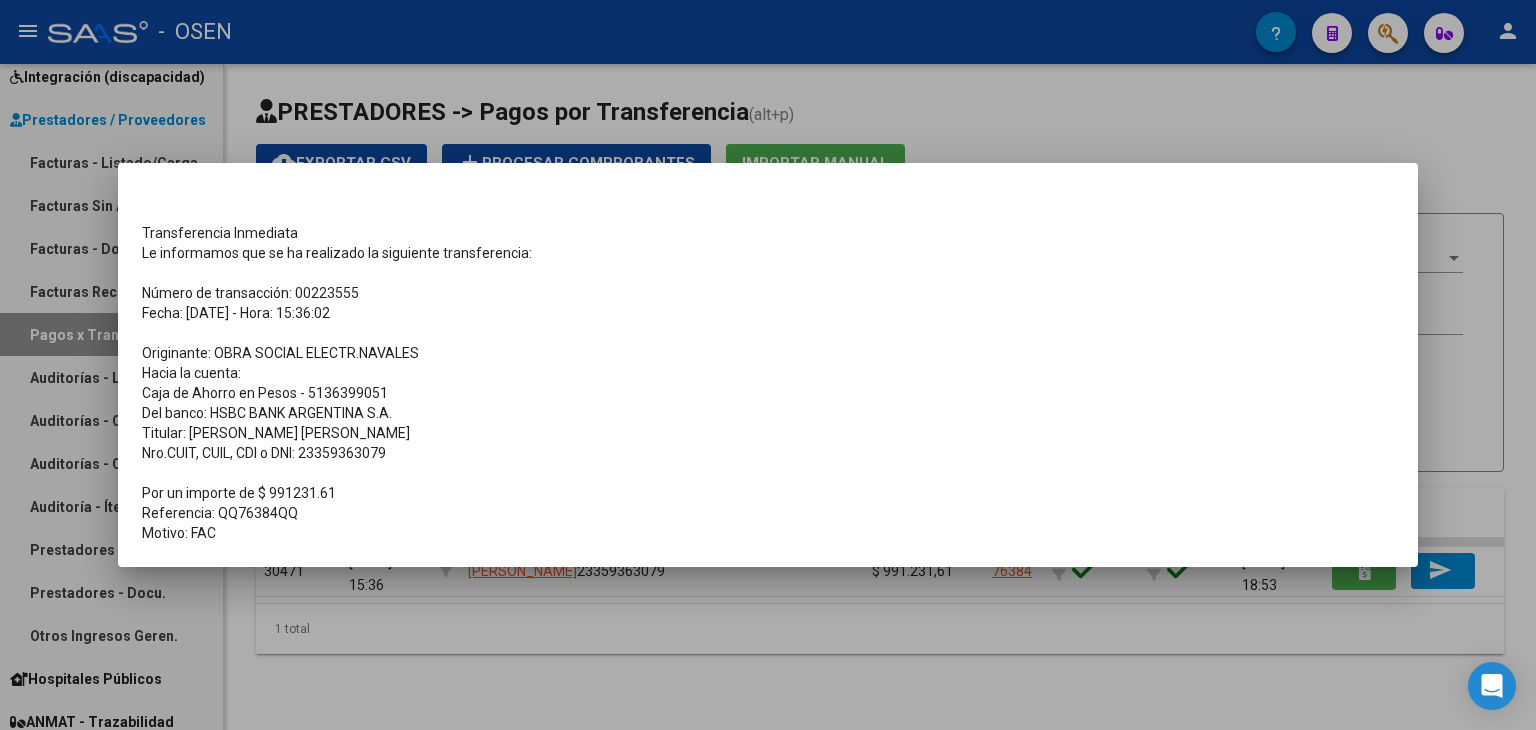 drag, startPoint x: 388, startPoint y: 302, endPoint x: 391, endPoint y: 333, distance: 31.144823 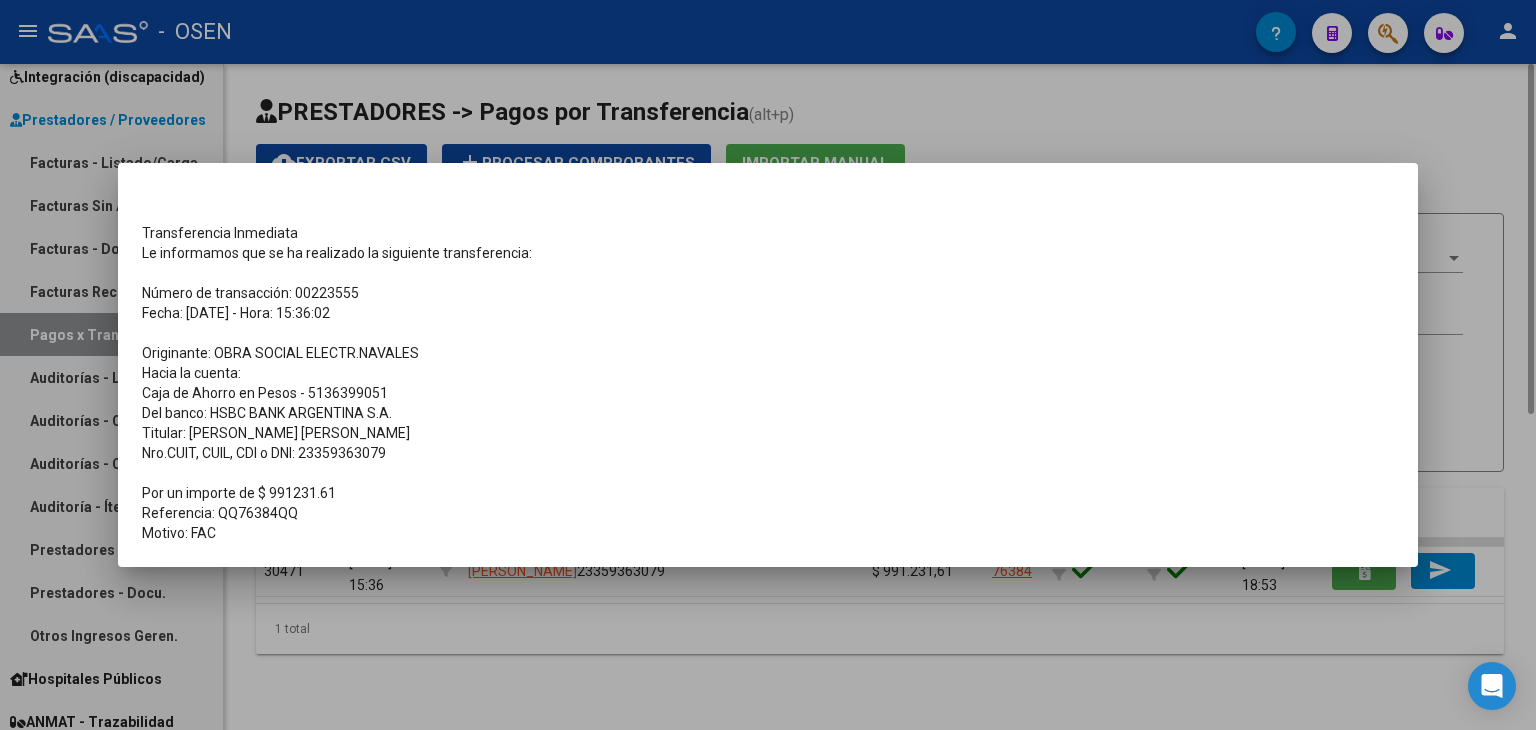click at bounding box center (768, 365) 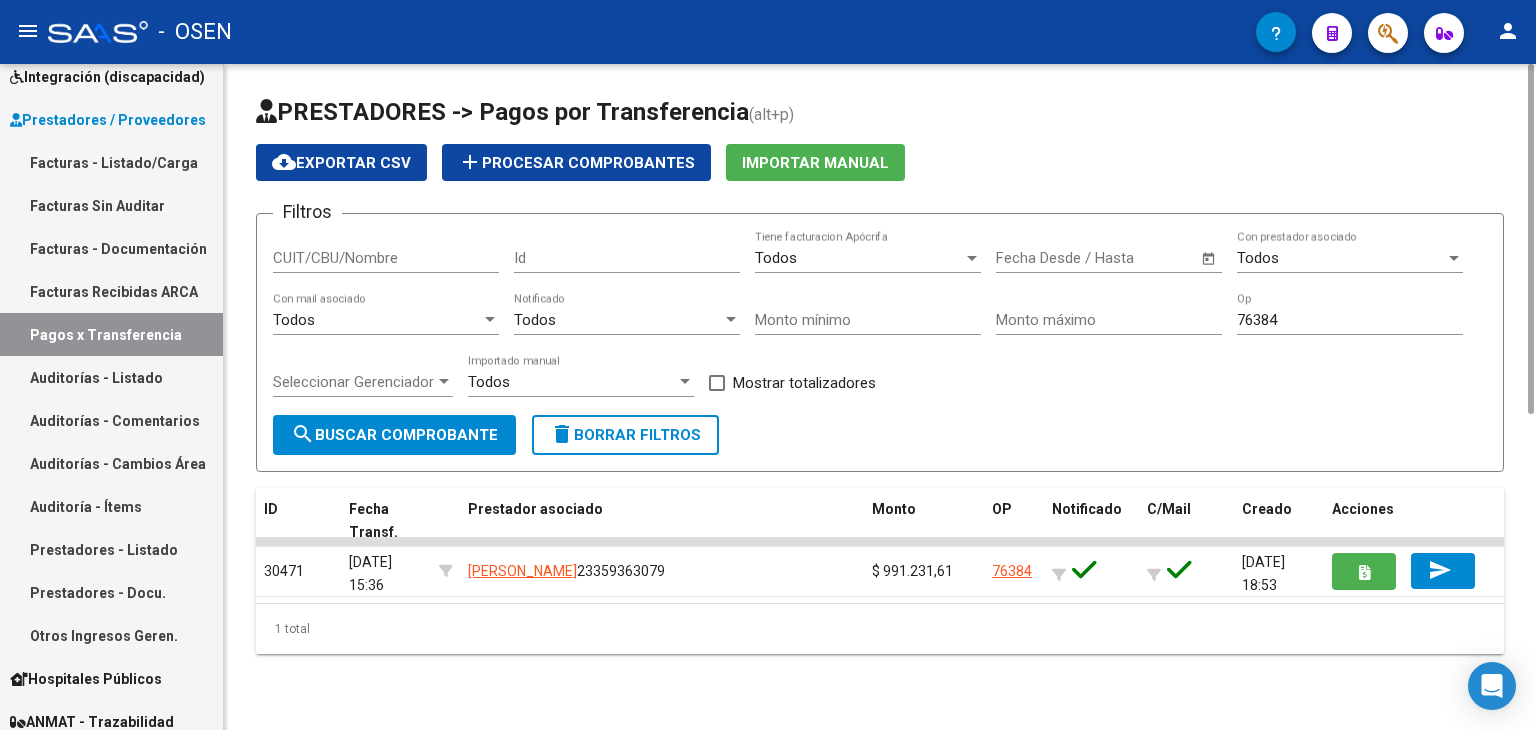 click on "PRESTADORES -> Pagos por Transferencia (alt+p) cloud_download  Exportar CSV  add  Procesar Comprobantes   Importar Manual Filtros CUIT/CBU/Nombre Id Todos  Tiene facturacion Apócrifa Start date – Fecha Desde / Hasta Todos  Con prestador asociado Todos  Con mail asociado Todos  Notificado Monto mínimo Monto máximo 76384 Op Seleccionar Gerenciador Seleccionar Gerenciador Todos  Importado manual    Mostrar totalizadores  search  Buscar Comprobante  delete  Borrar Filtros  ID Fecha Transf. Prestador asociado Monto OP Notificado C/Mail Creado Acciones 30471 [DATE] 15:36 [PERSON_NAME]  23359363079  $ 991.231,61 76384       [DATE] 18:53 send  1 total   1" 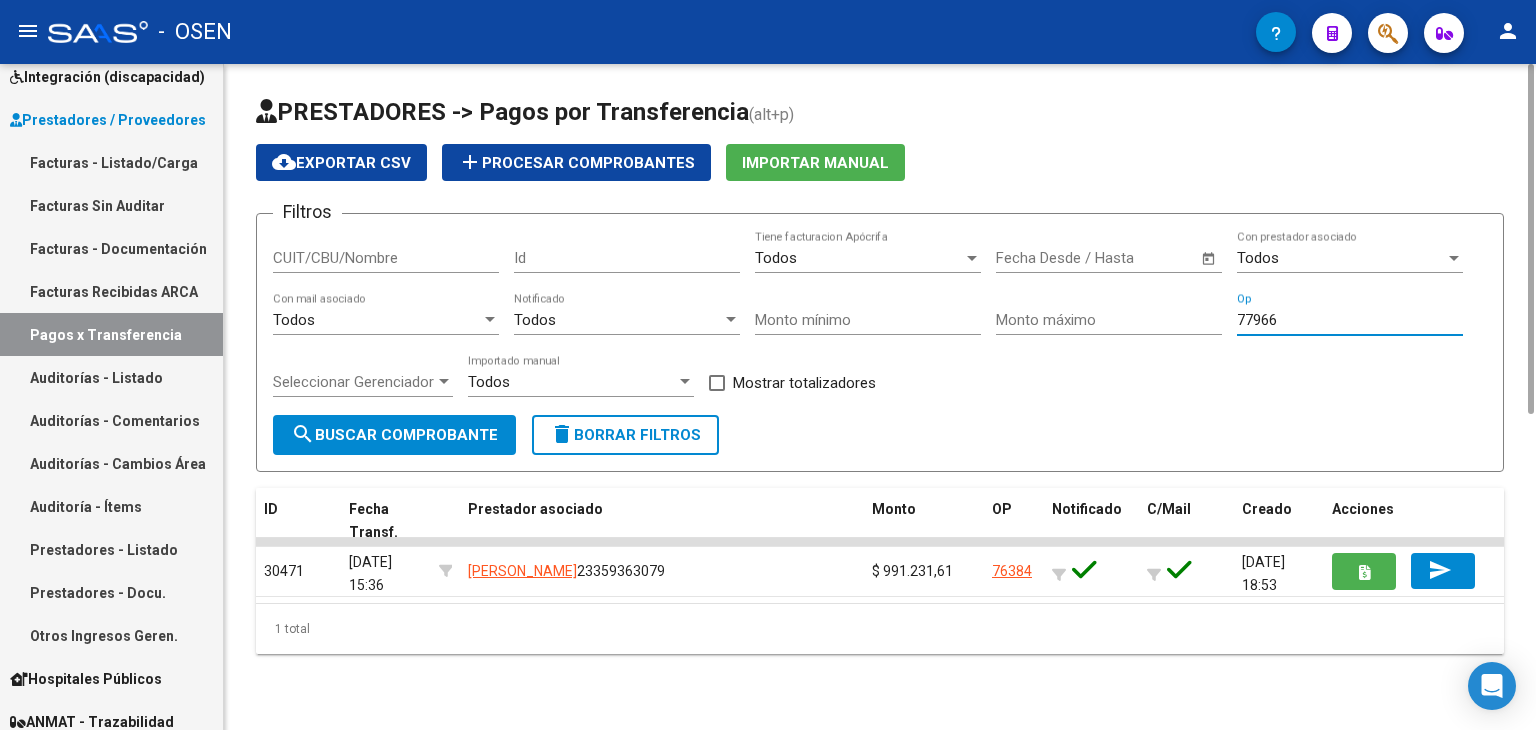 type on "77966" 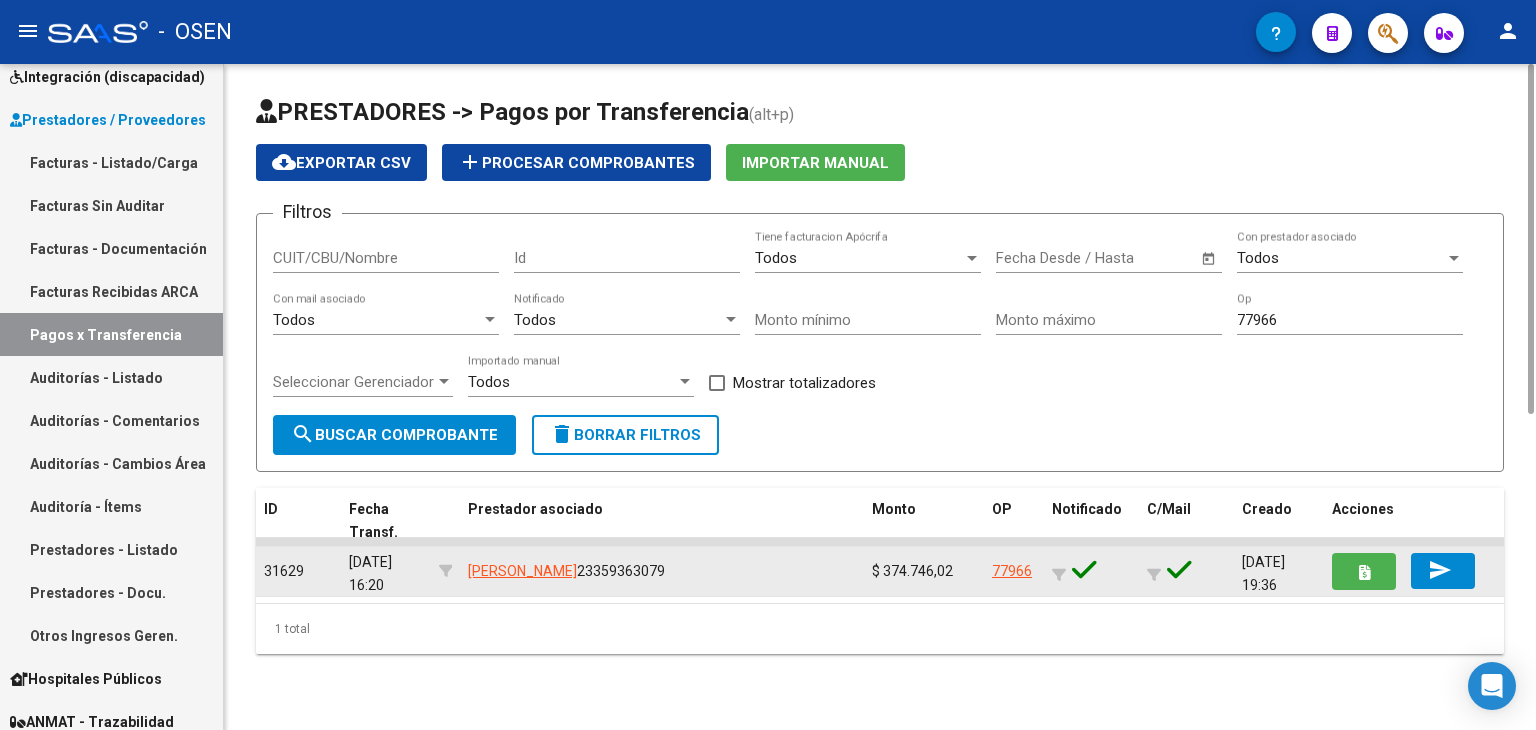 click on "77966" 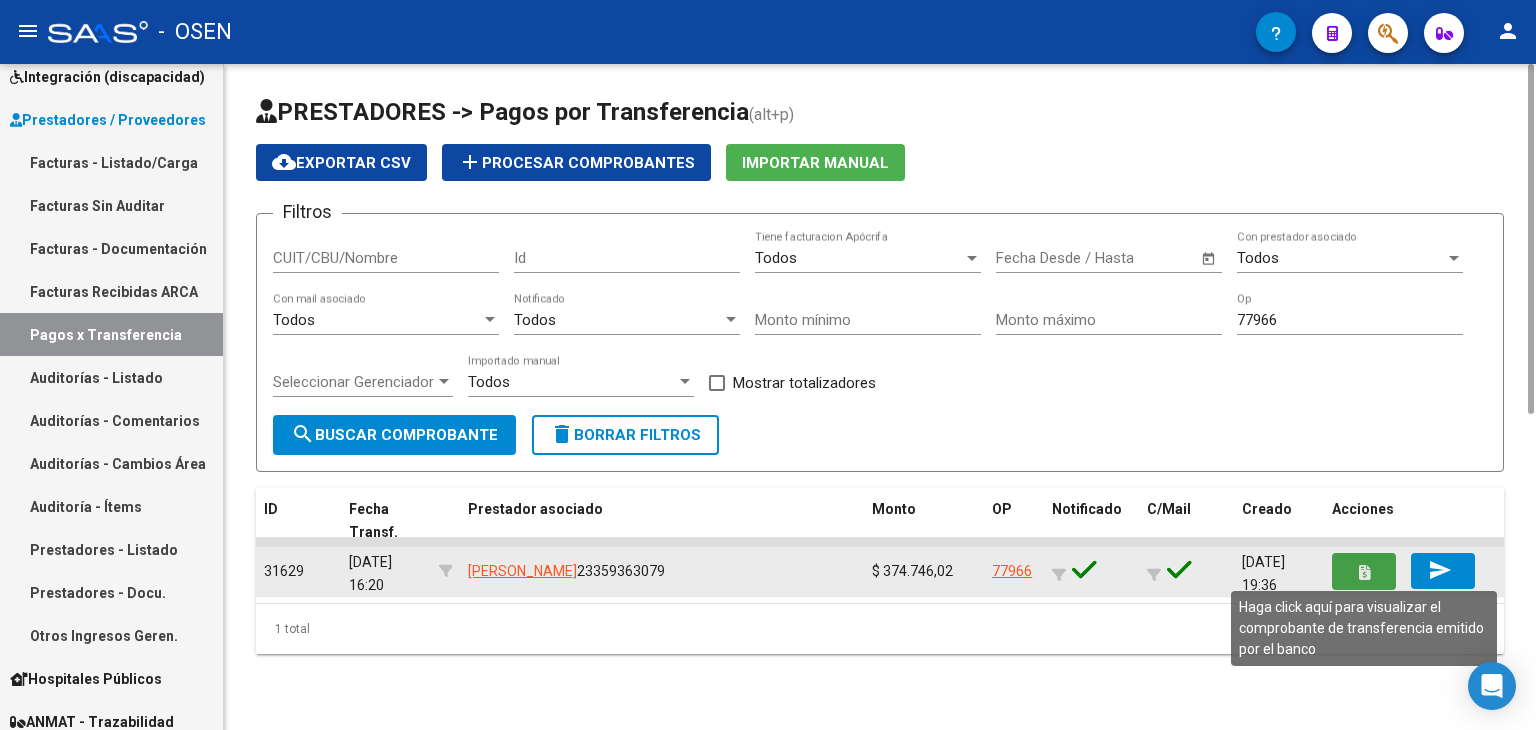 click 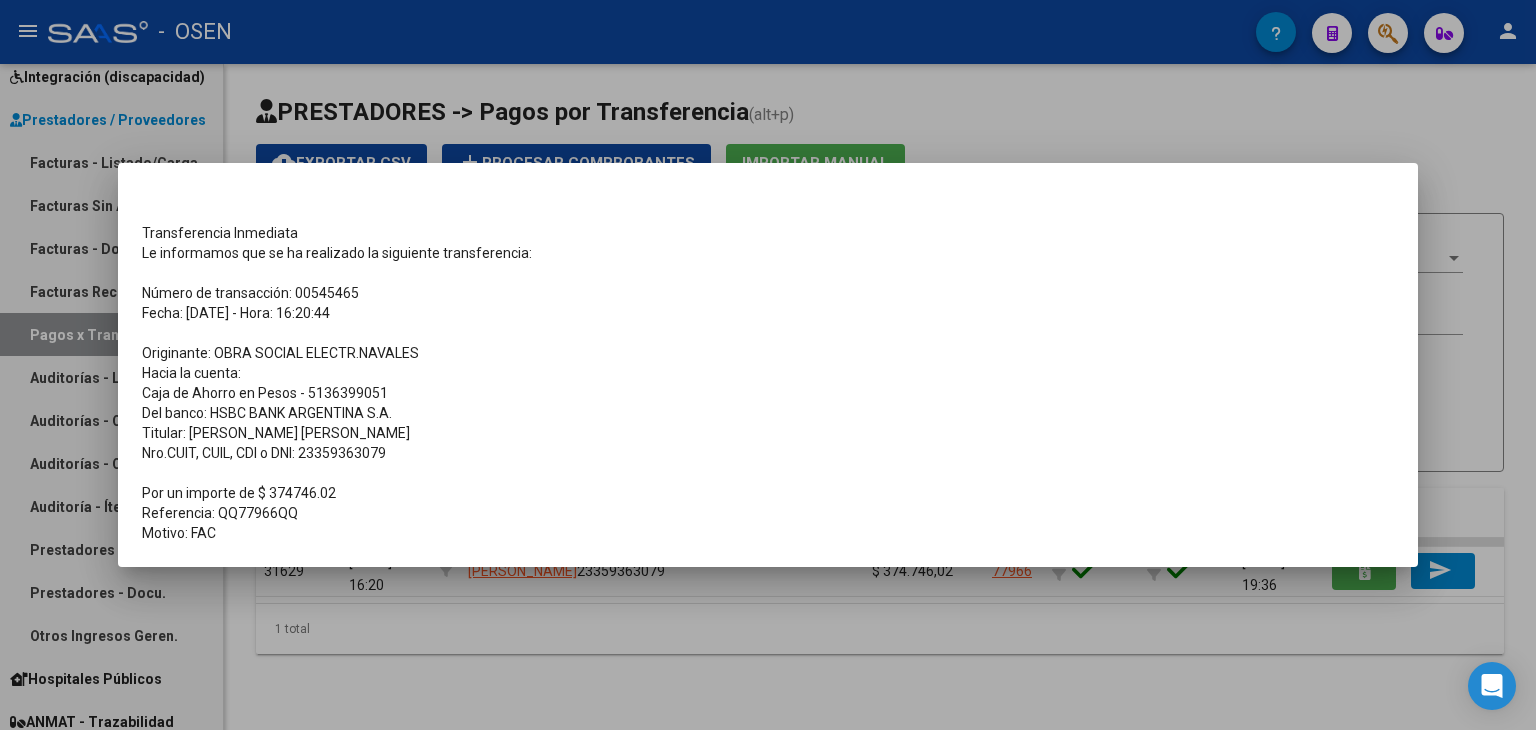click on "Originante: OBRA SOCIAL ELECTR.NAVALES" at bounding box center (768, 353) 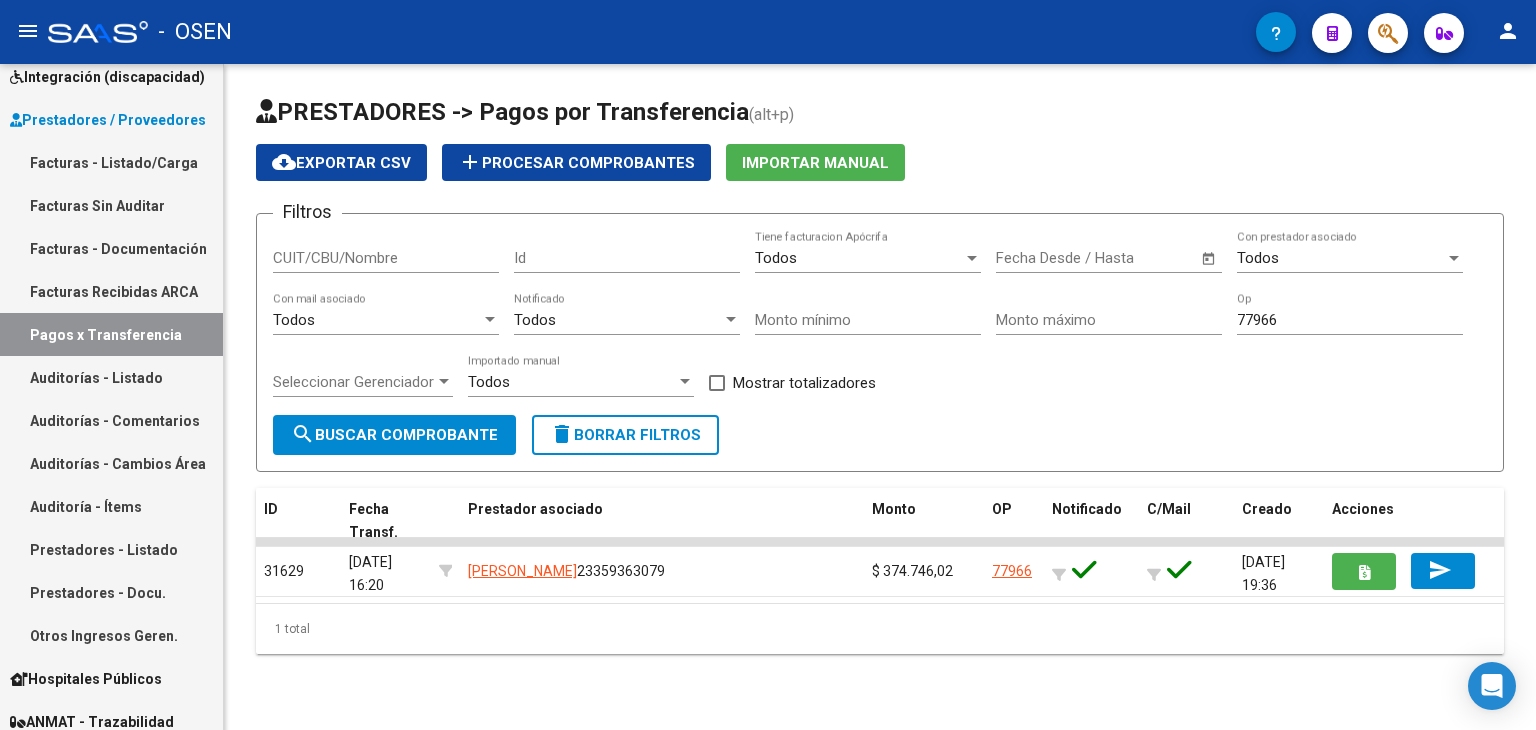 click on "PRESTADORES -> Pagos por Transferencia (alt+p) cloud_download  Exportar CSV  add  Procesar Comprobantes   Importar Manual Filtros CUIT/CBU/Nombre Id Todos  Tiene facturacion Apócrifa Start date – Fecha Desde / Hasta Todos  Con prestador asociado Todos  Con mail asociado Todos  Notificado Monto mínimo Monto máximo 77966 Op Seleccionar Gerenciador Seleccionar Gerenciador Todos  Importado manual    Mostrar totalizadores  search  Buscar Comprobante  delete  Borrar Filtros  ID Fecha Transf. Prestador asociado Monto OP Notificado C/Mail Creado Acciones 31629 [DATE] 16:20 [PERSON_NAME]  23359363079  $ 374.746,02 77966       [DATE] 19:36 send  1 total   1" 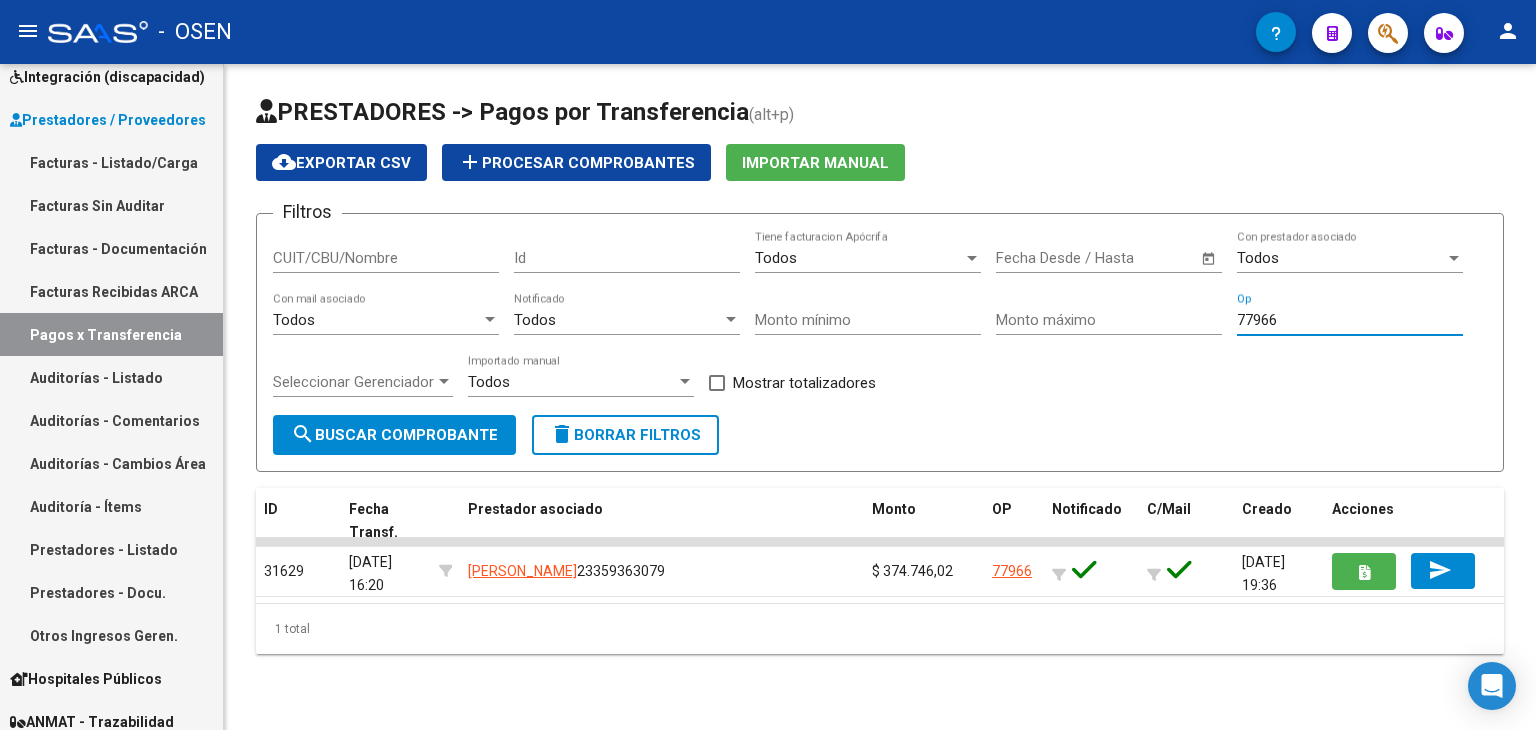click on "77966" at bounding box center [1350, 320] 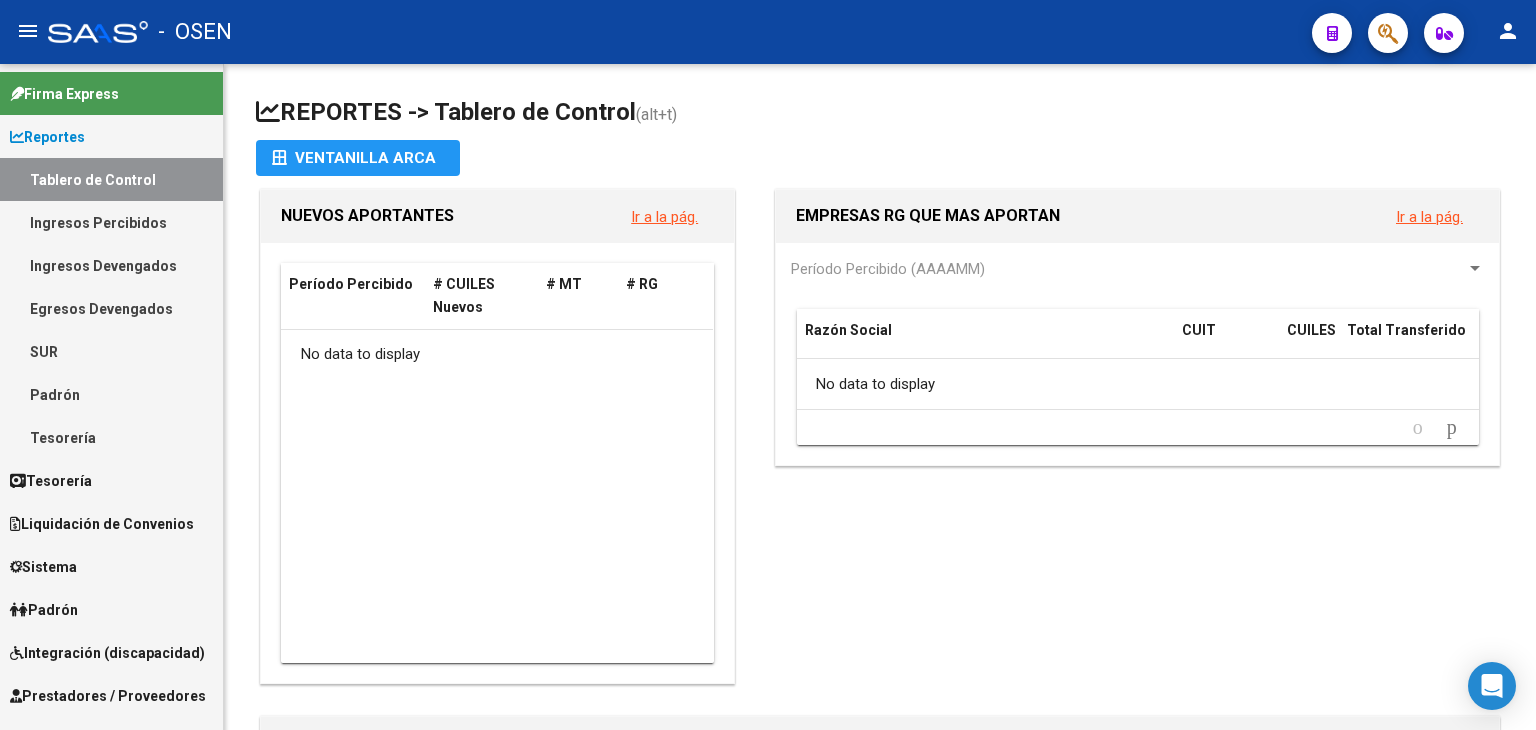 scroll, scrollTop: 0, scrollLeft: 0, axis: both 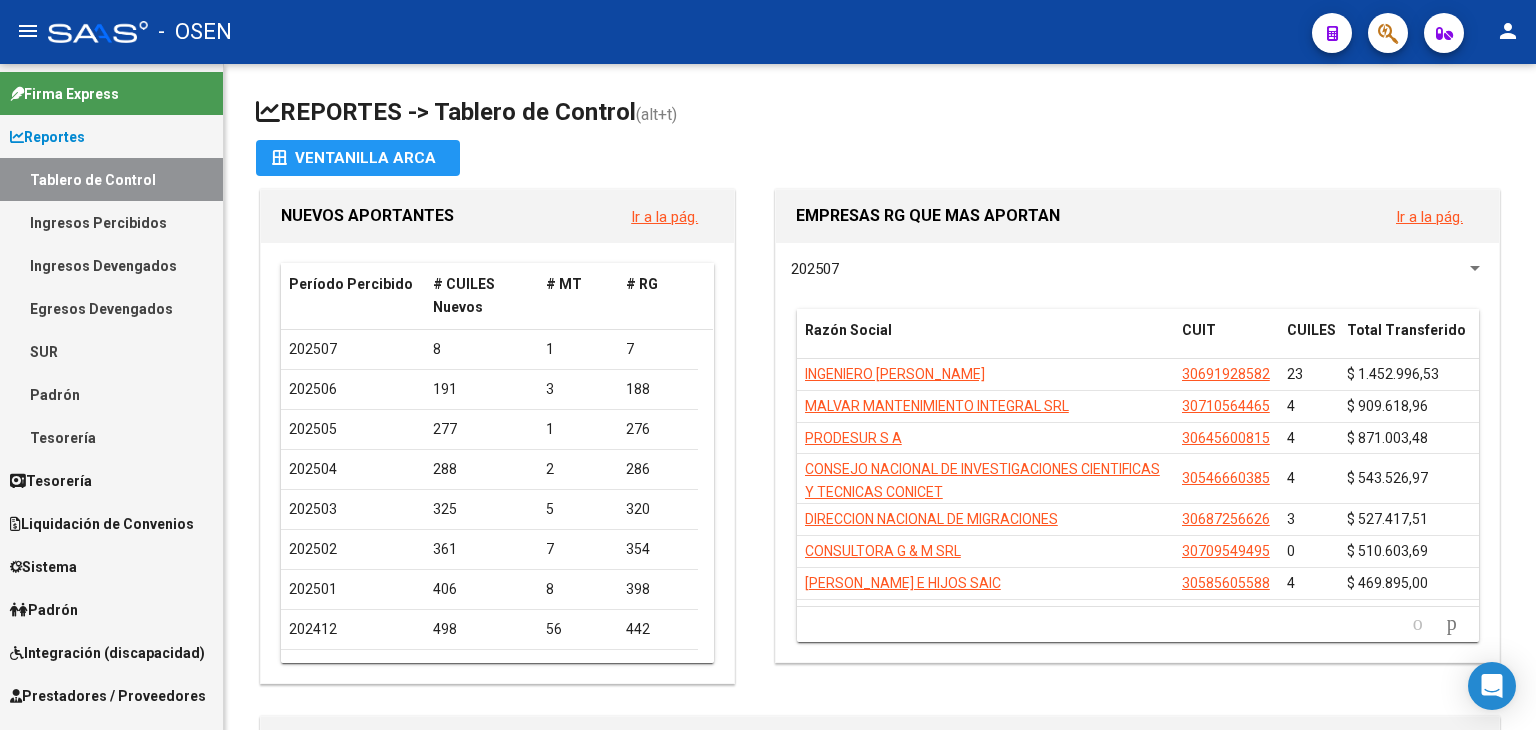 click on "Tesorería" at bounding box center [111, 480] 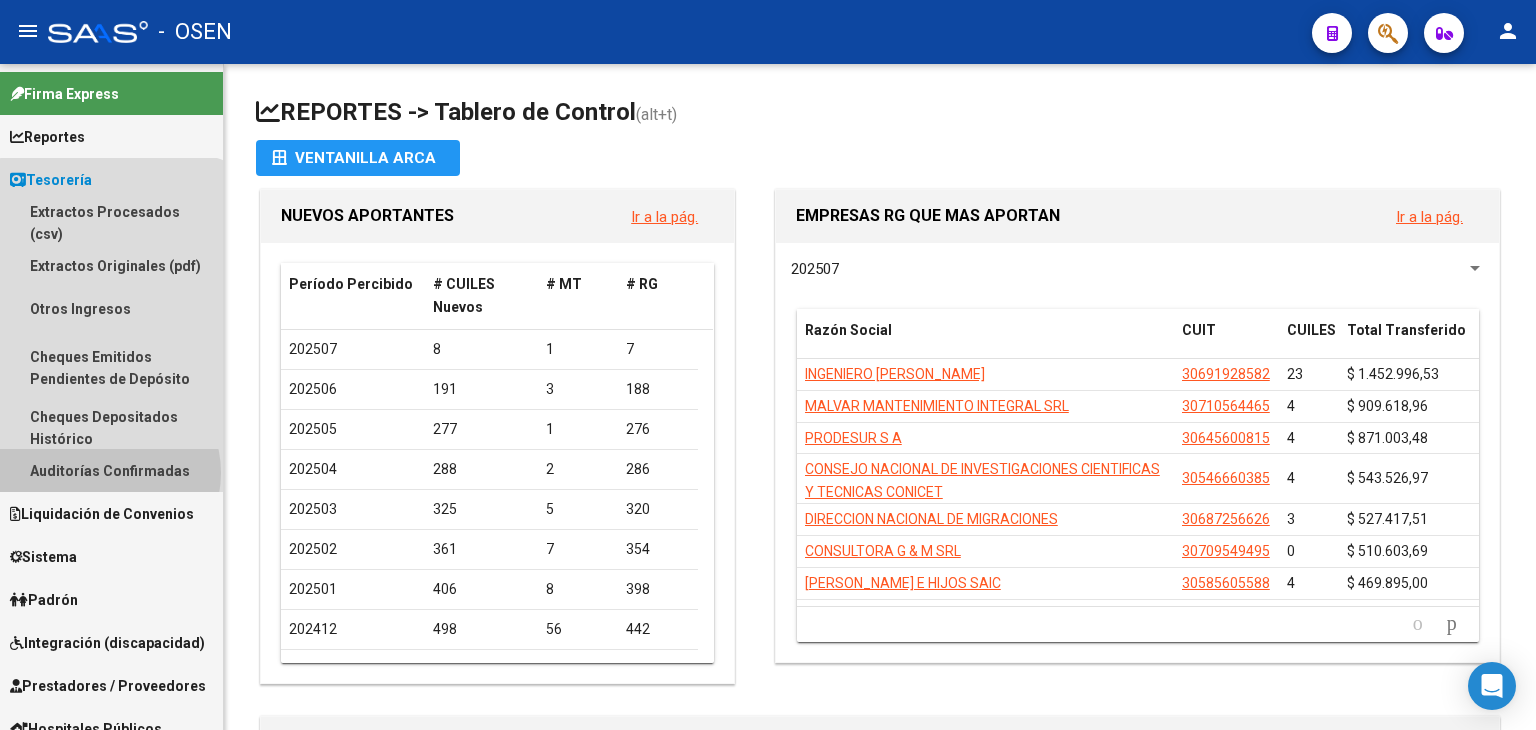 click on "Auditorías Confirmadas" at bounding box center [111, 470] 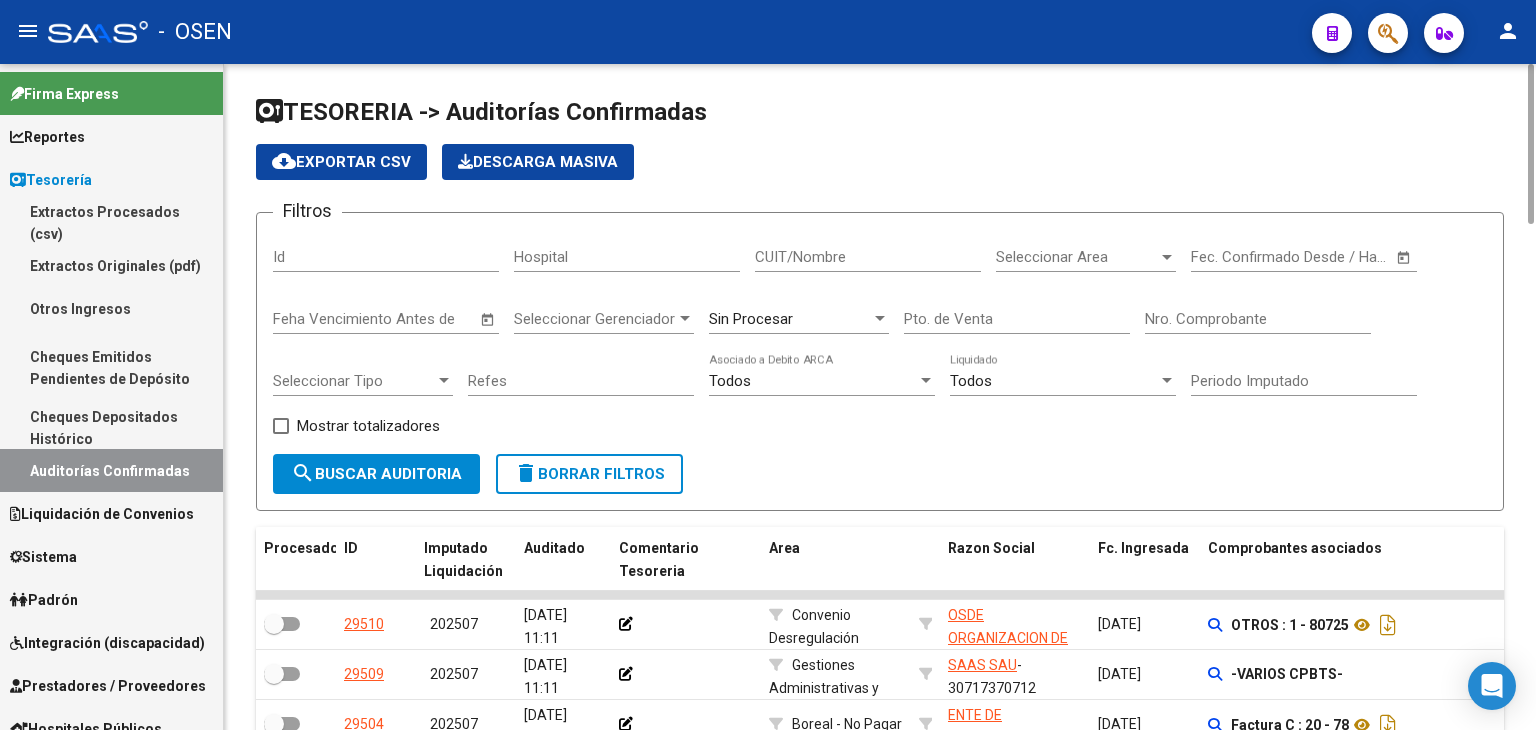 click on "Nro. Comprobante" 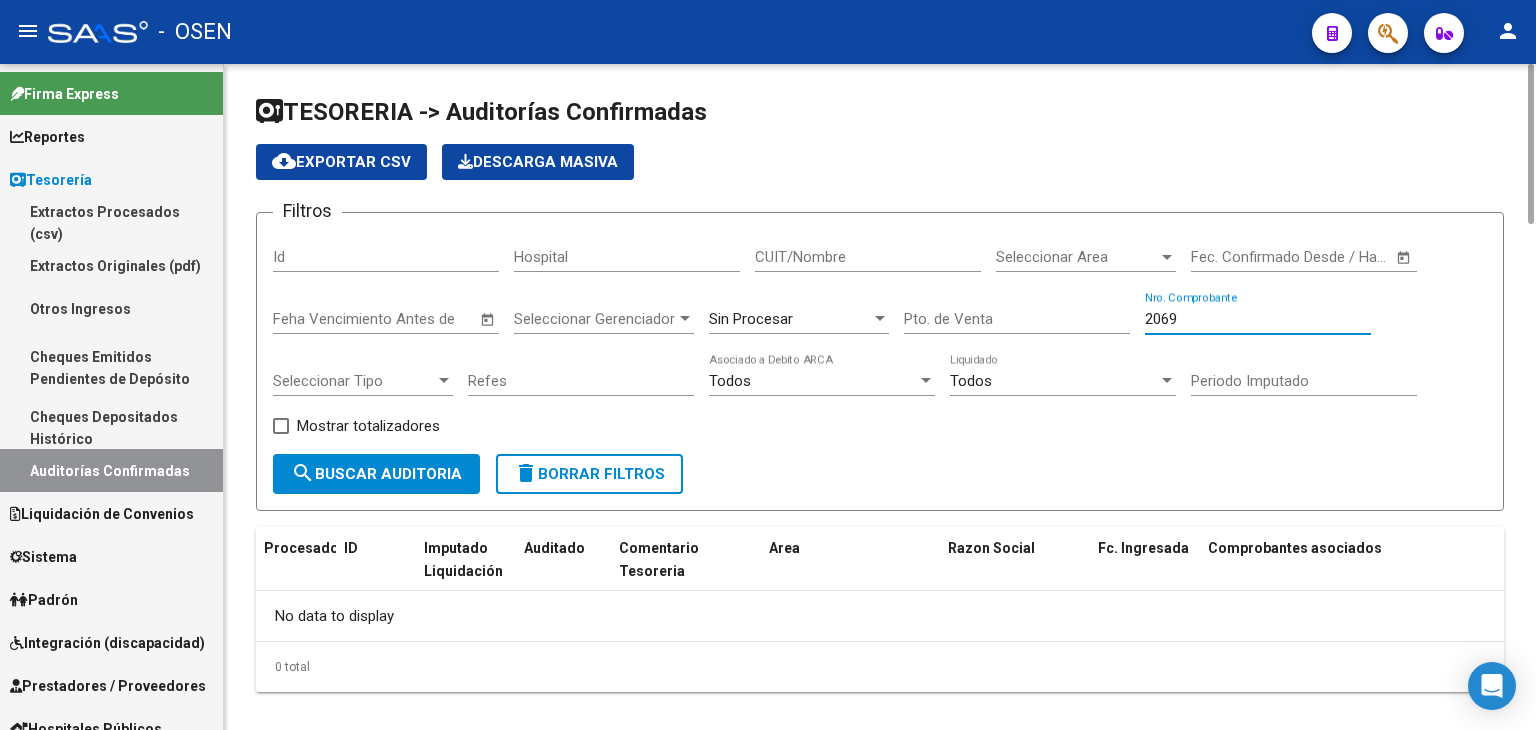 type on "2069" 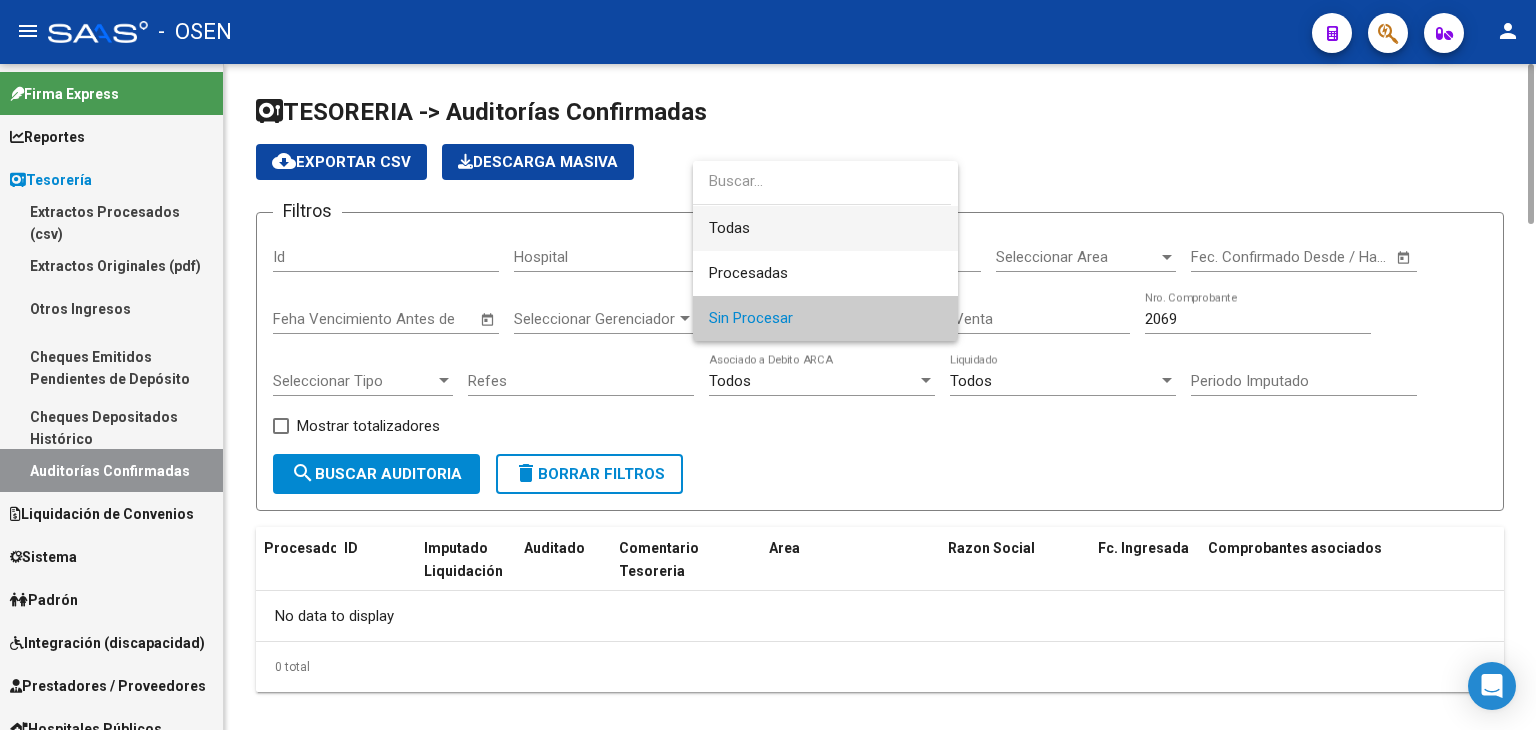 drag, startPoint x: 752, startPoint y: 230, endPoint x: 500, endPoint y: 385, distance: 295.853 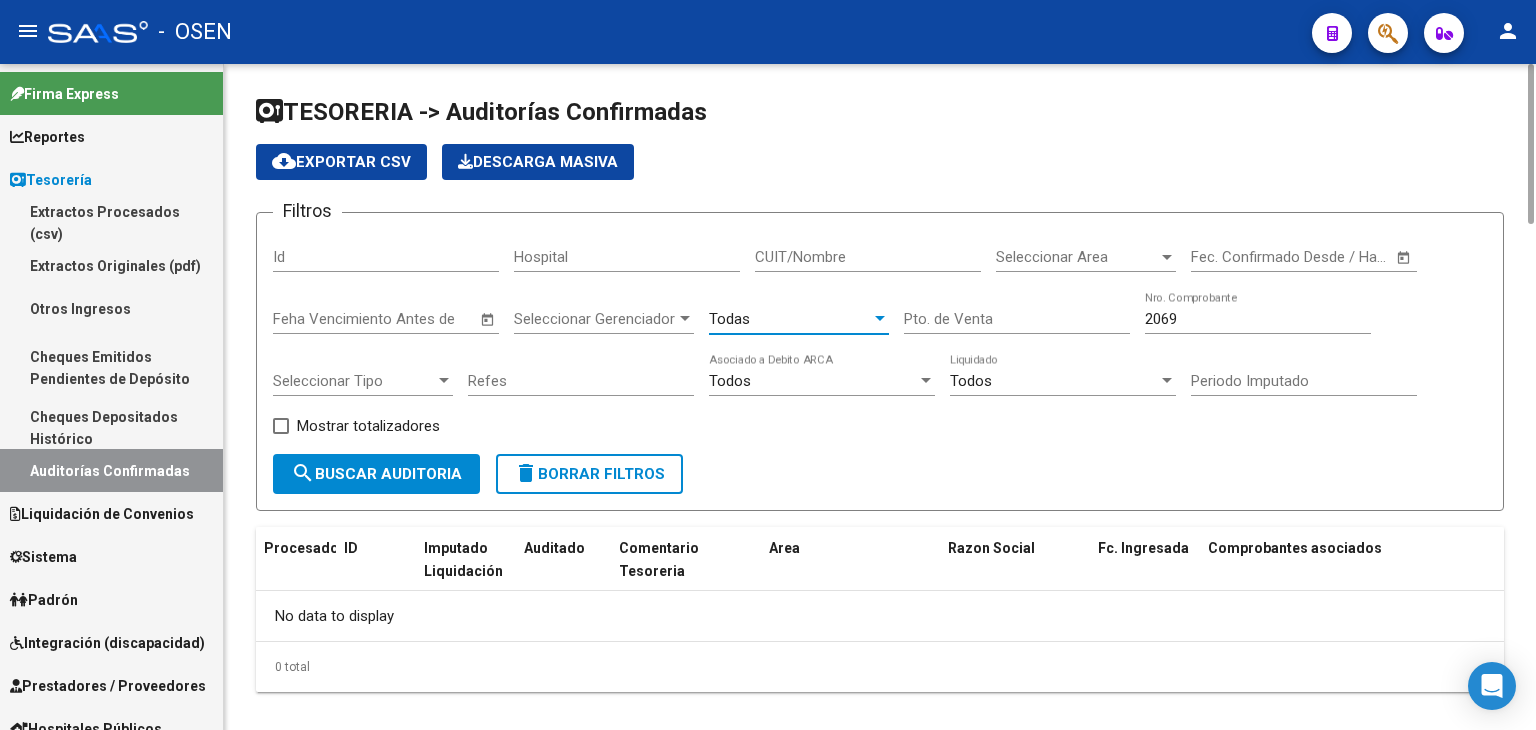 click on "search  Buscar Auditoria" 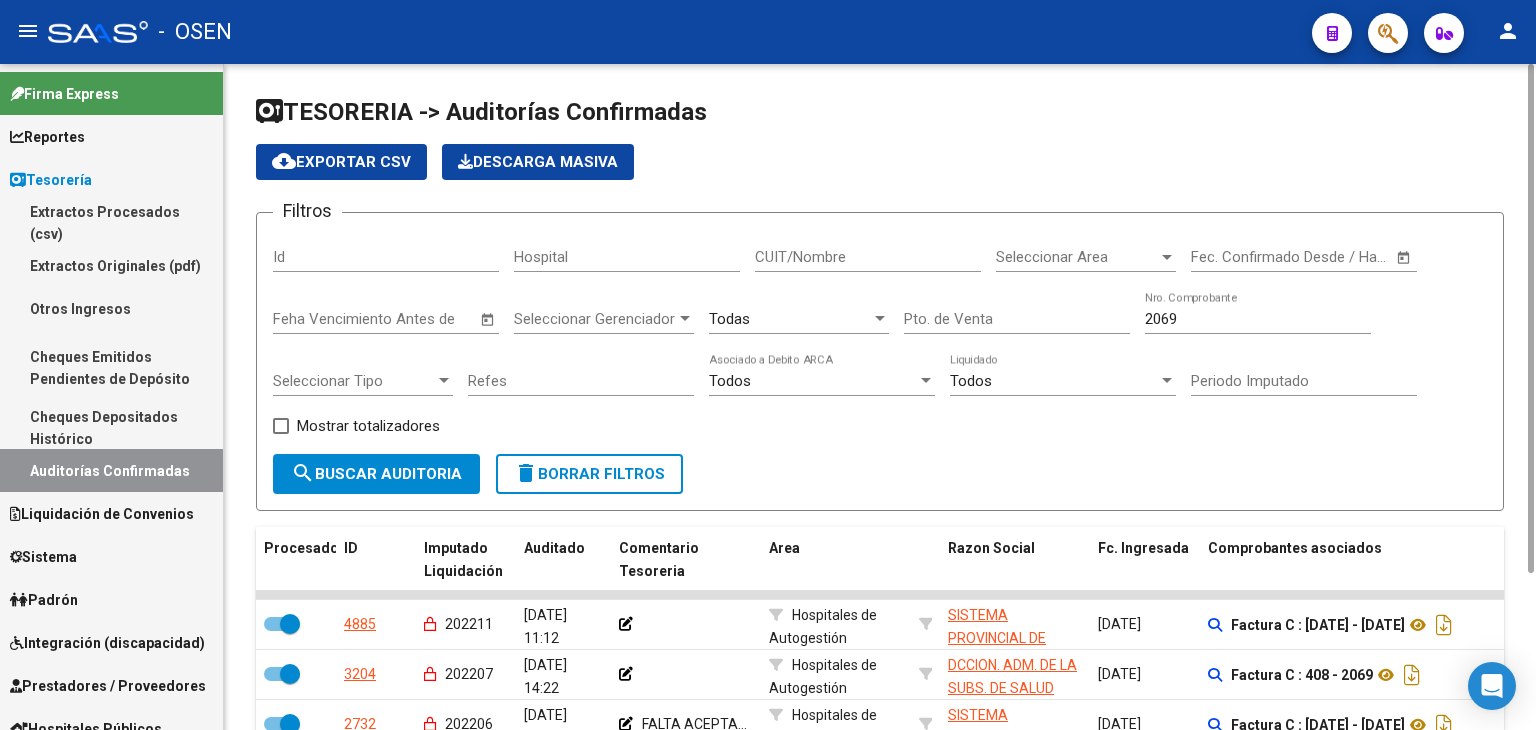 scroll, scrollTop: 204, scrollLeft: 0, axis: vertical 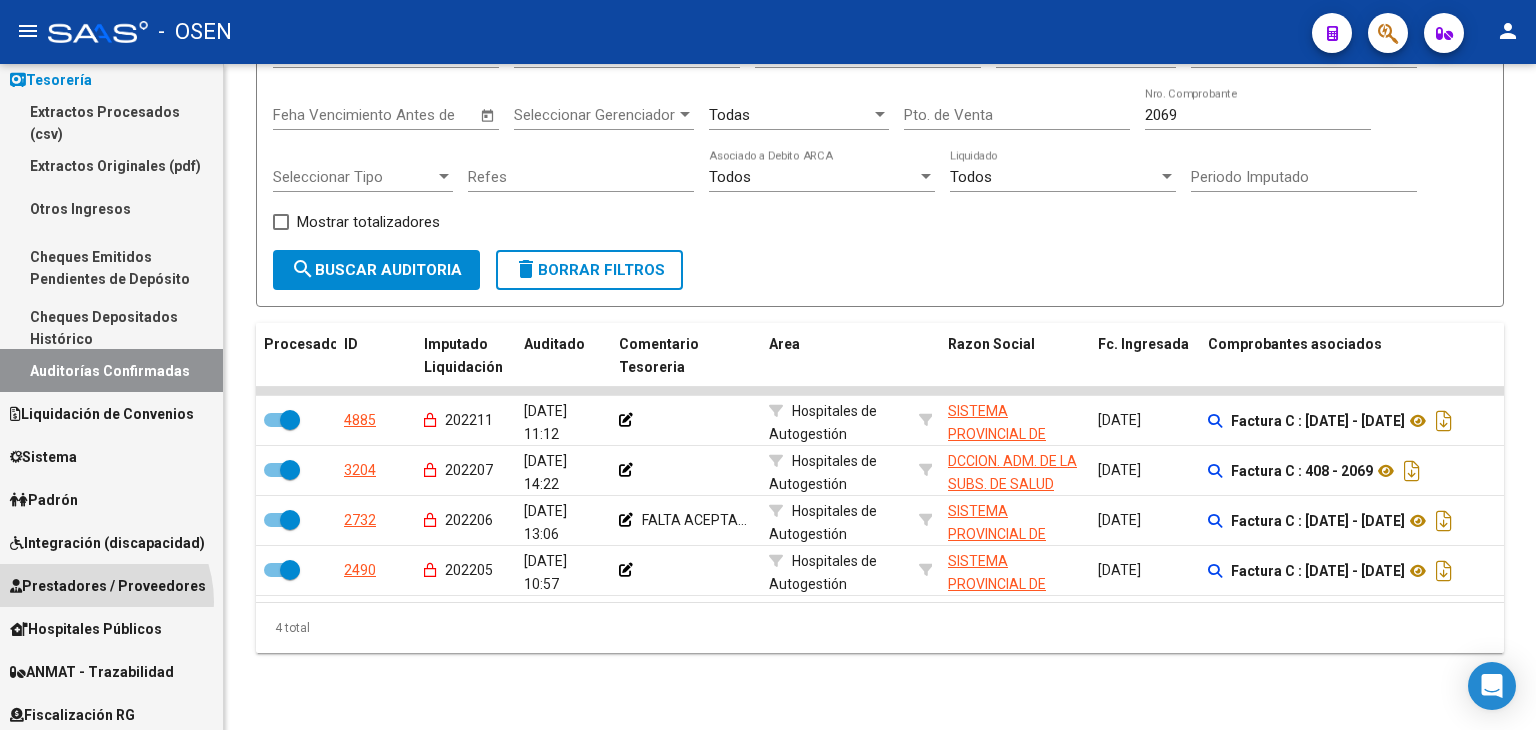 click on "Prestadores / Proveedores" at bounding box center (108, 586) 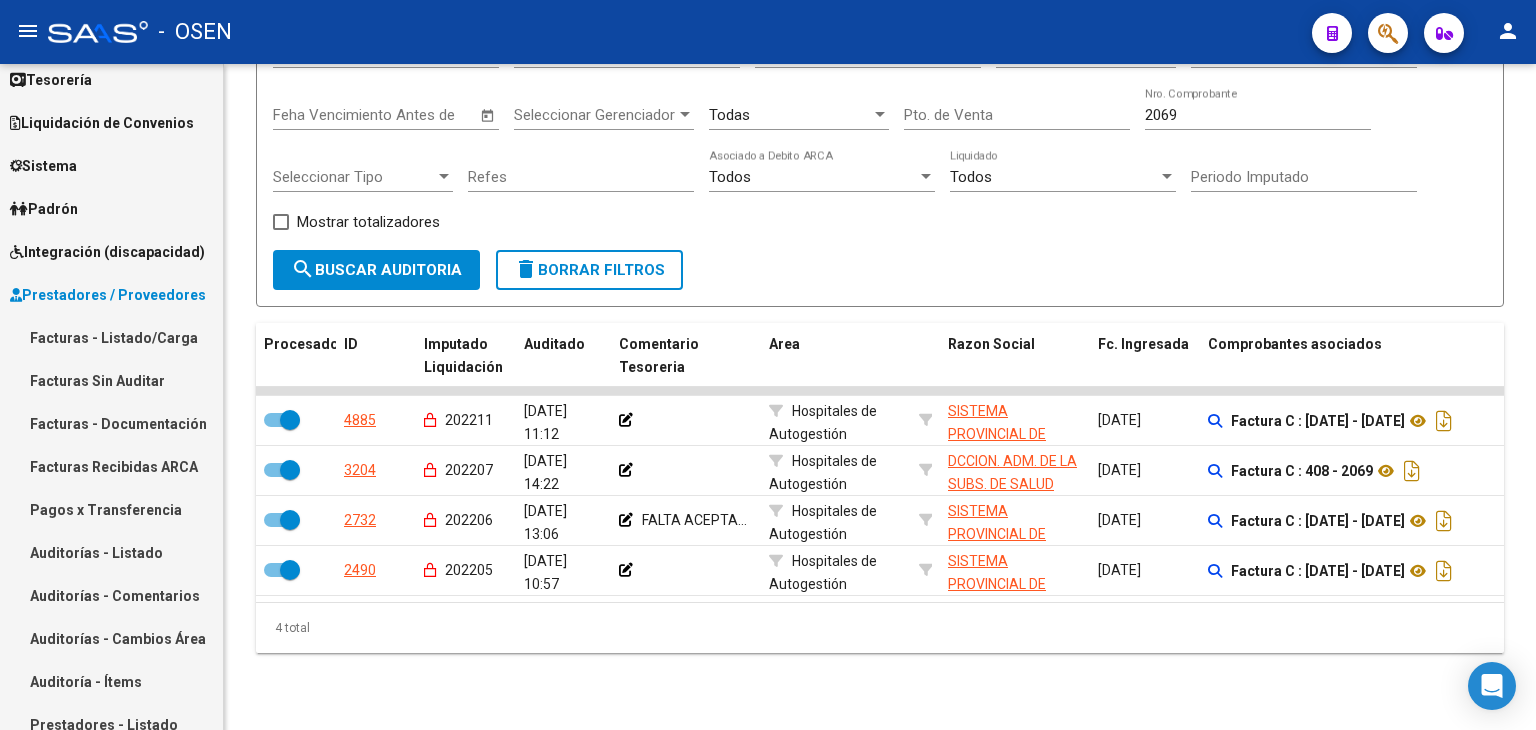 click on "Facturas - Listado/Carga" at bounding box center [111, 337] 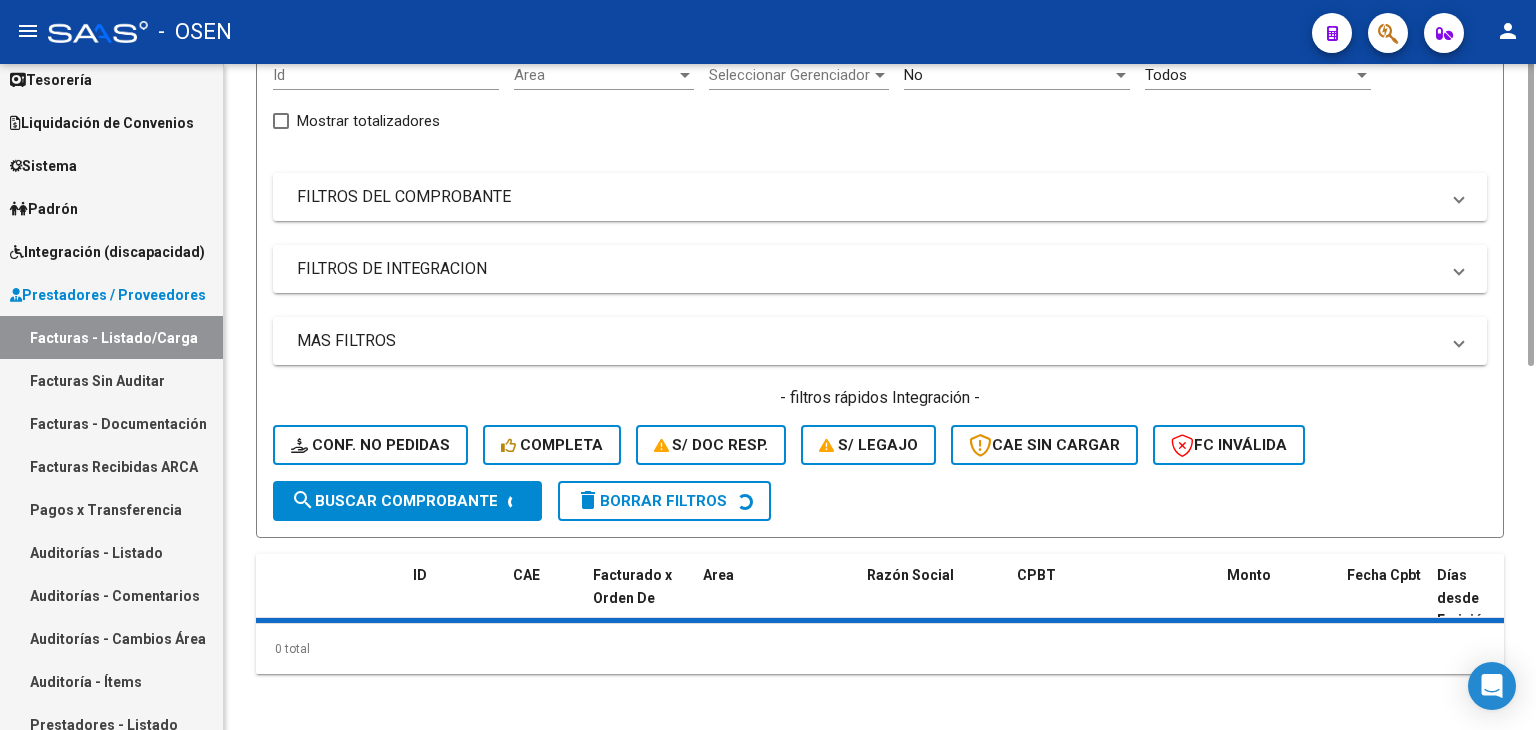 scroll, scrollTop: 0, scrollLeft: 0, axis: both 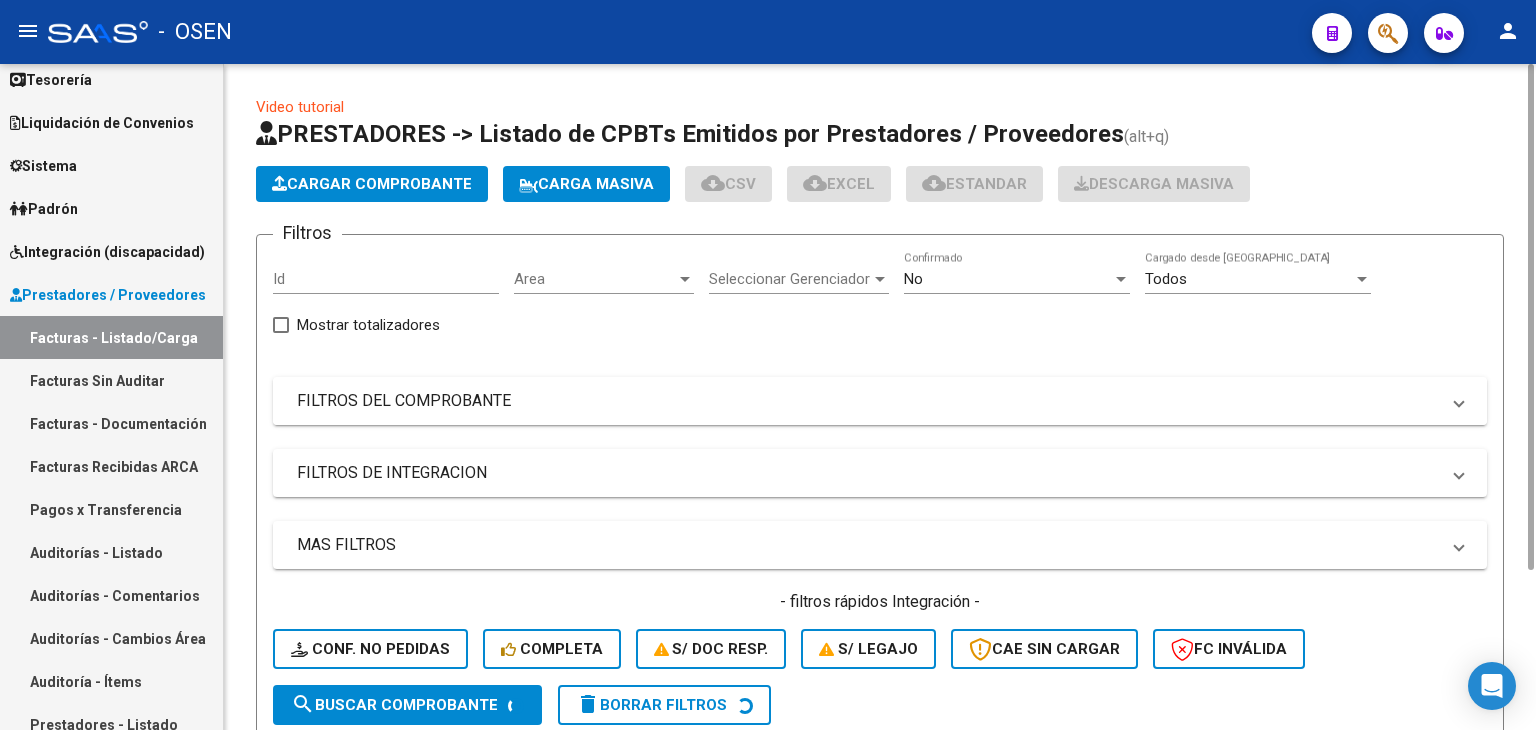 click on "FILTROS DEL COMPROBANTE" at bounding box center [880, 401] 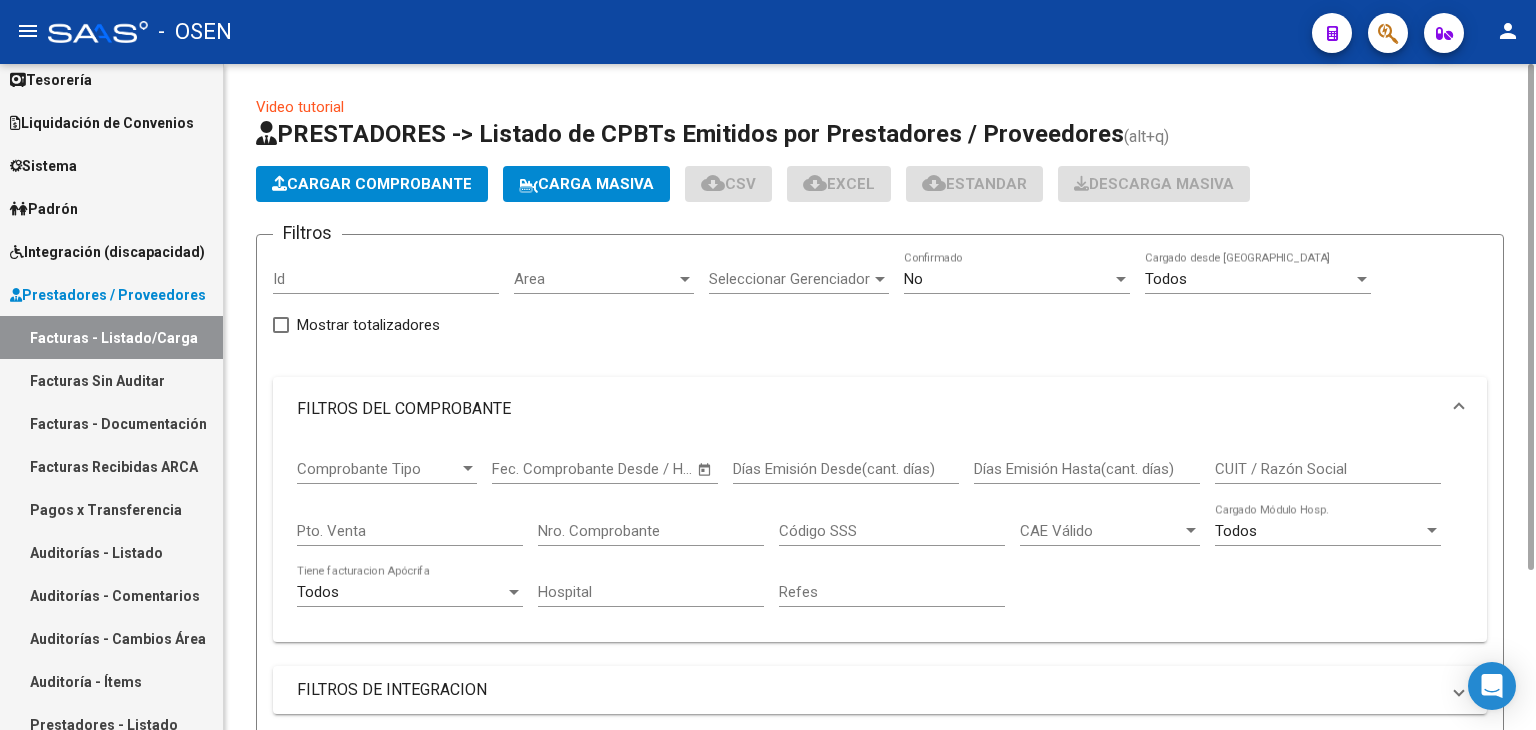 click on "No  Confirmado" 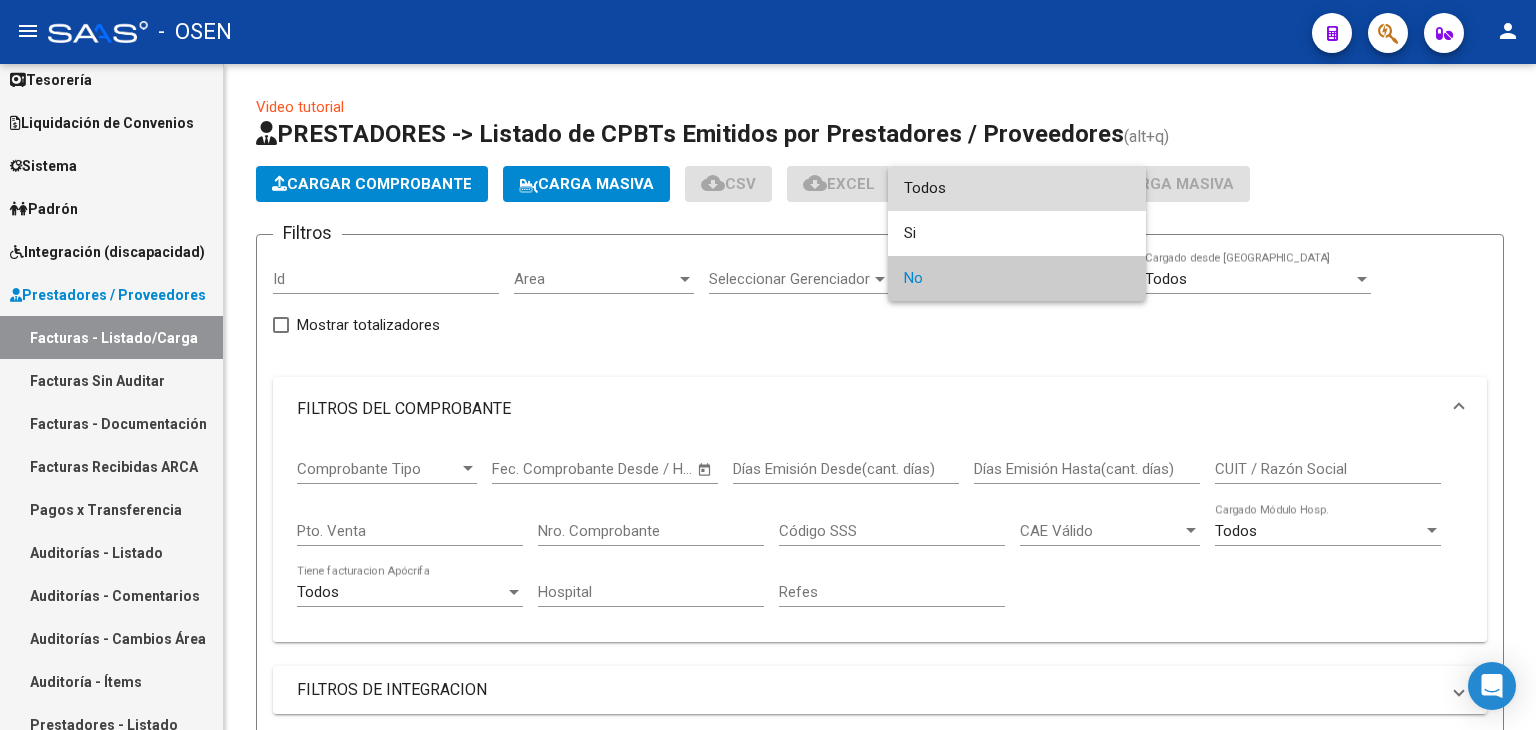 click on "Todos" at bounding box center [1017, 188] 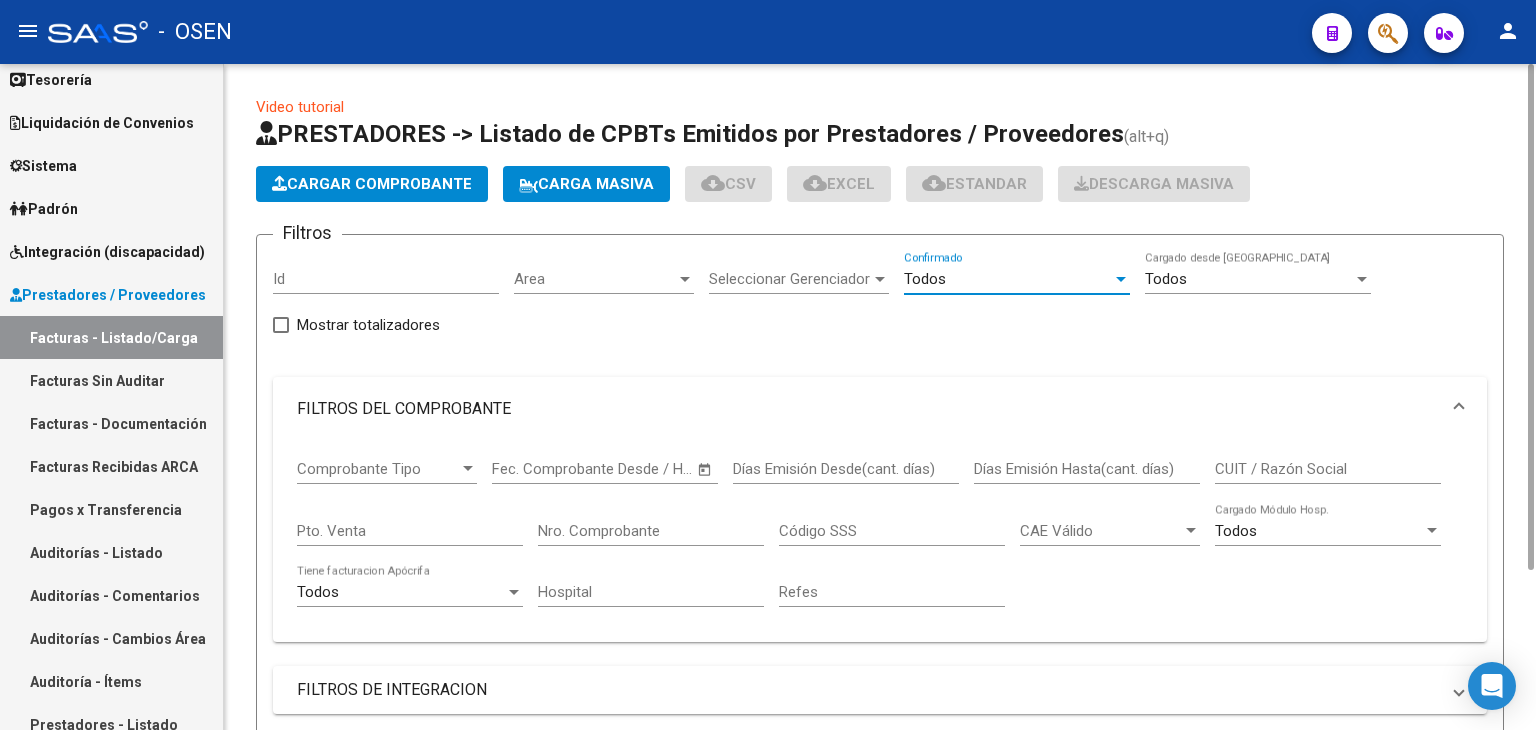 scroll, scrollTop: 200, scrollLeft: 0, axis: vertical 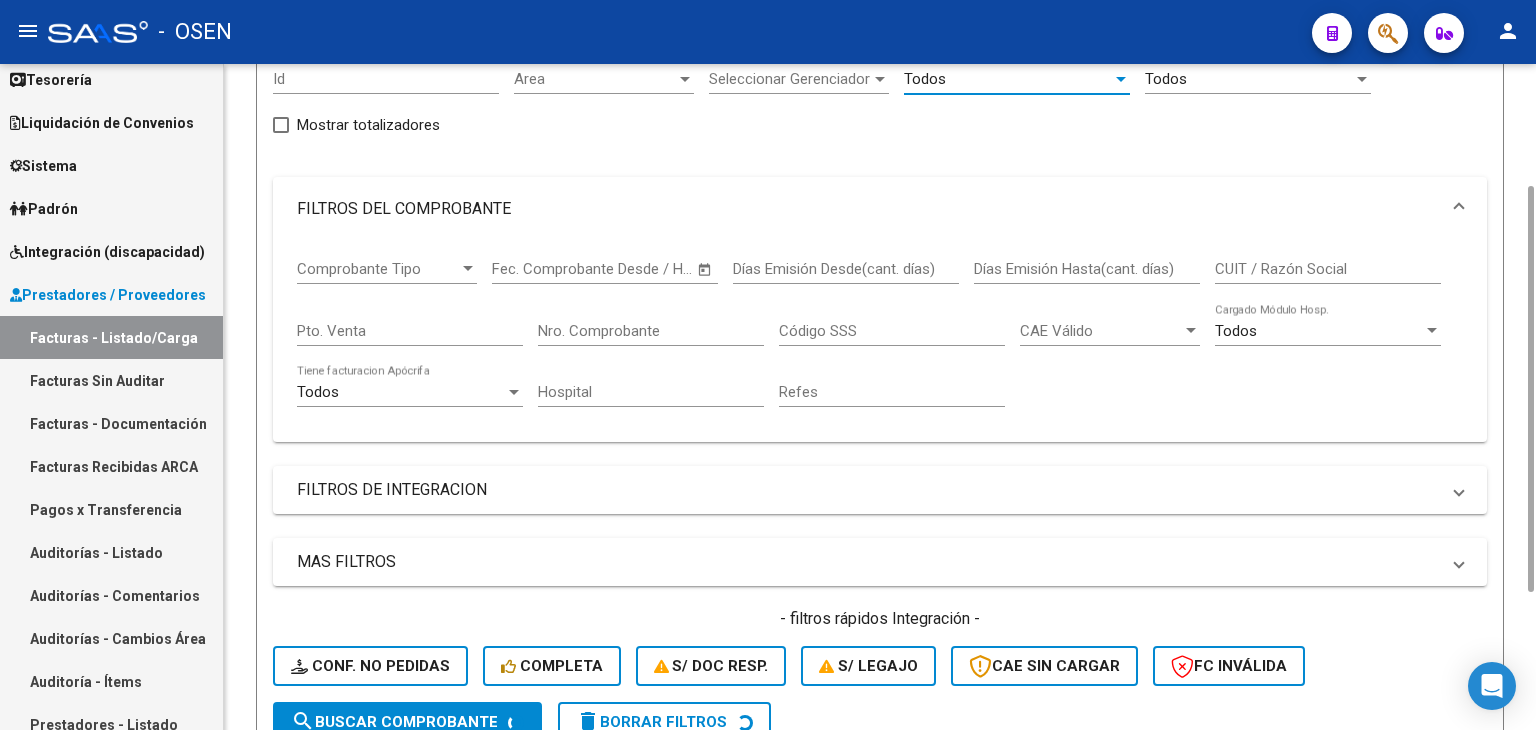 click on "Nro. Comprobante" at bounding box center (651, 331) 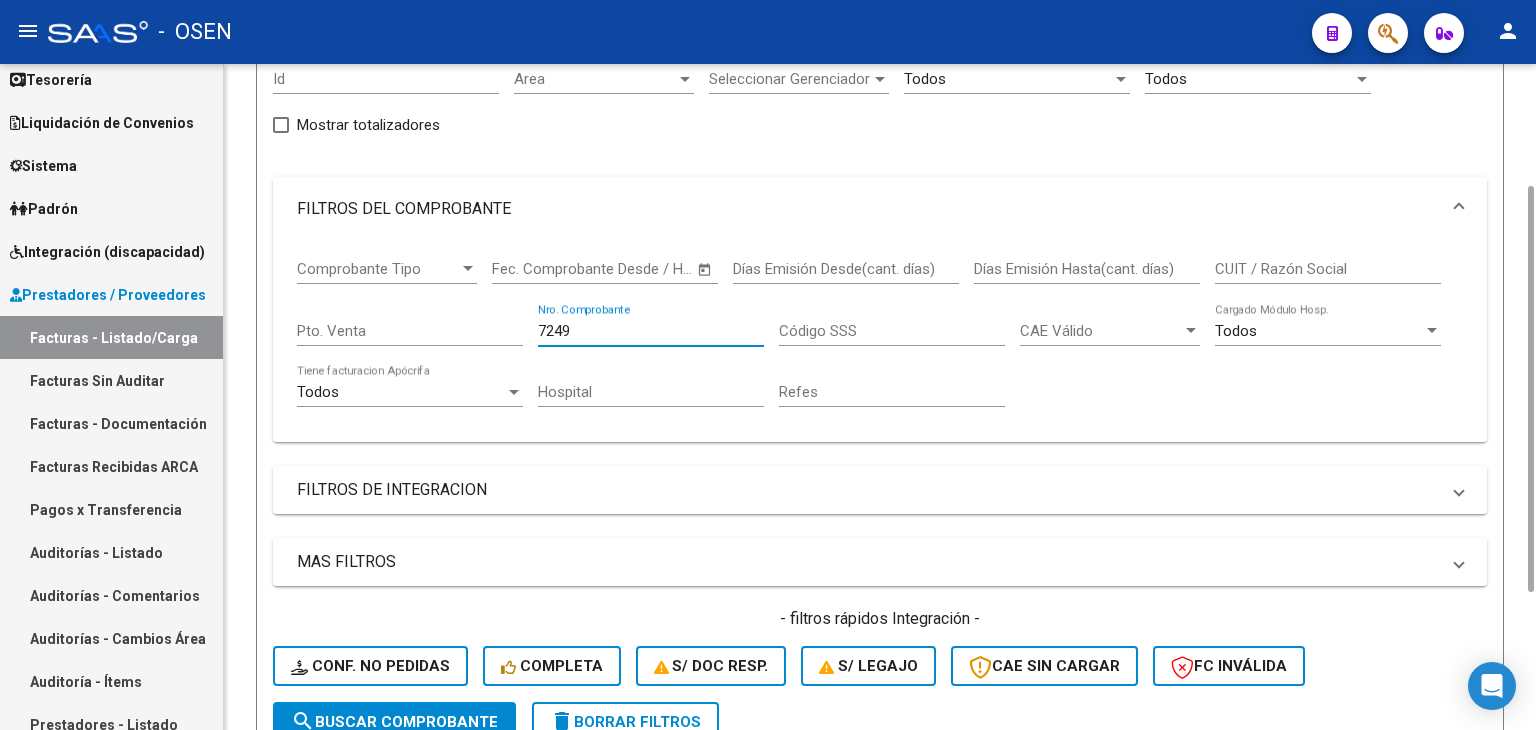 click on "7249" at bounding box center (651, 331) 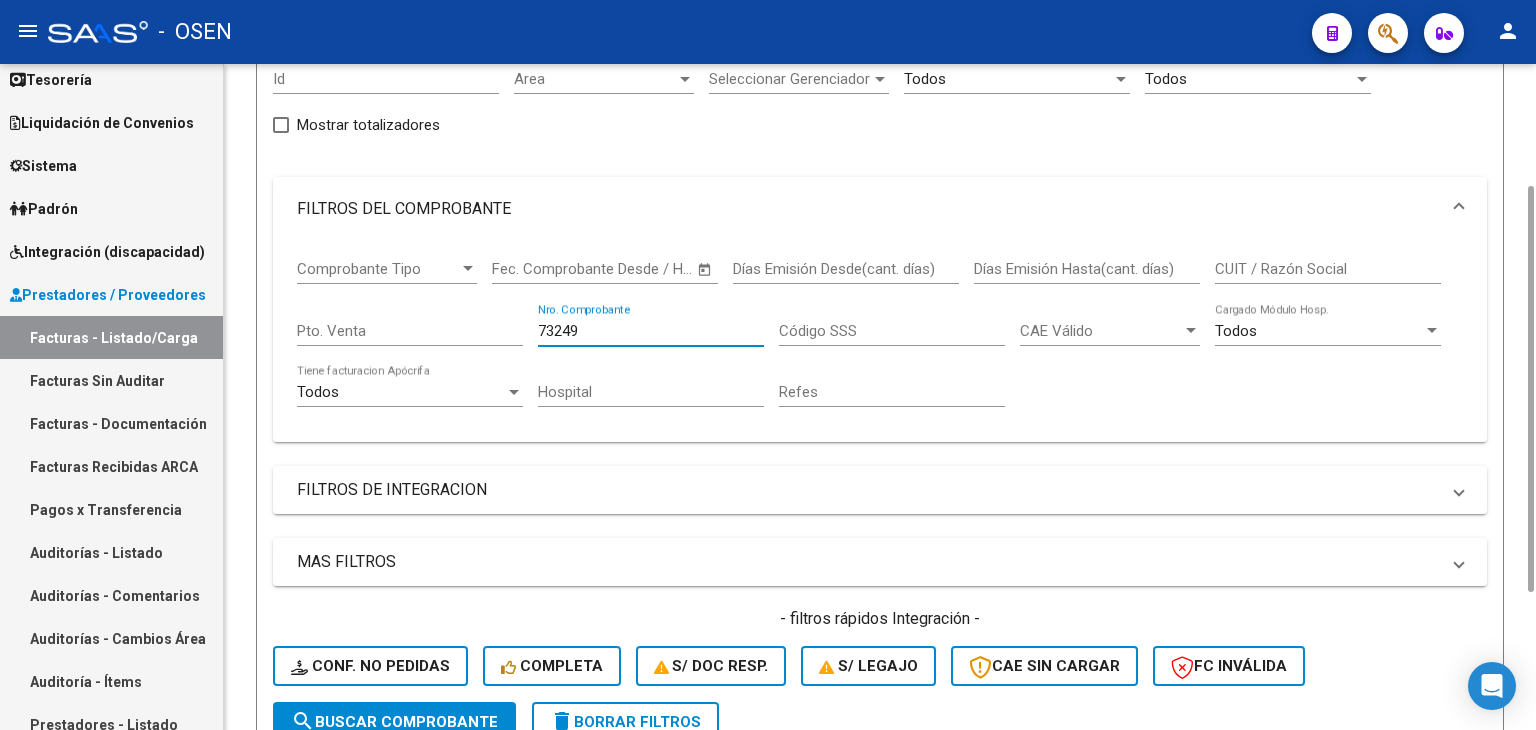 drag, startPoint x: 656, startPoint y: 336, endPoint x: 453, endPoint y: 336, distance: 203 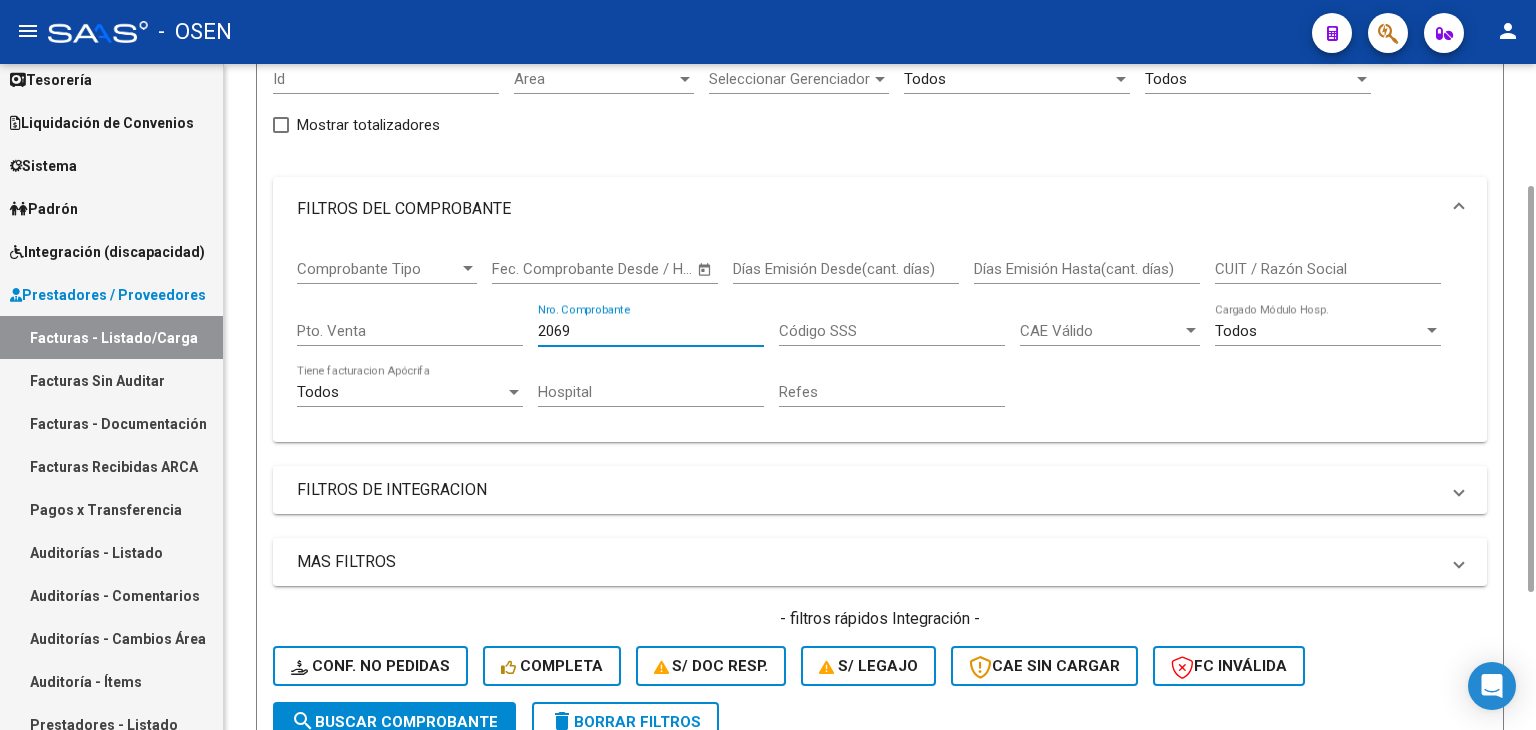 scroll, scrollTop: 851, scrollLeft: 0, axis: vertical 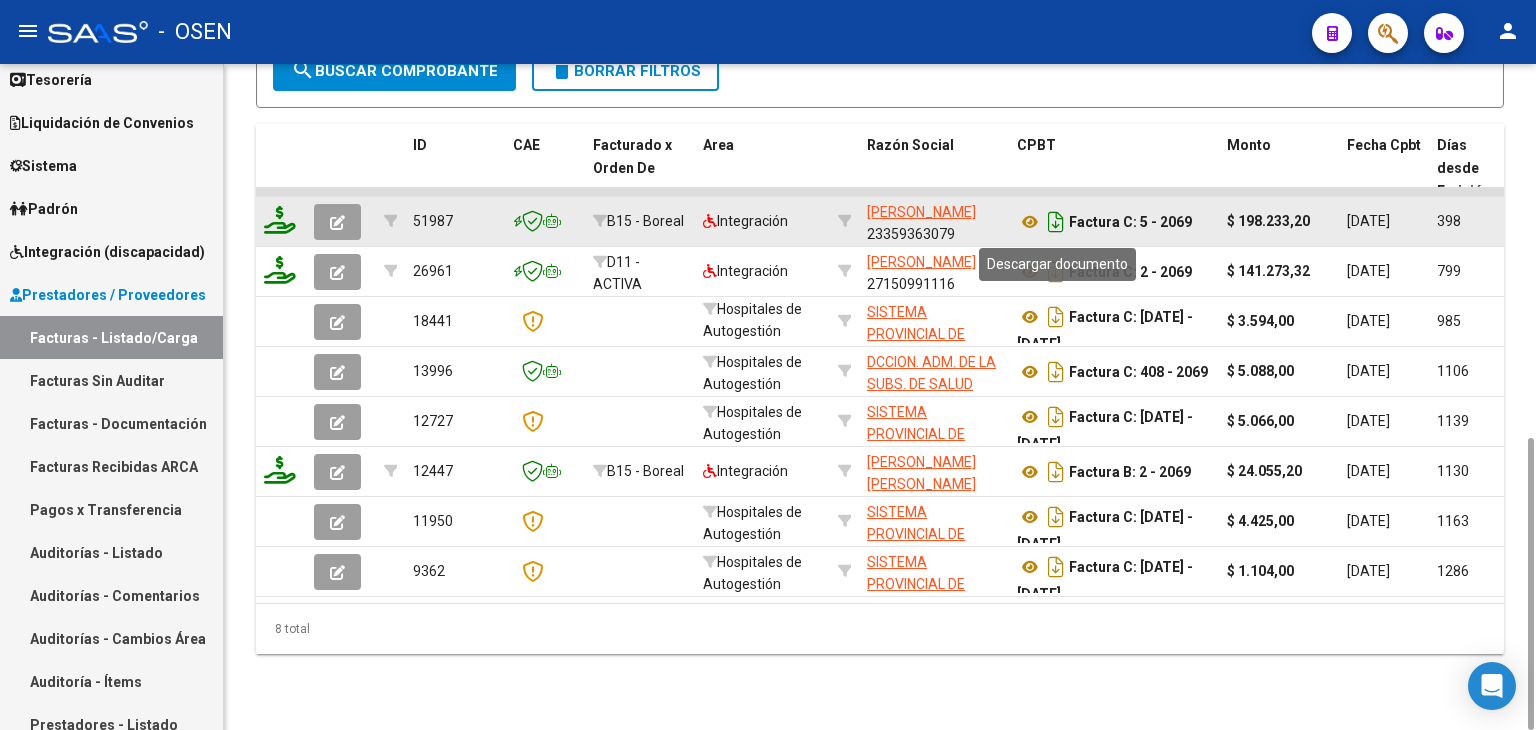 click 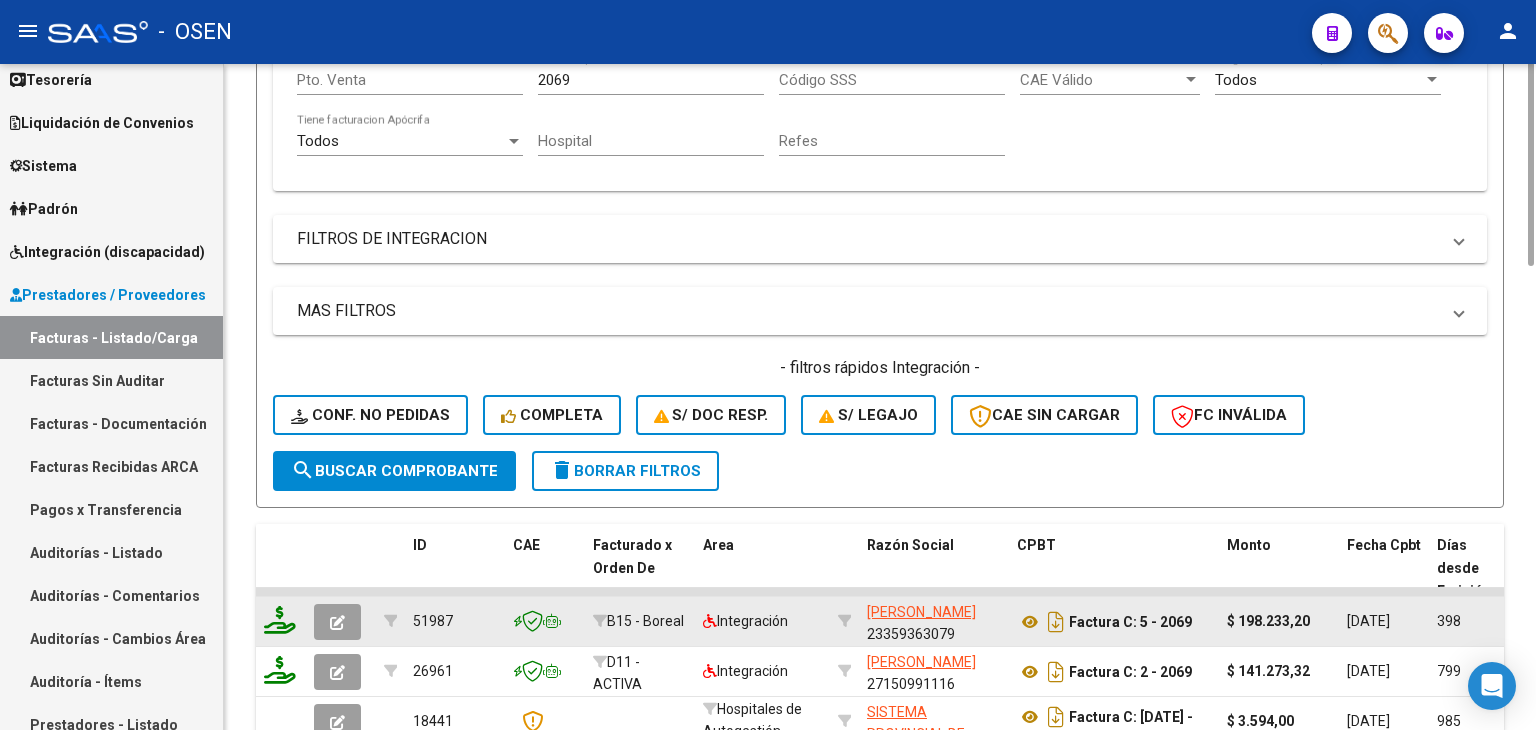 scroll, scrollTop: 251, scrollLeft: 0, axis: vertical 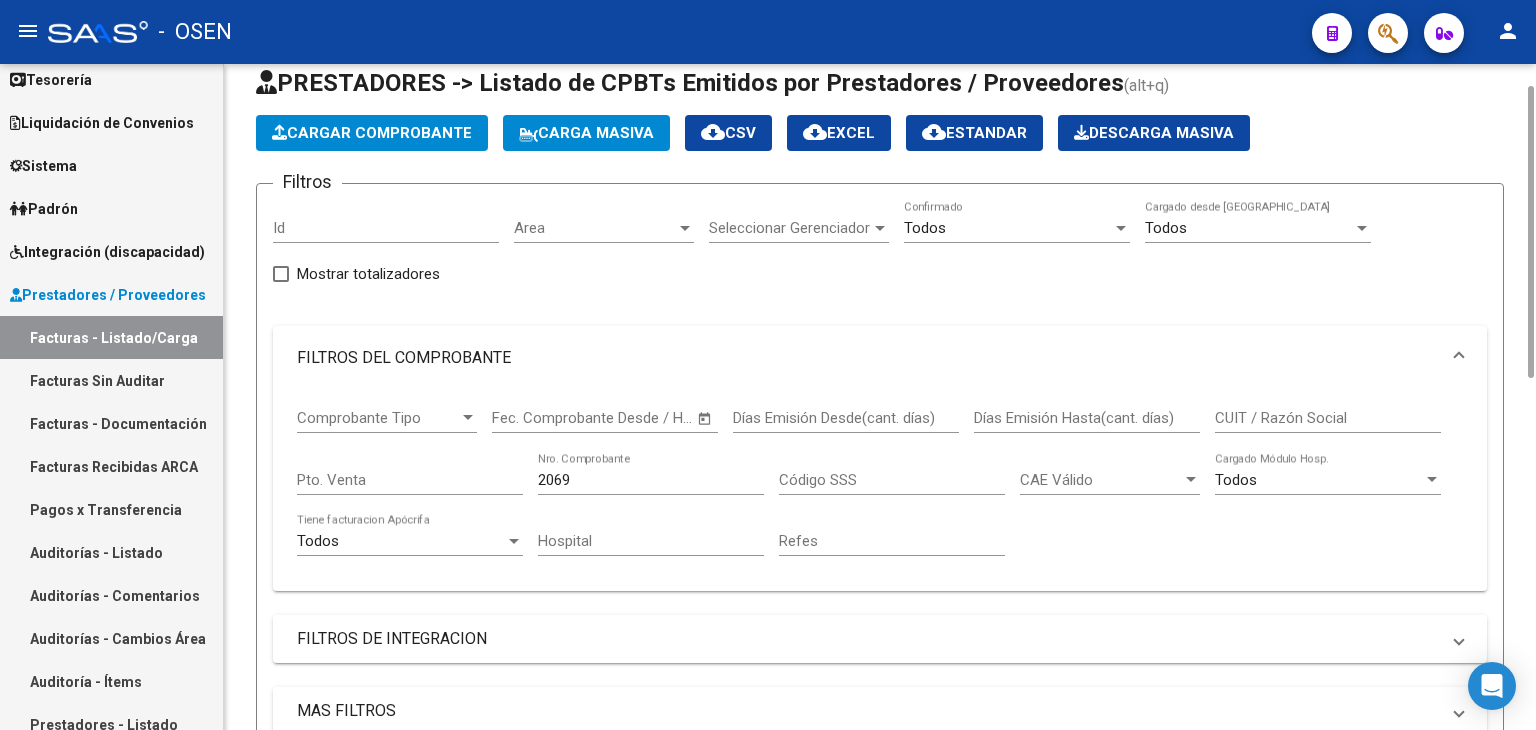 click on "2069" at bounding box center [651, 480] 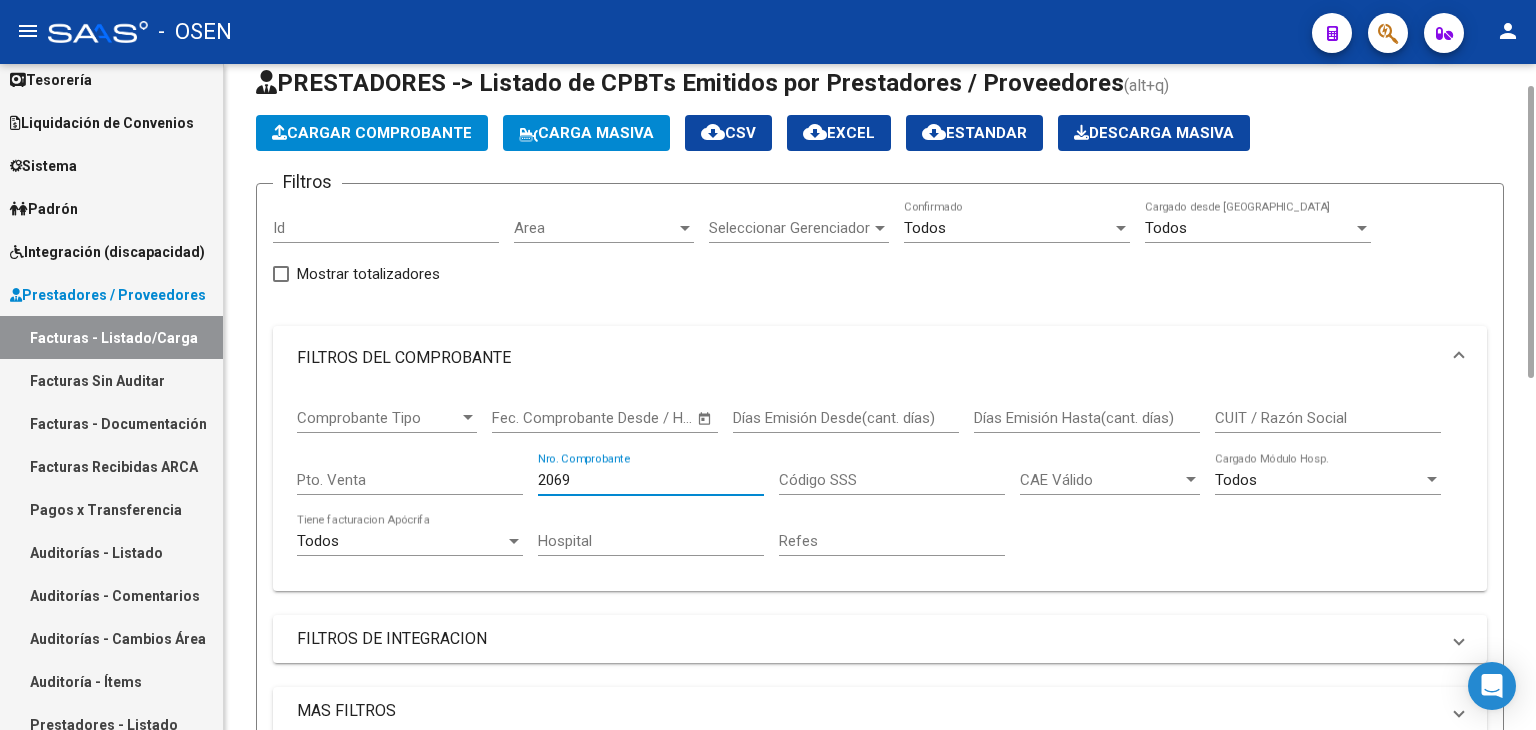 click on "2069" at bounding box center (651, 480) 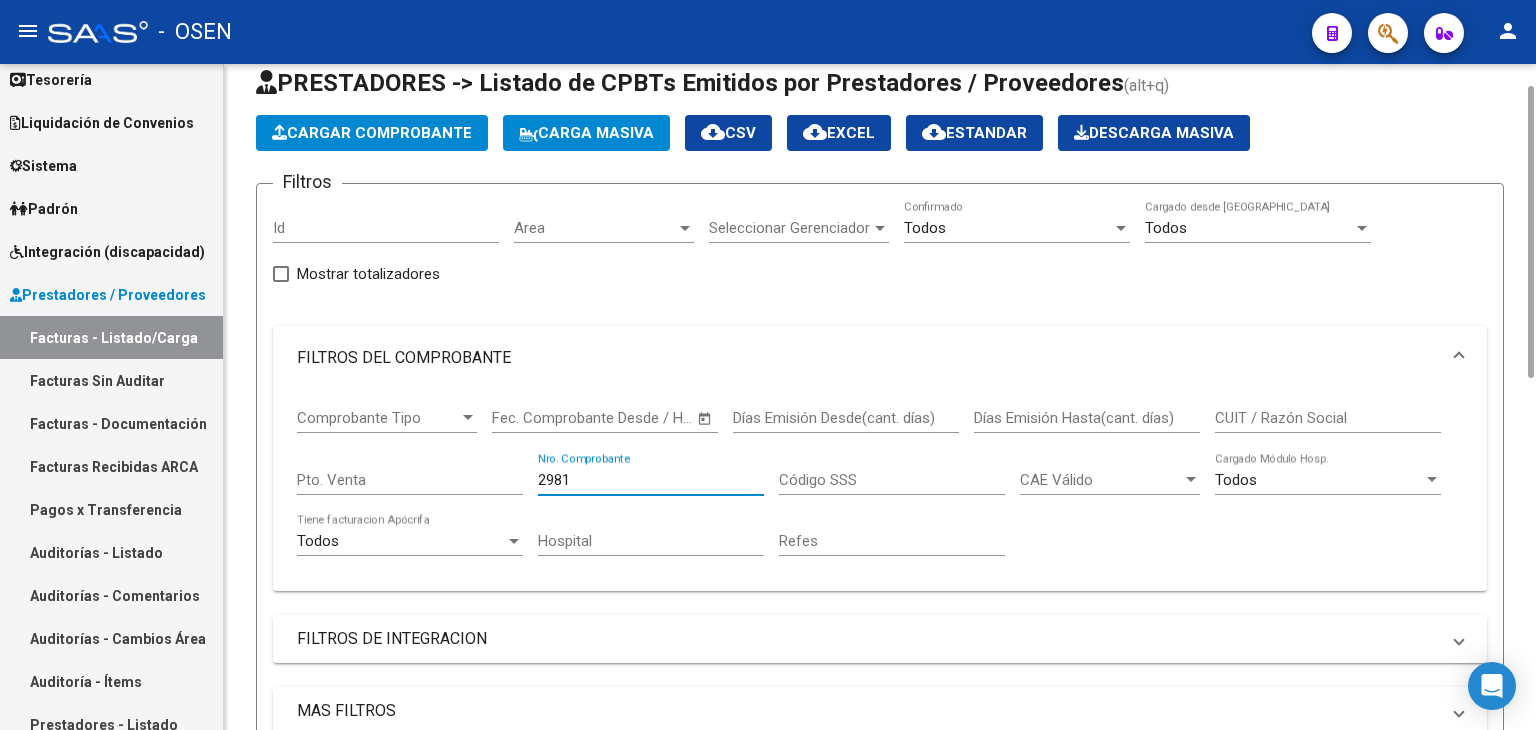 scroll, scrollTop: 0, scrollLeft: 0, axis: both 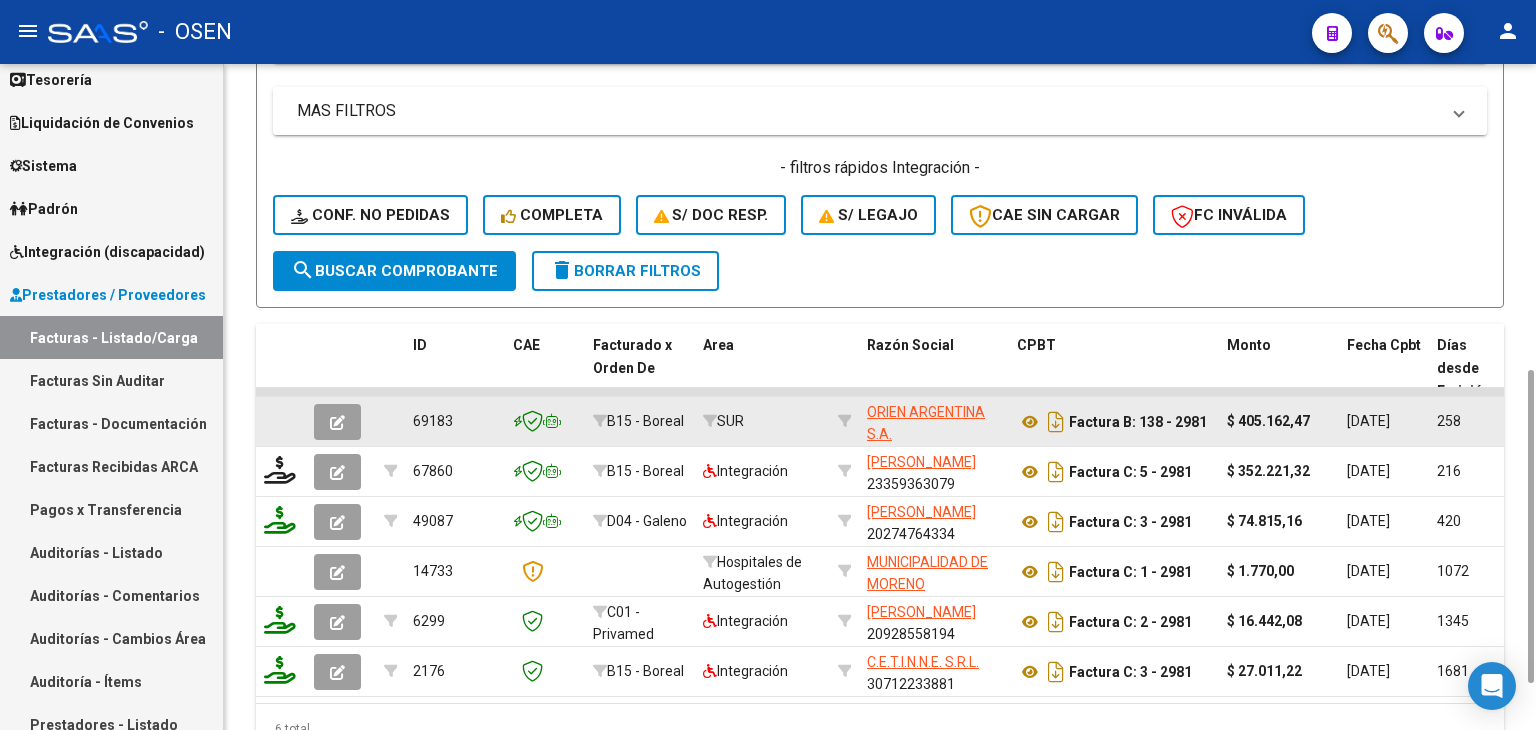 type on "2981" 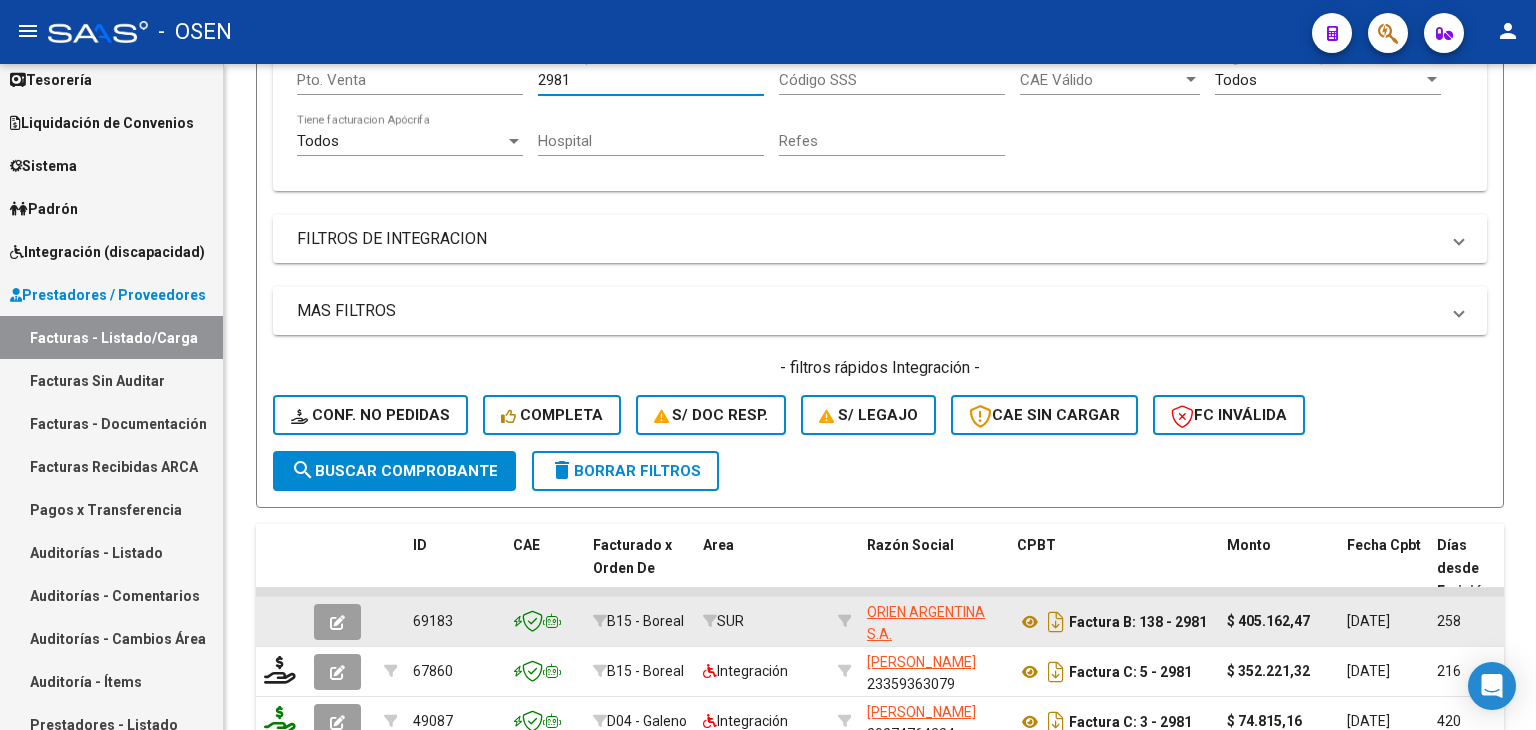 scroll, scrollTop: 251, scrollLeft: 0, axis: vertical 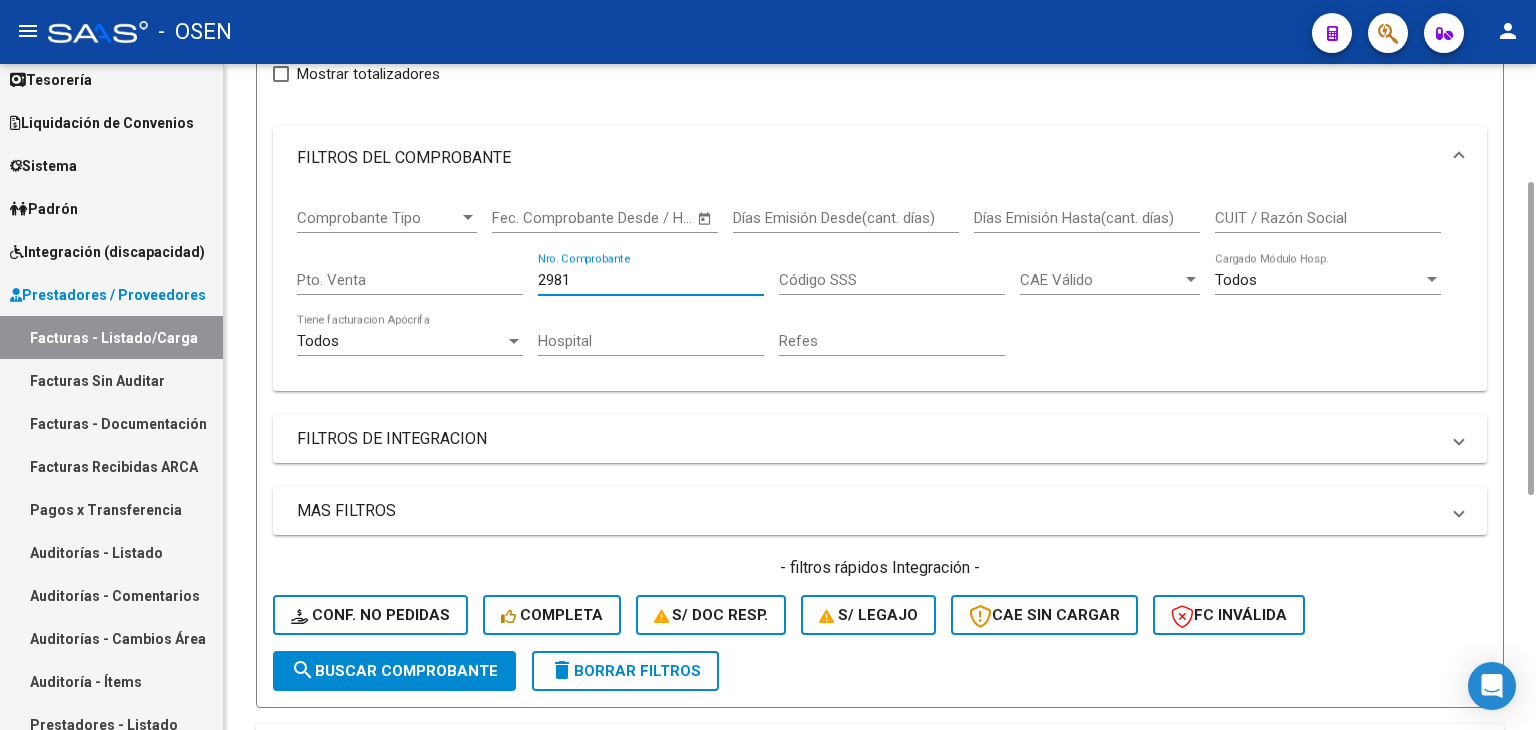 click on "2981" at bounding box center [651, 280] 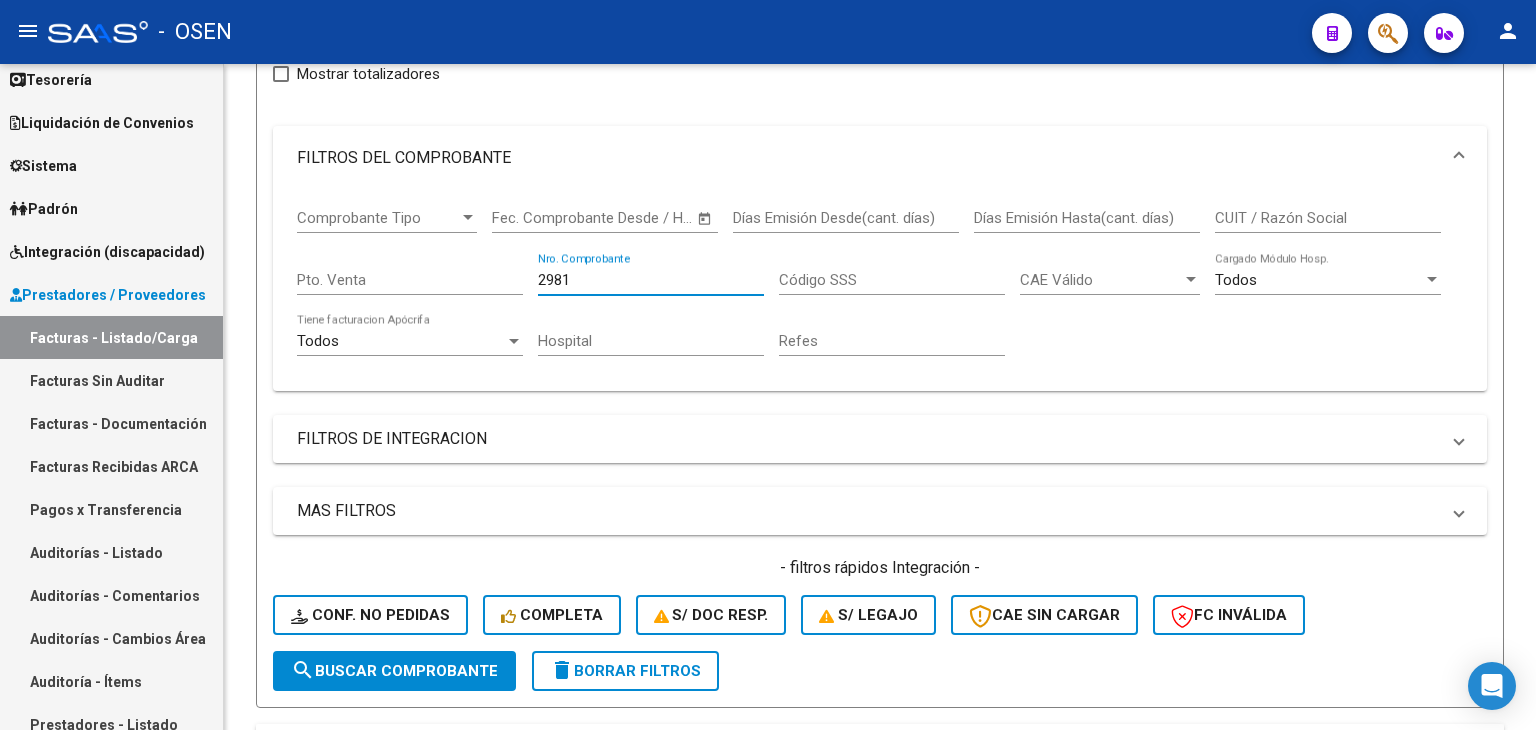 click on "2981" at bounding box center (651, 280) 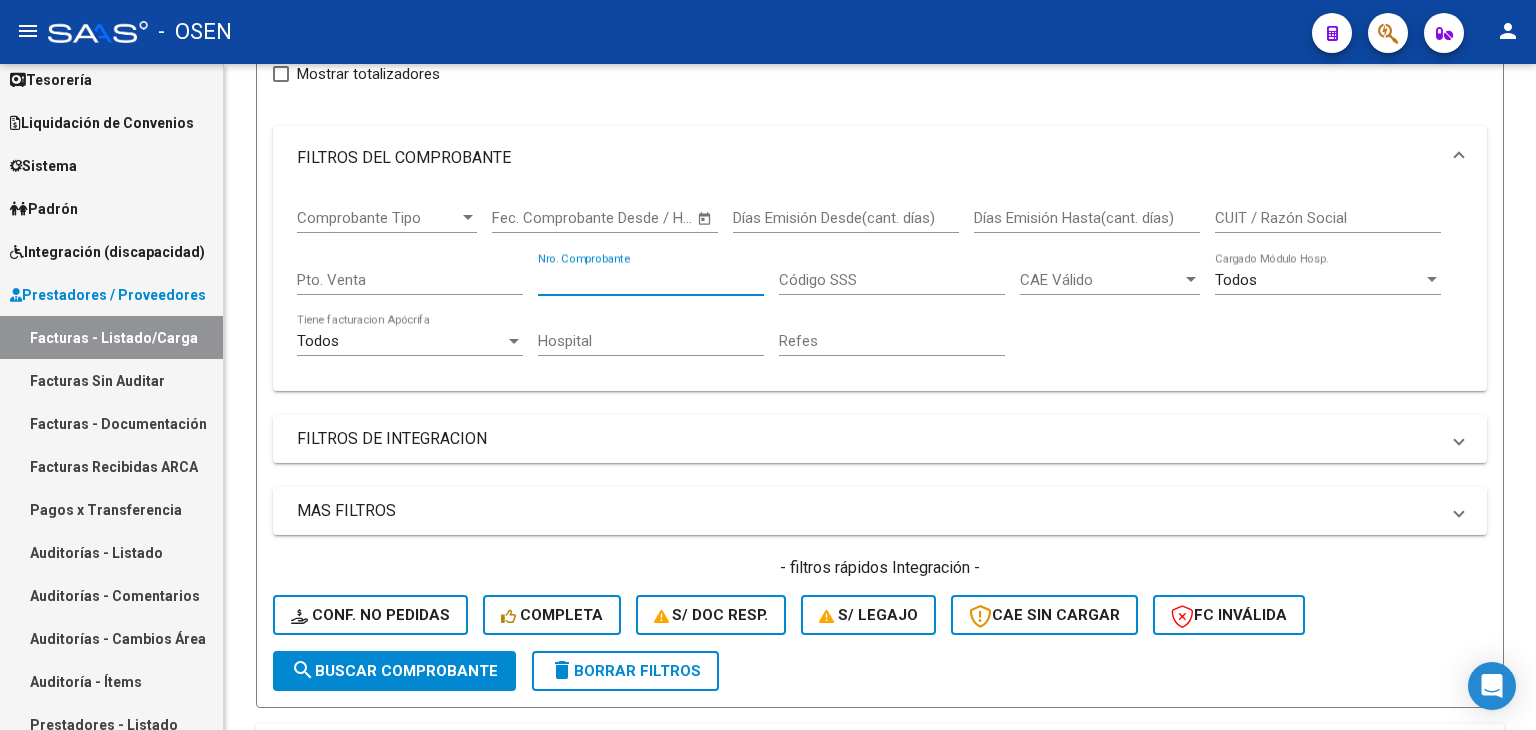 type 